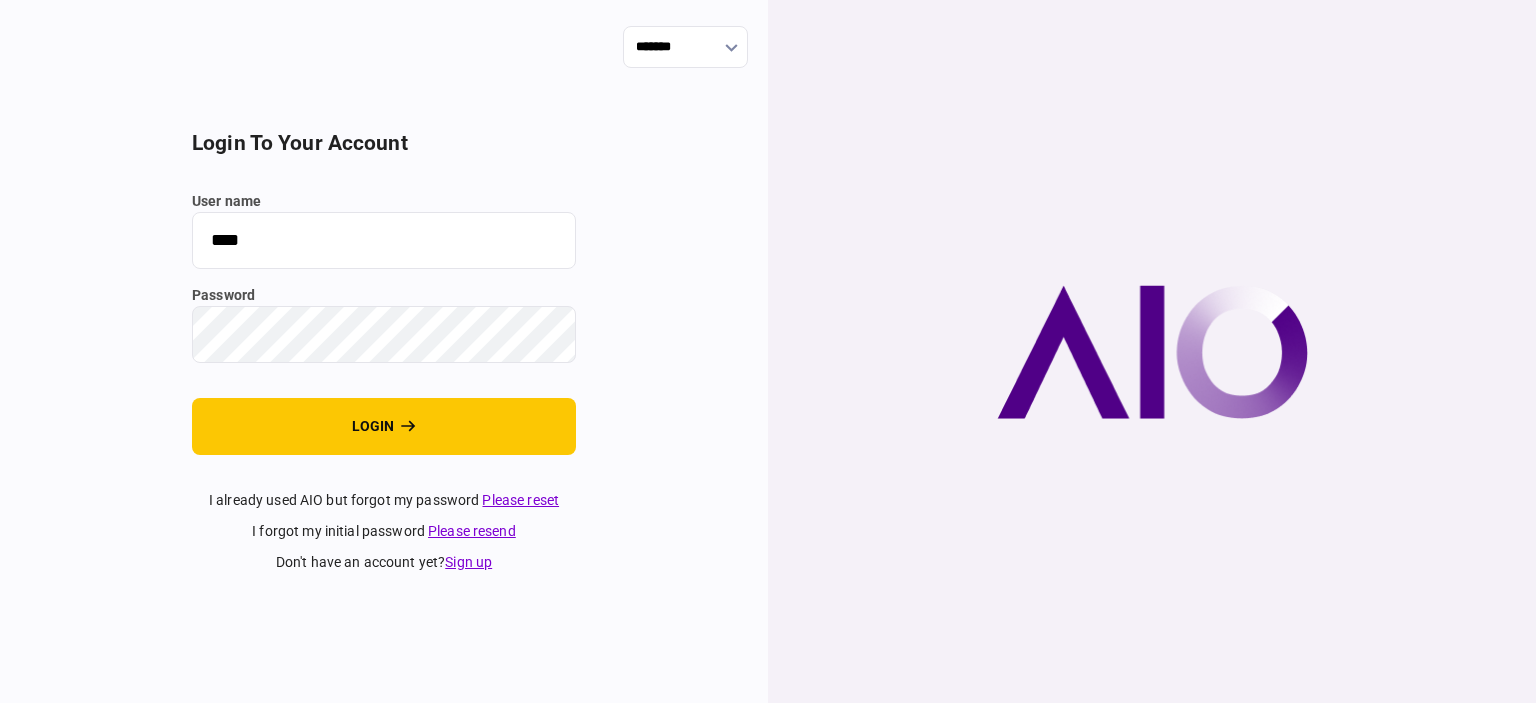 scroll, scrollTop: 0, scrollLeft: 0, axis: both 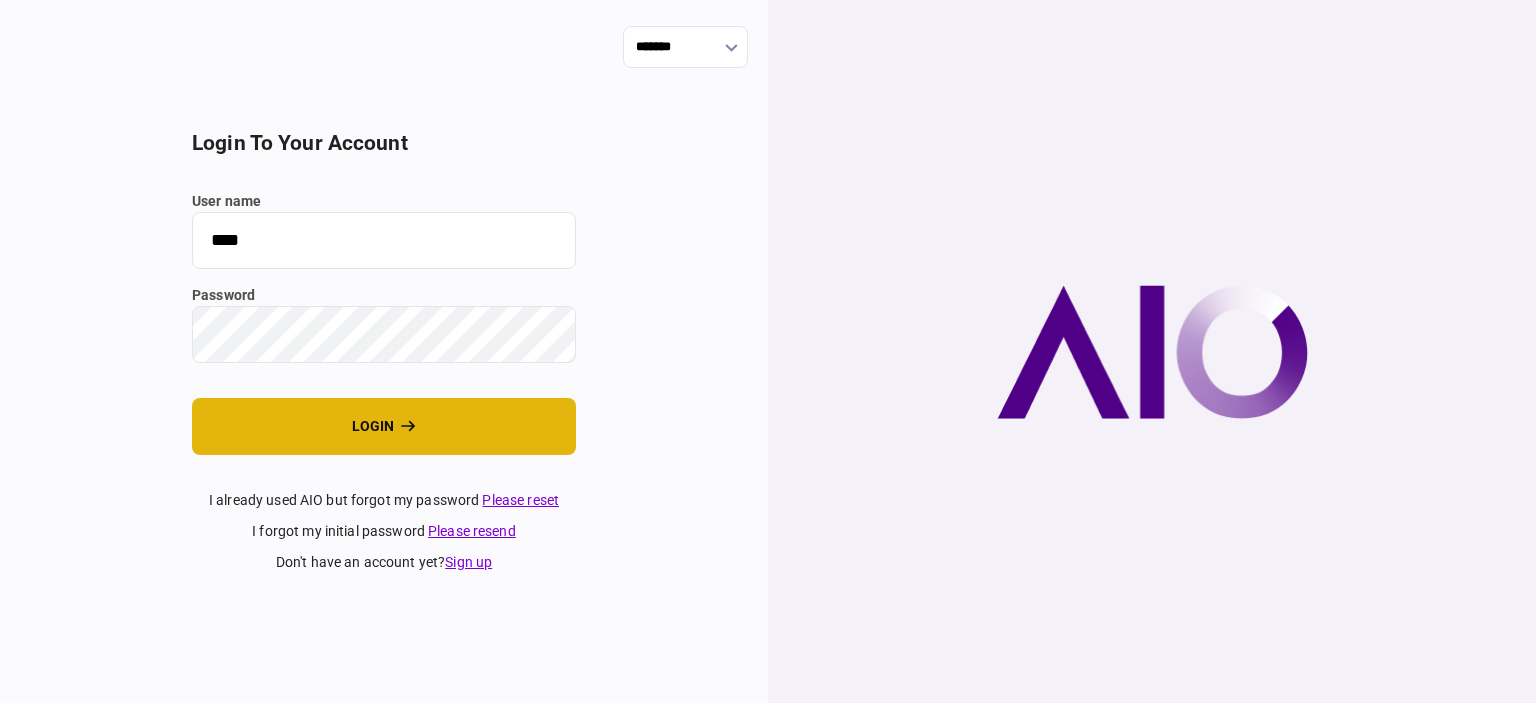 click on "login" at bounding box center [384, 426] 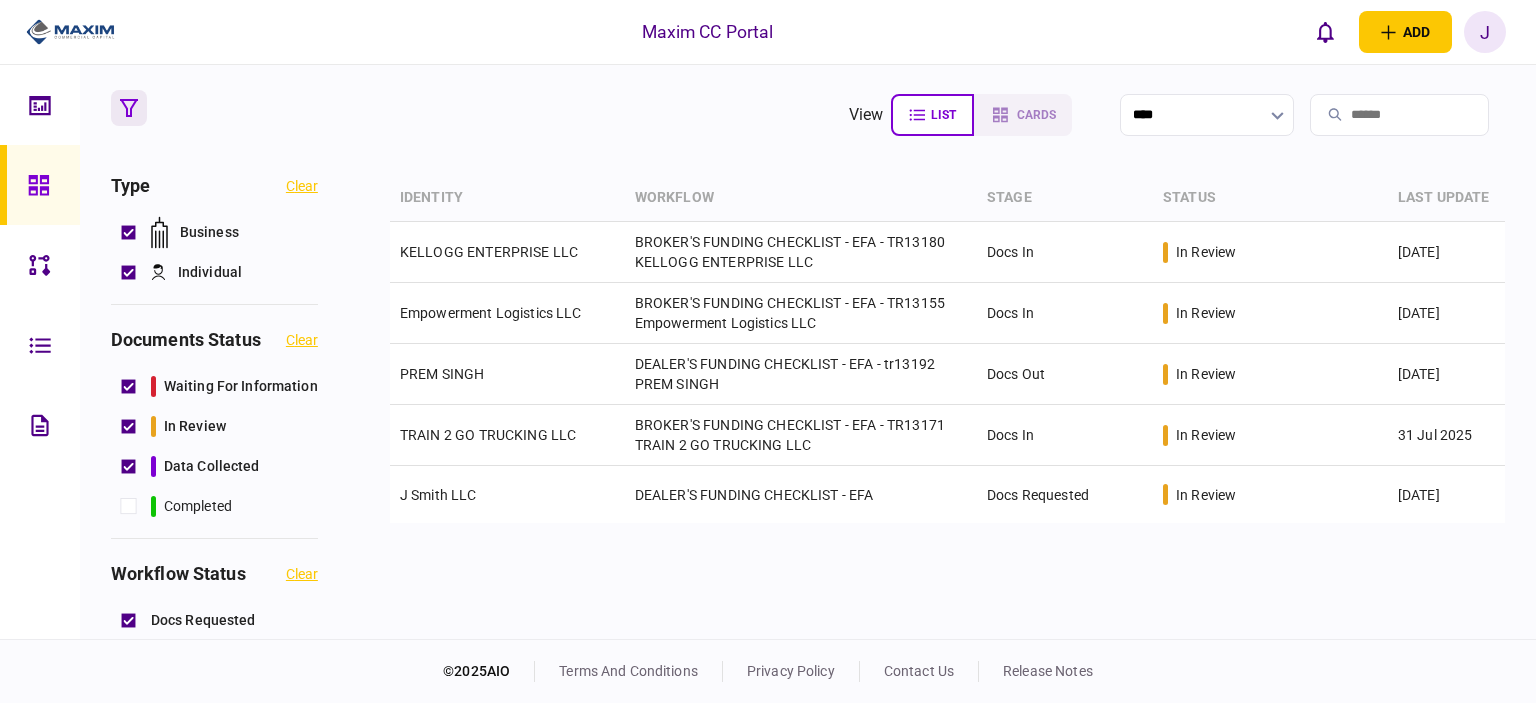 scroll, scrollTop: 0, scrollLeft: 0, axis: both 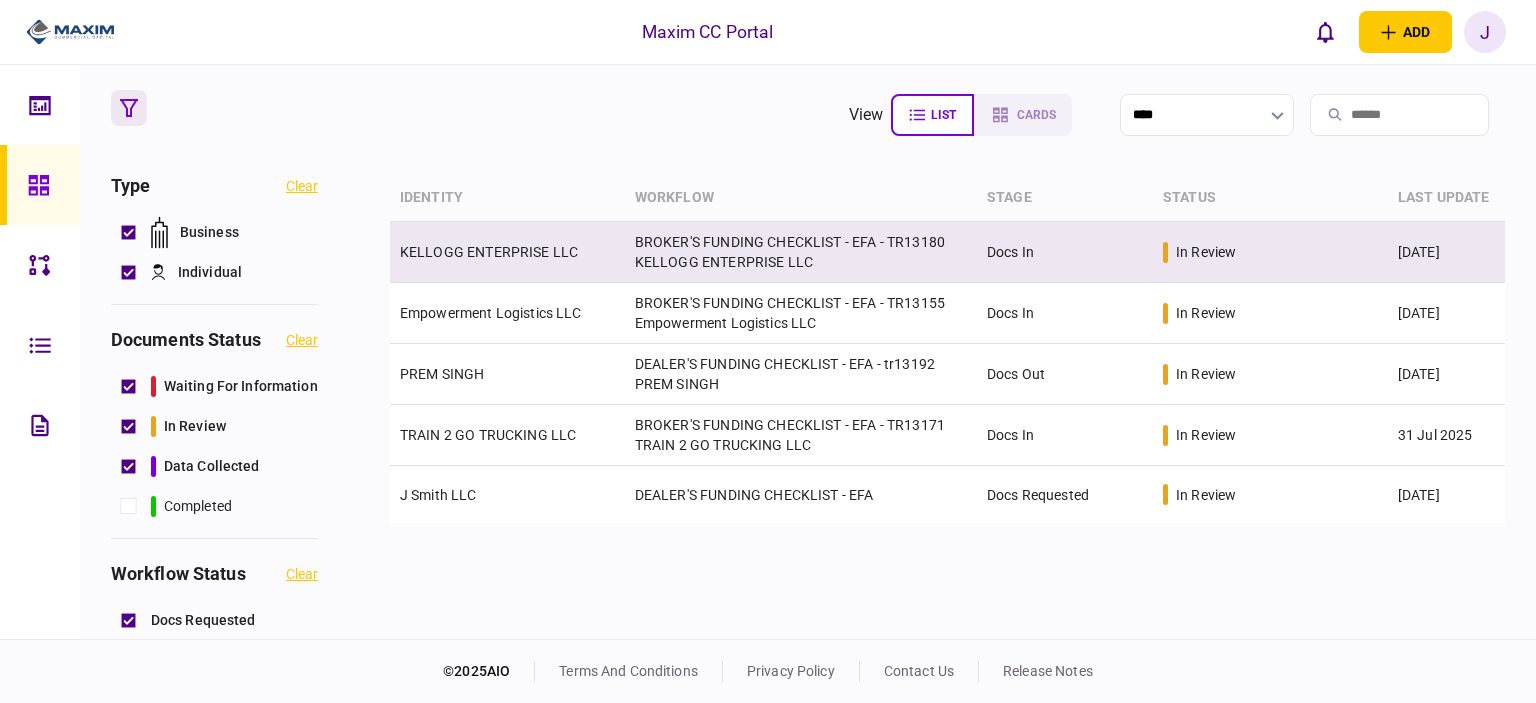 click on "KELLOGG ENTERPRISE LLC" at bounding box center [489, 252] 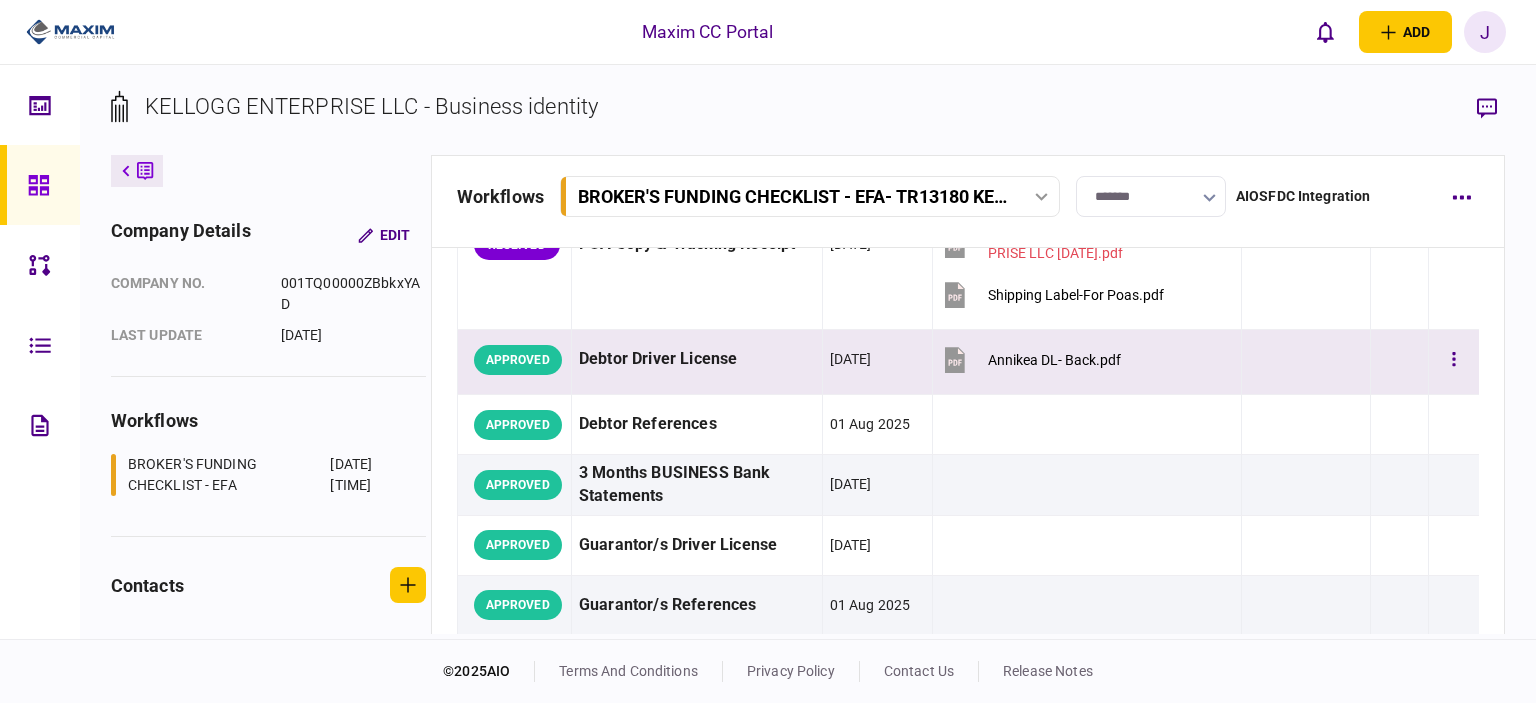 scroll, scrollTop: 300, scrollLeft: 0, axis: vertical 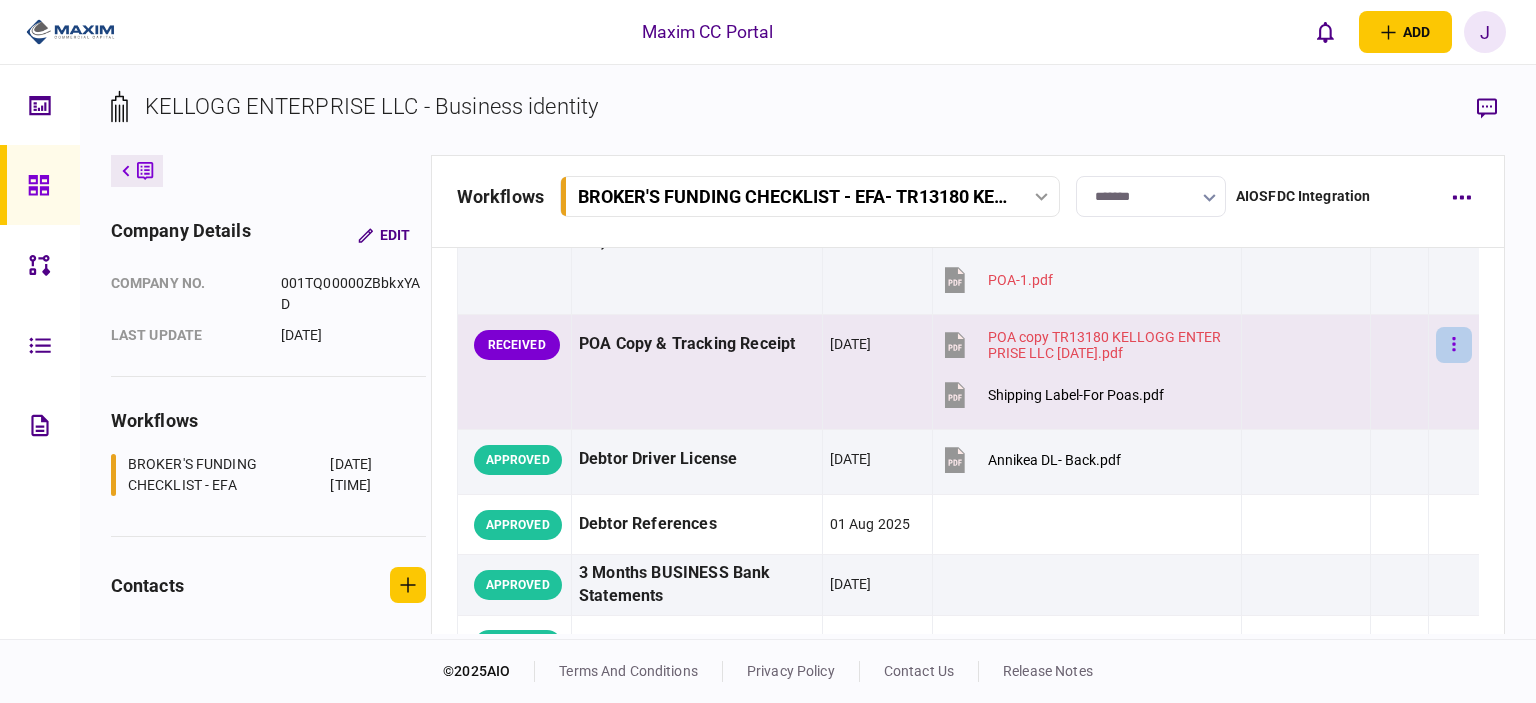 click at bounding box center [1454, 345] 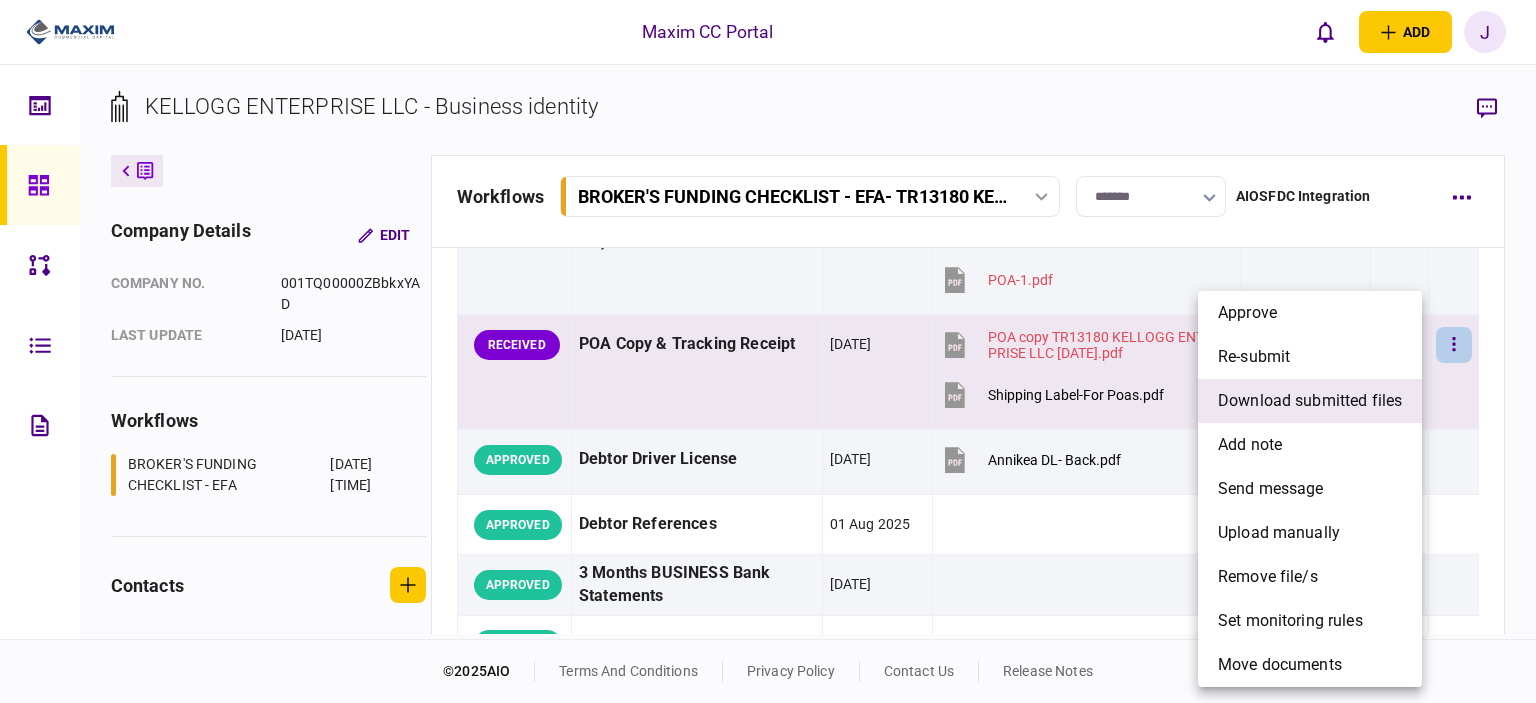 click on "download submitted files" at bounding box center [1310, 401] 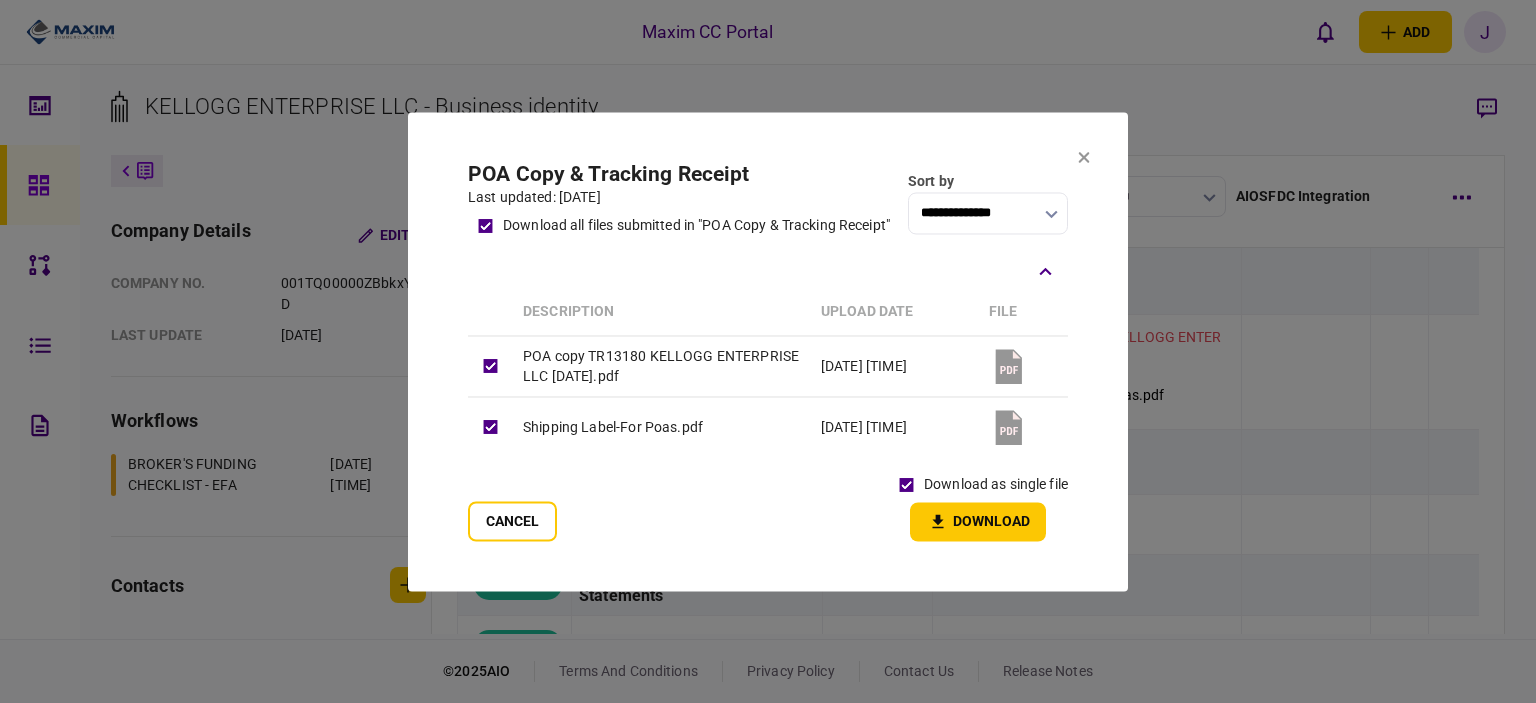 click on "Download" at bounding box center [978, 521] 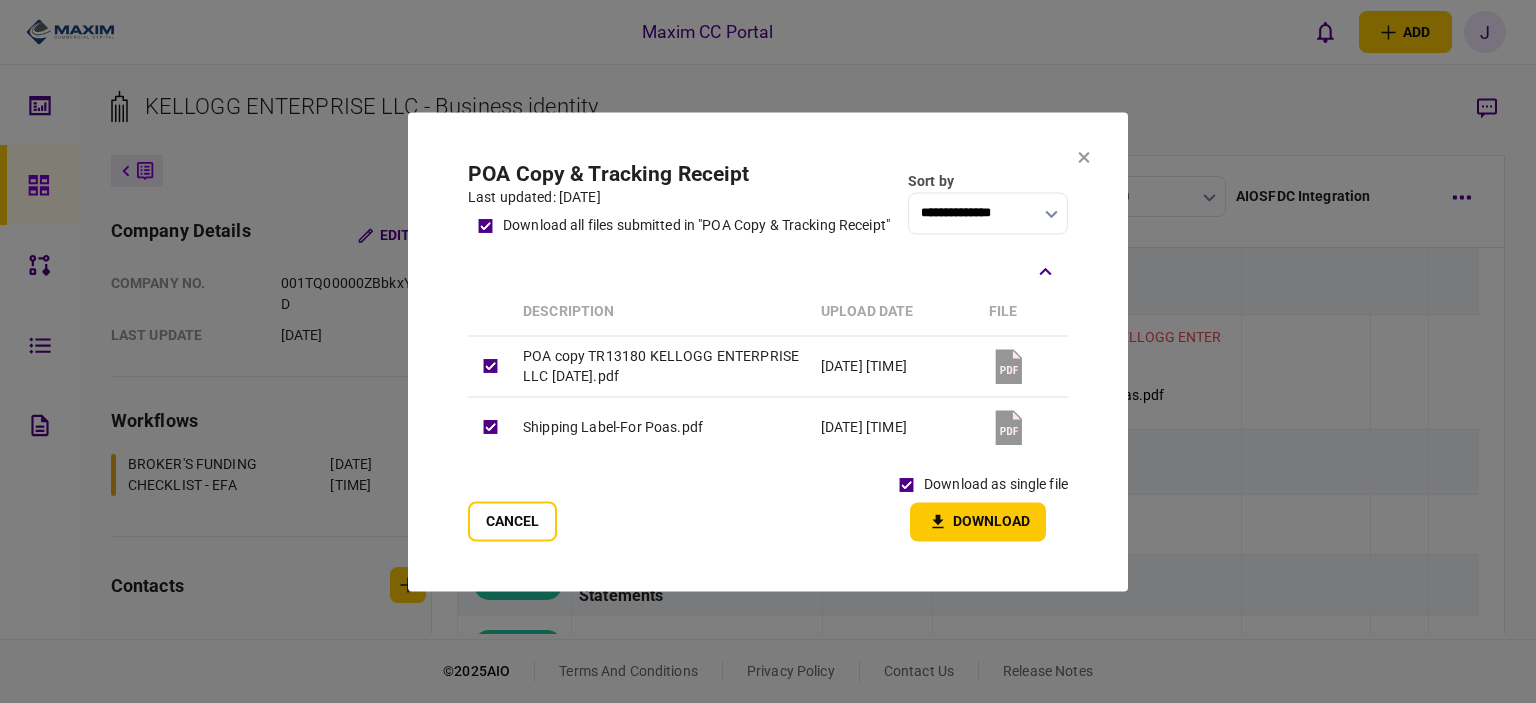click on "**********" at bounding box center (768, 351) 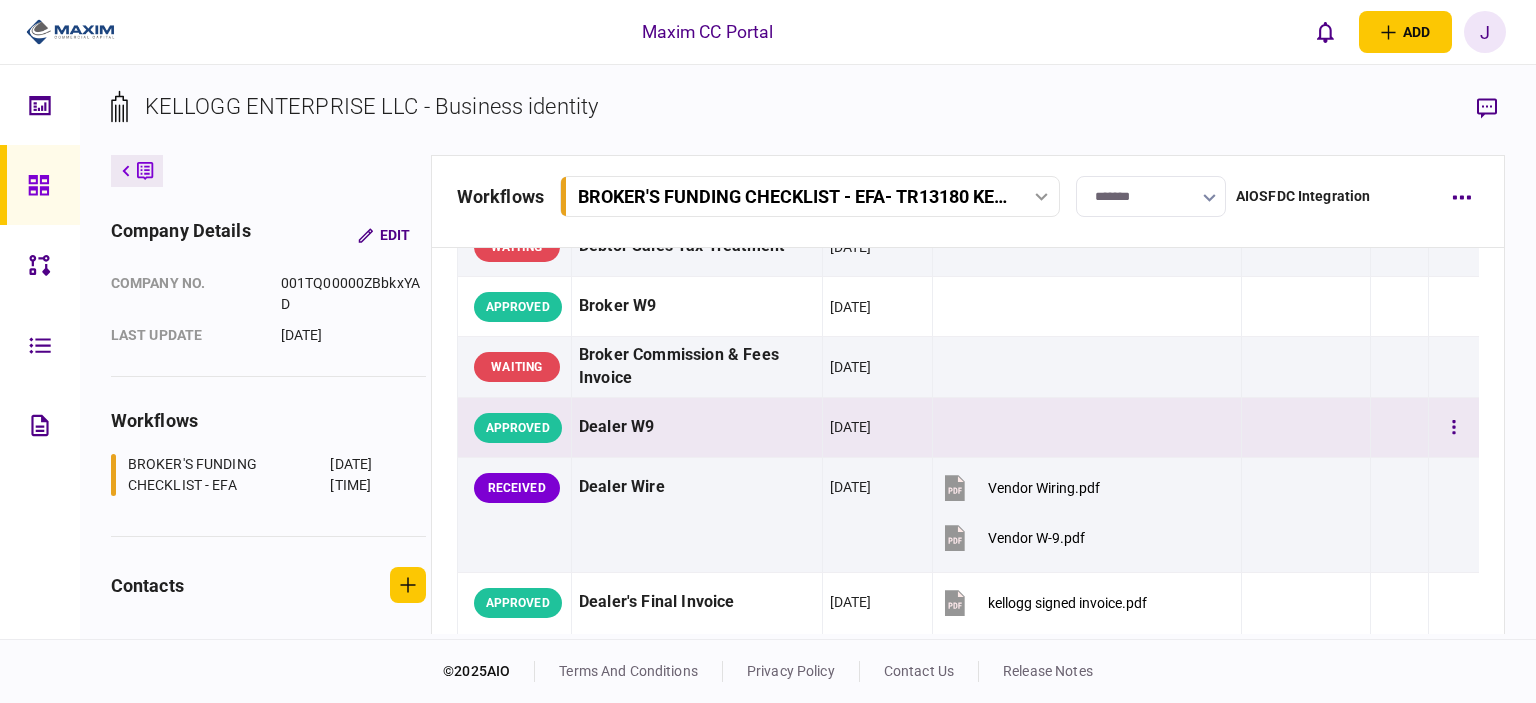 scroll, scrollTop: 1400, scrollLeft: 0, axis: vertical 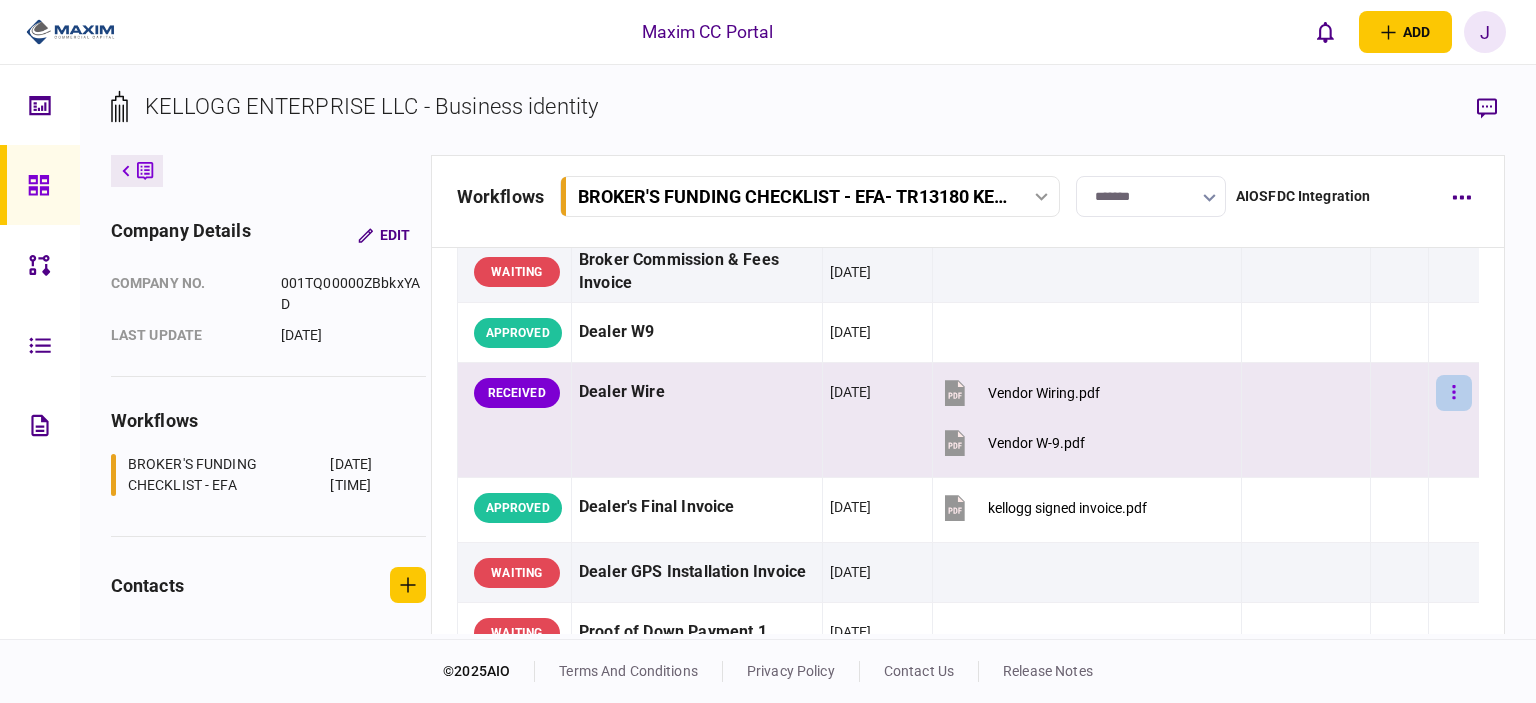 click at bounding box center (1454, 393) 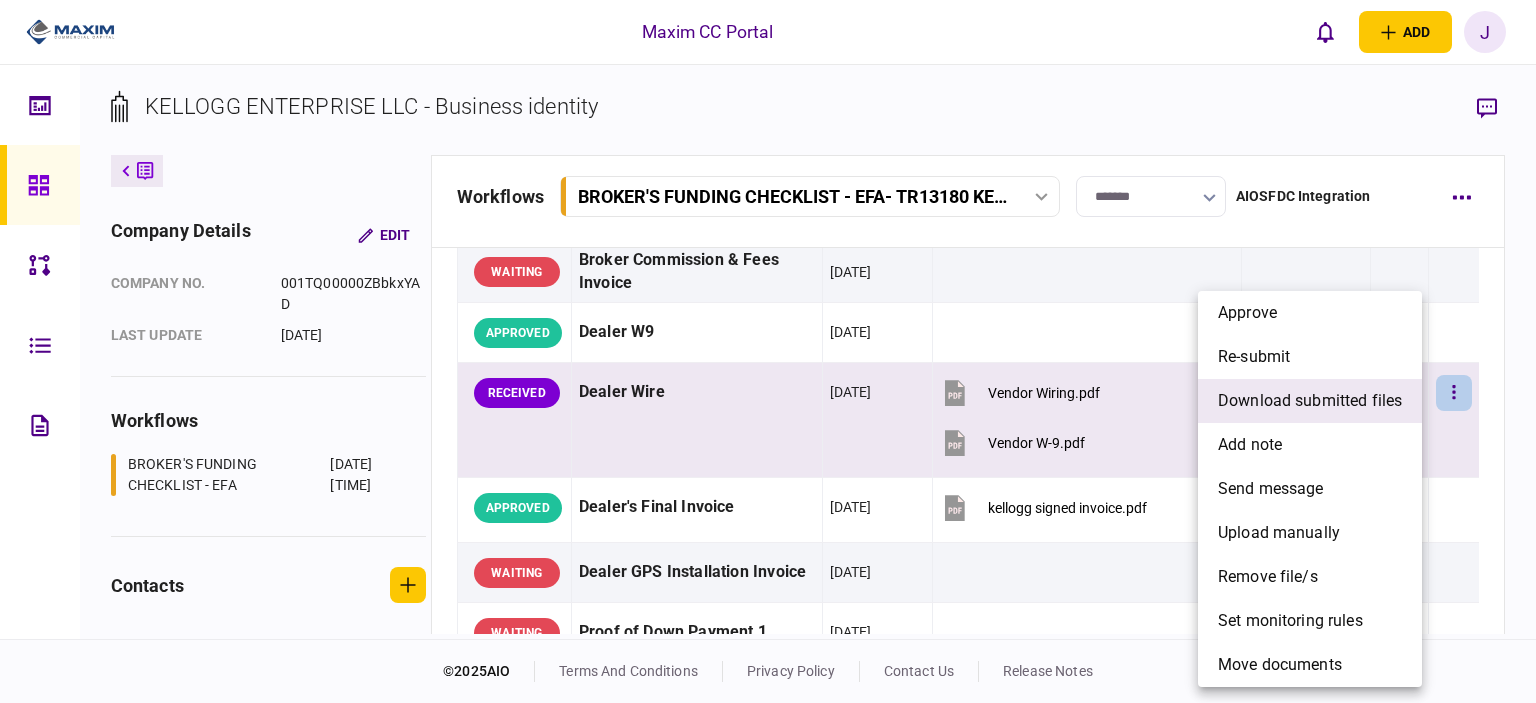 click on "download submitted files" at bounding box center (1310, 401) 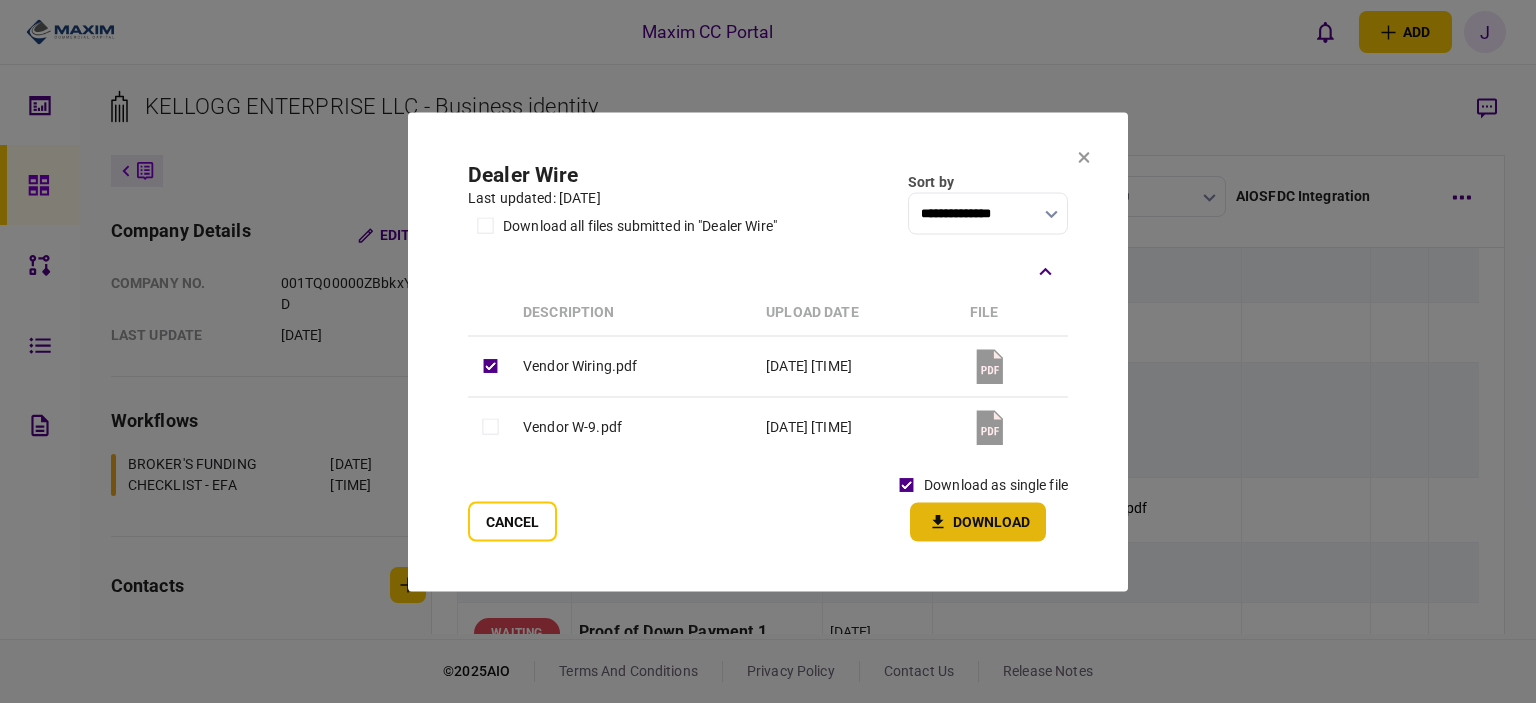 click on "Download" at bounding box center [978, 521] 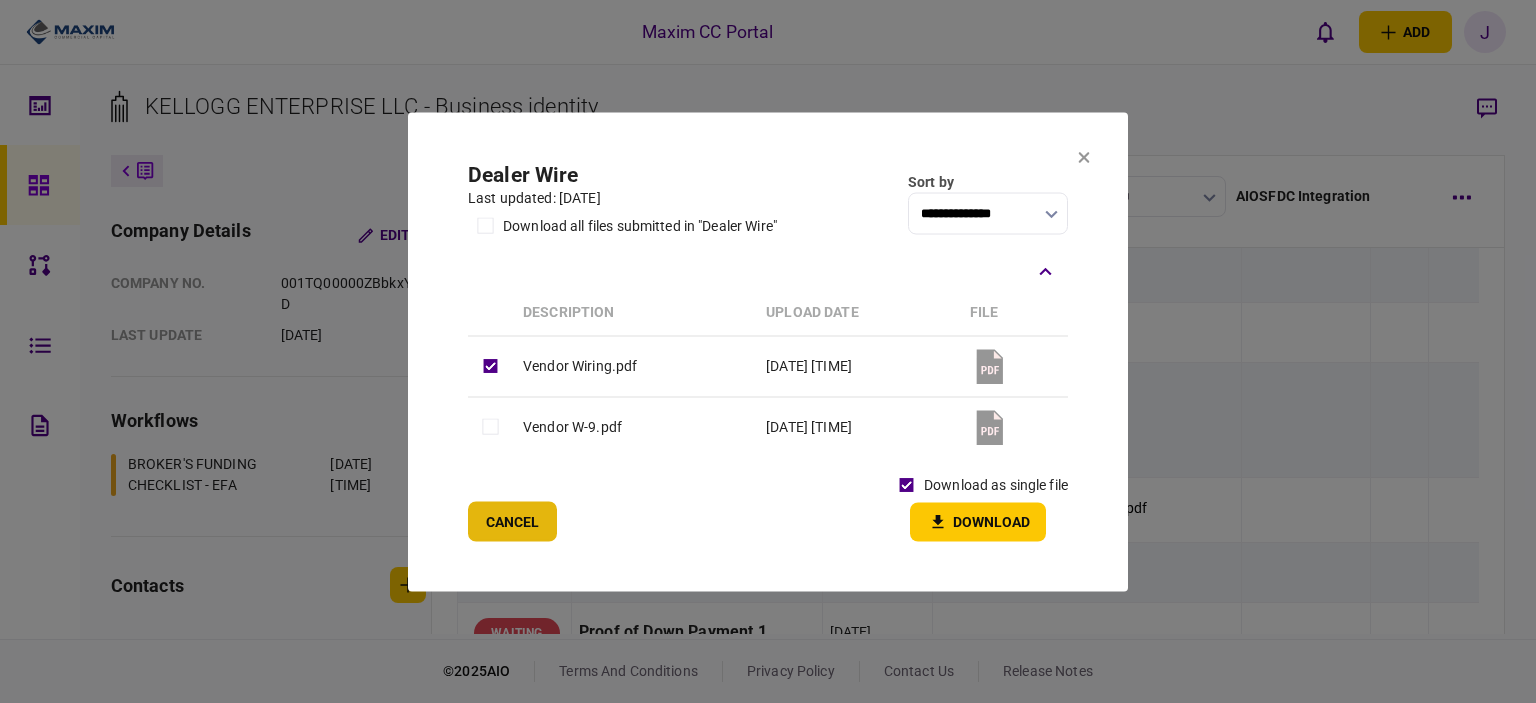 click on "**********" at bounding box center [768, 351] 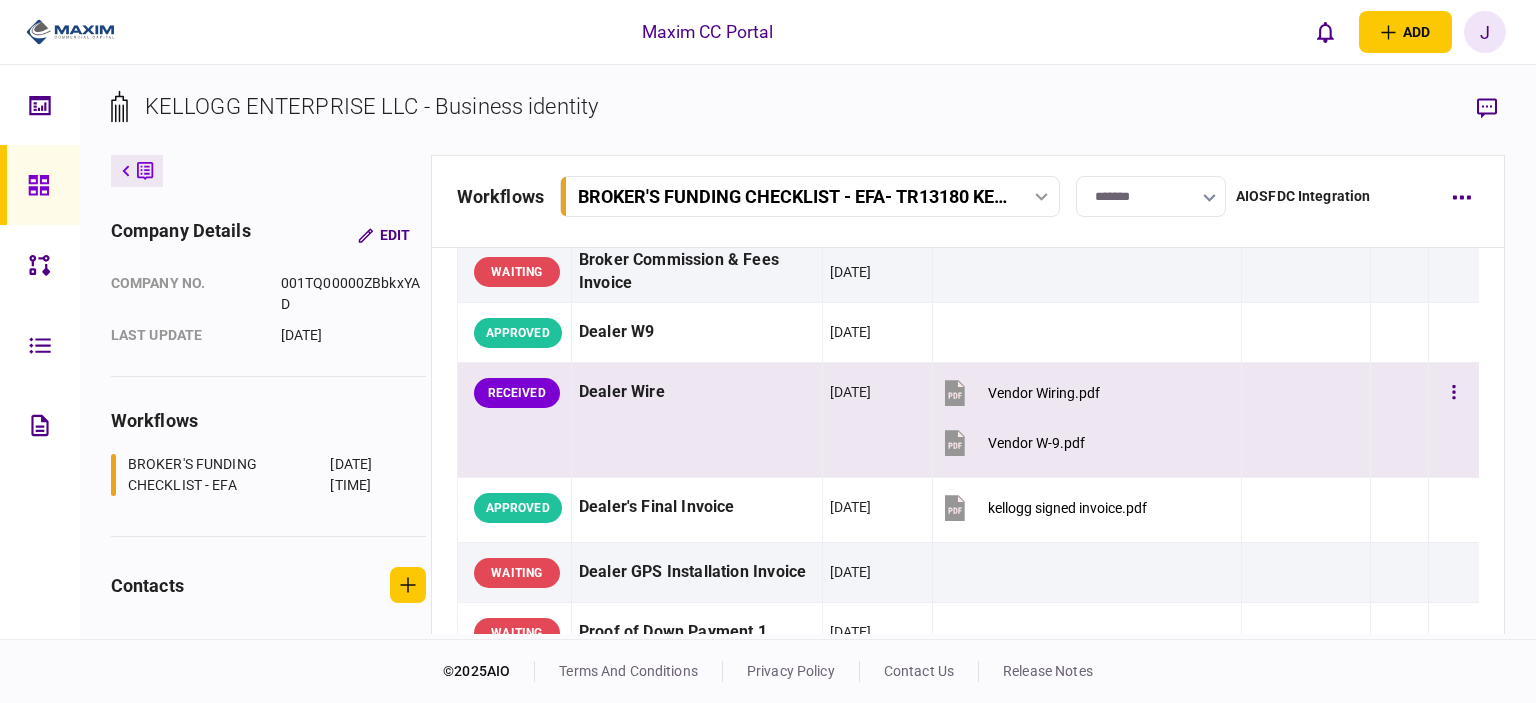 scroll, scrollTop: 1300, scrollLeft: 0, axis: vertical 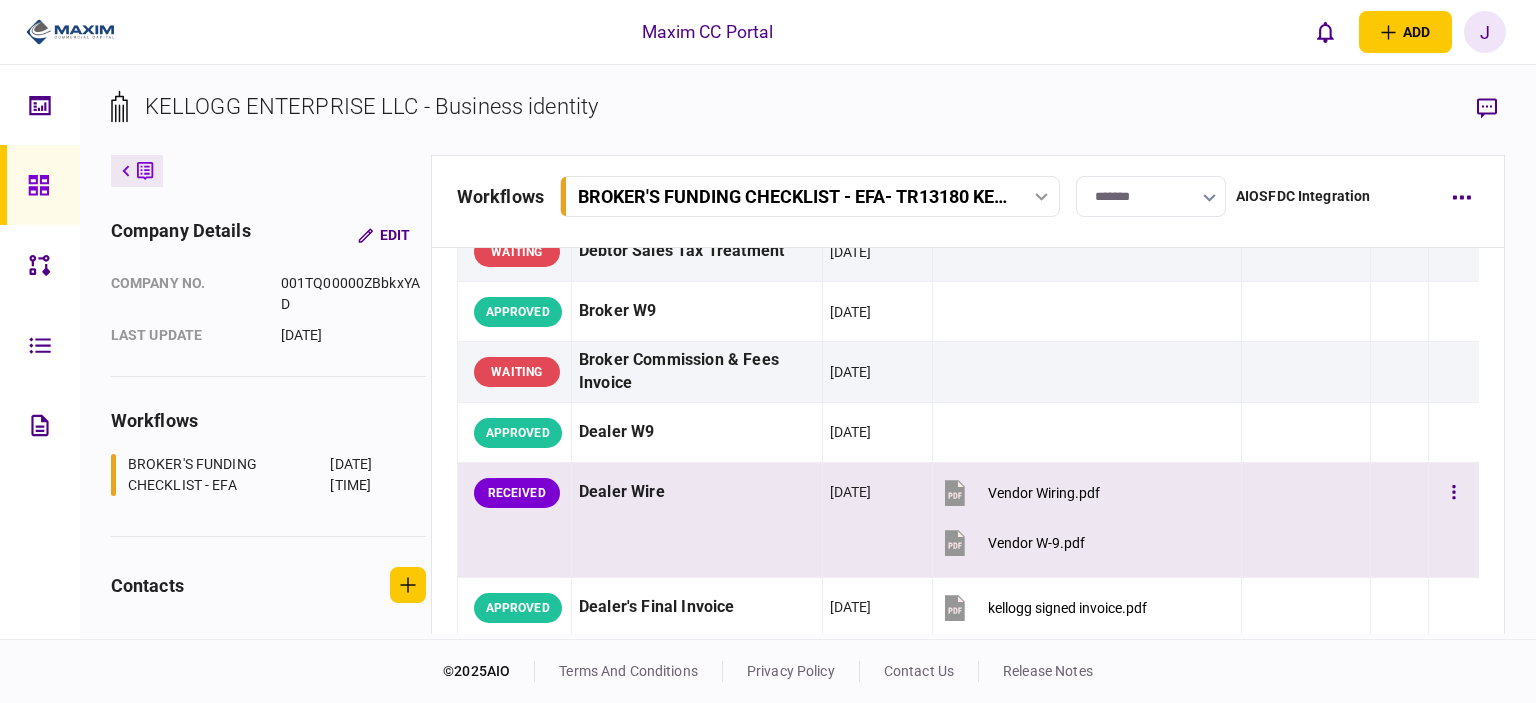 click at bounding box center [1454, 520] 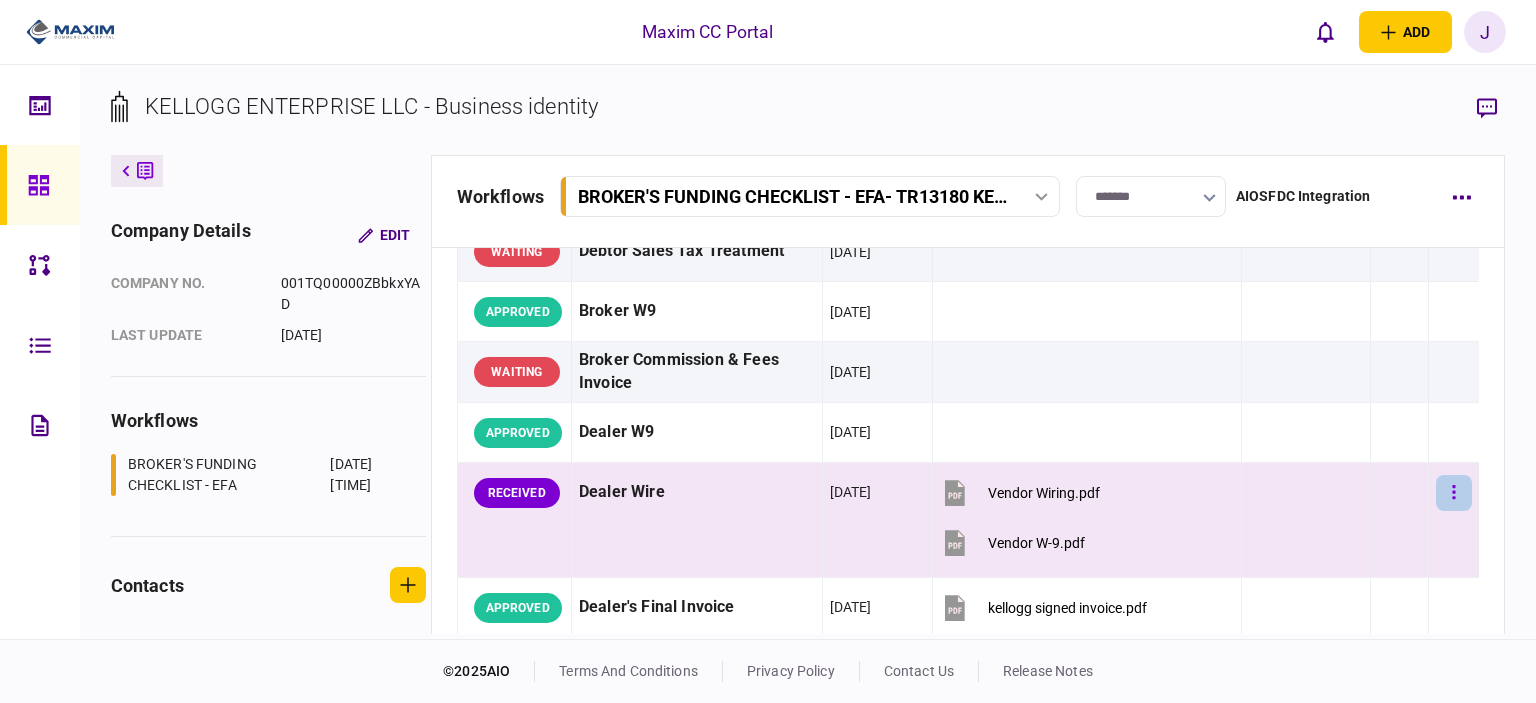 click at bounding box center [1454, 493] 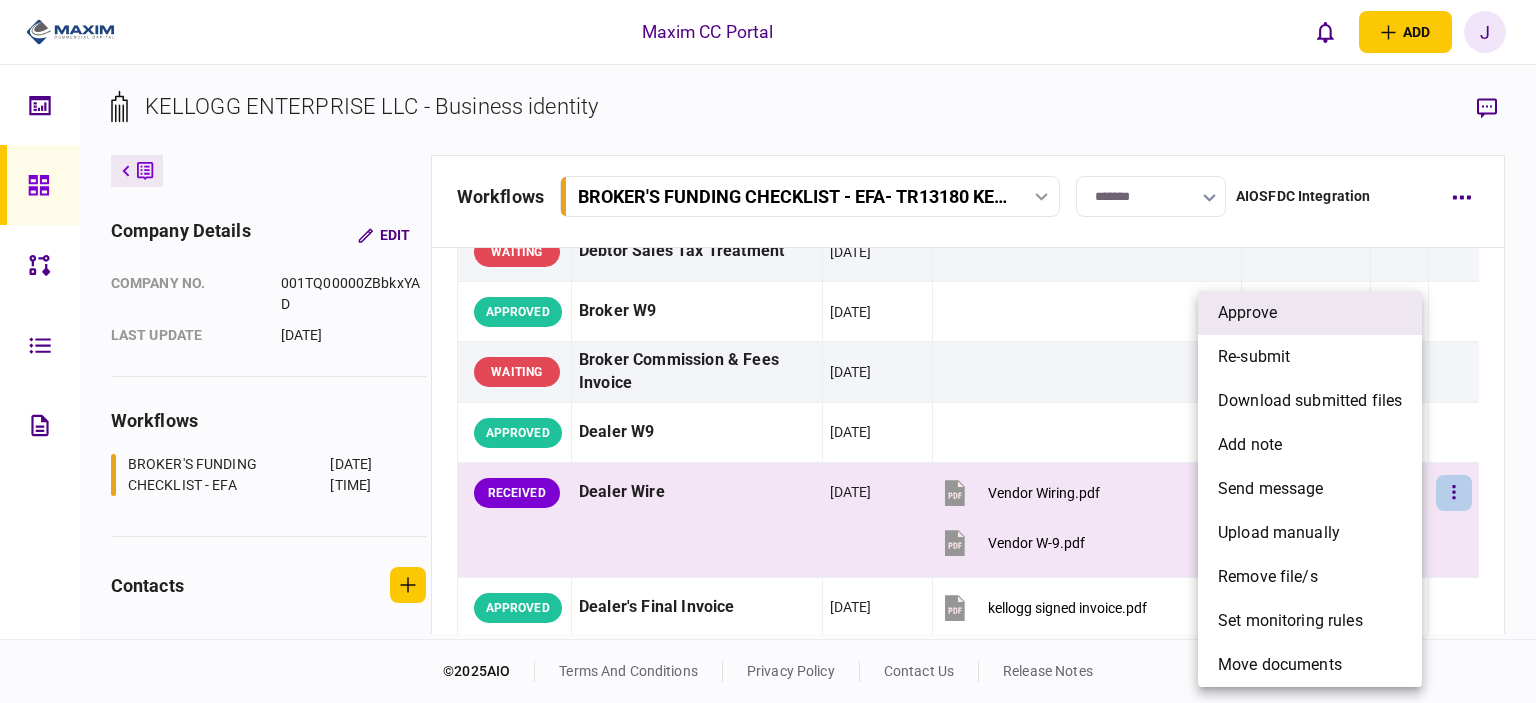 click on "approve" at bounding box center (1310, 313) 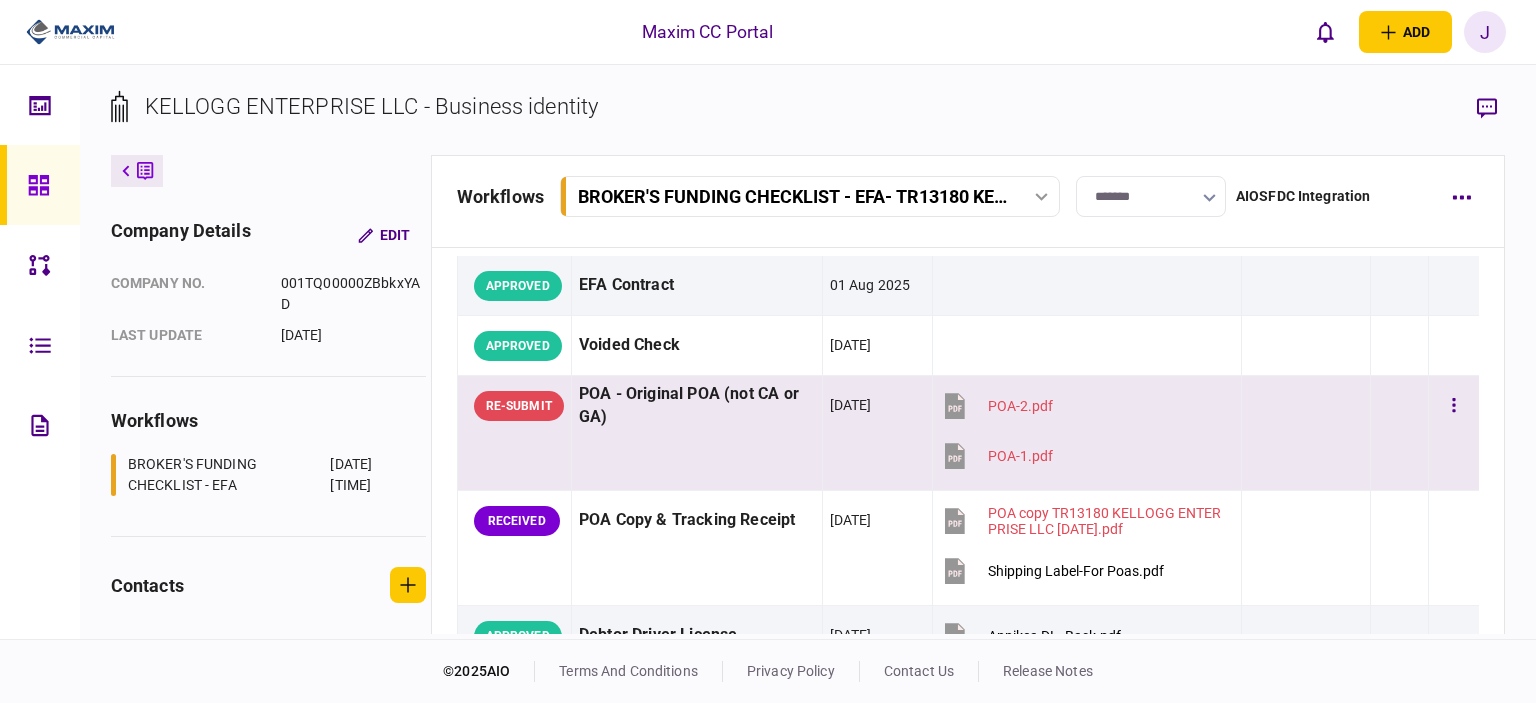 scroll, scrollTop: 100, scrollLeft: 0, axis: vertical 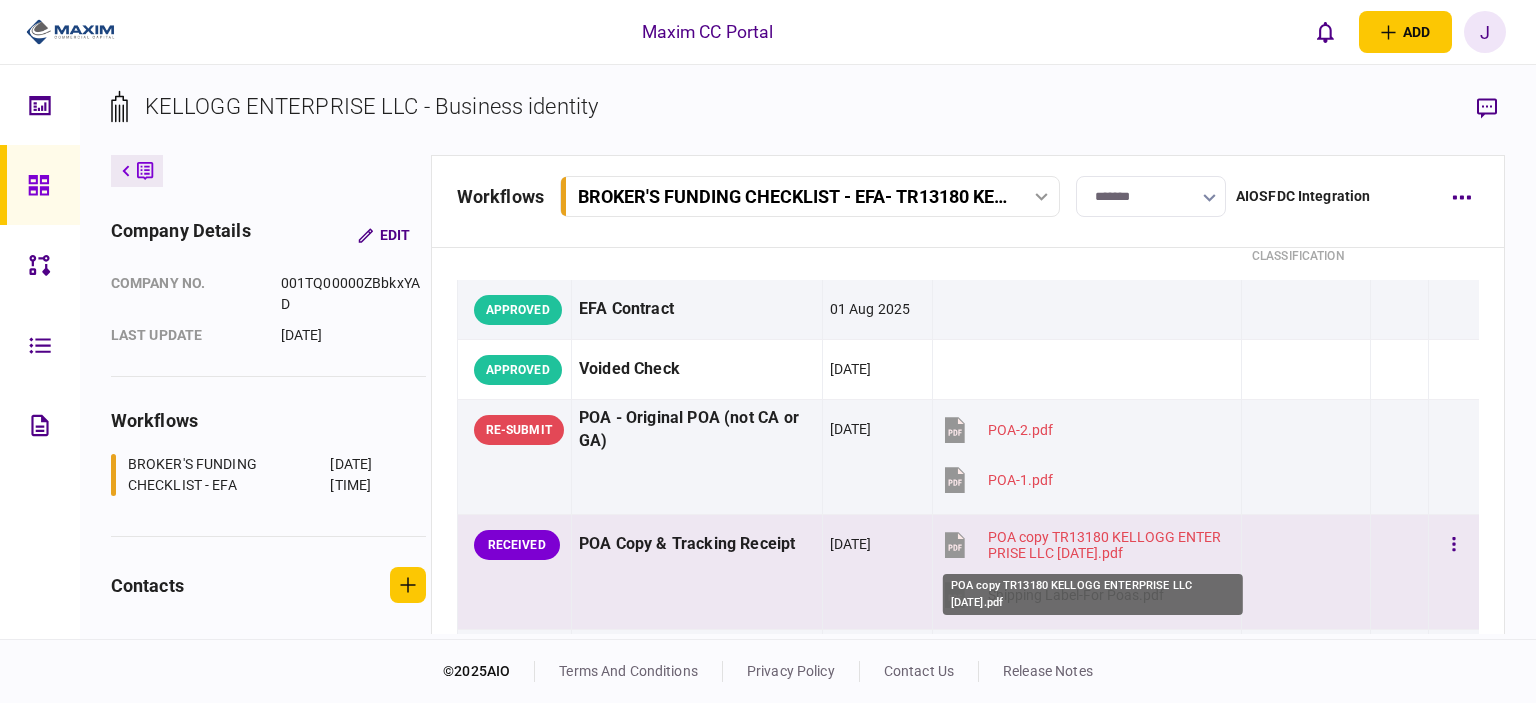 click on "POA copy TR13180 KELLOGG ENTERPRISE LLC [DATE].pdf" at bounding box center (1106, 545) 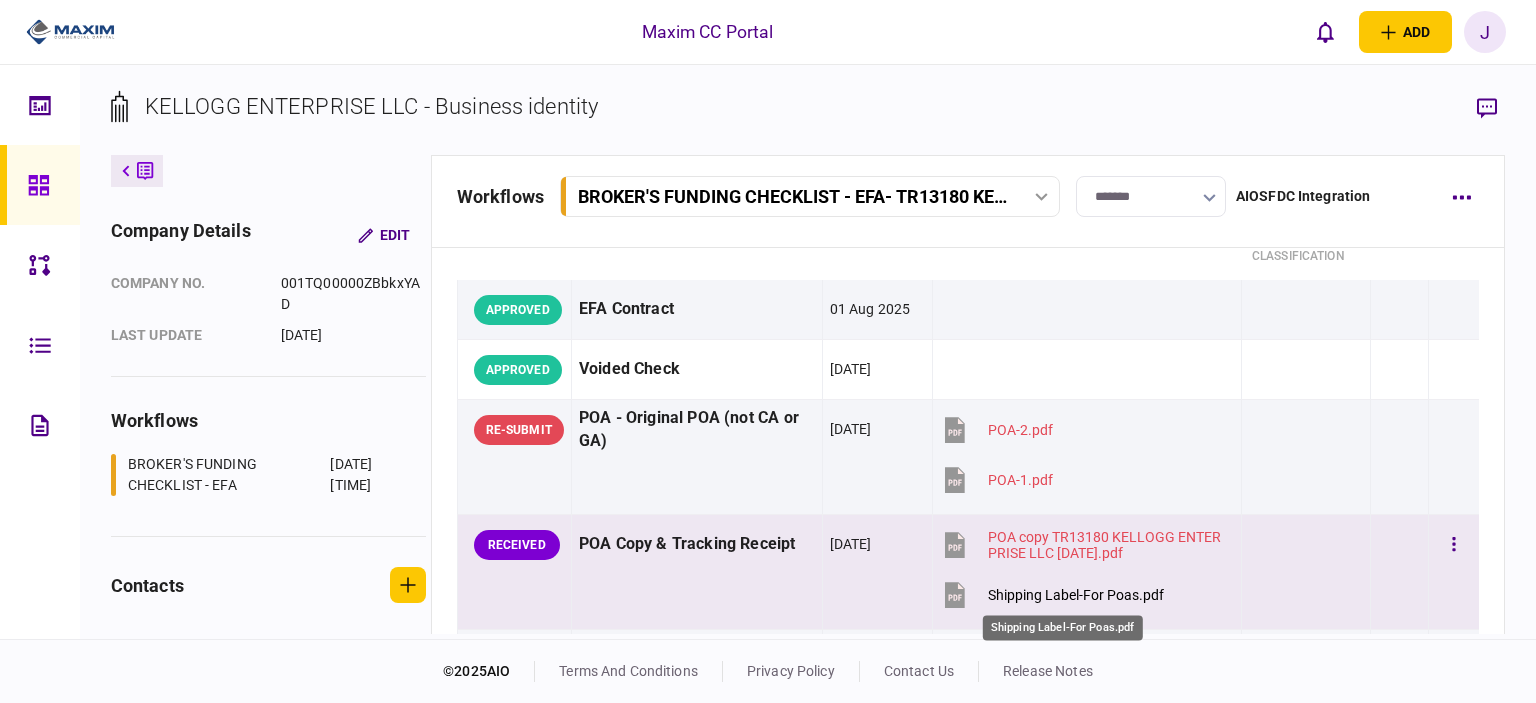 click on "Shipping Label-For Poas.pdf" at bounding box center [1076, 595] 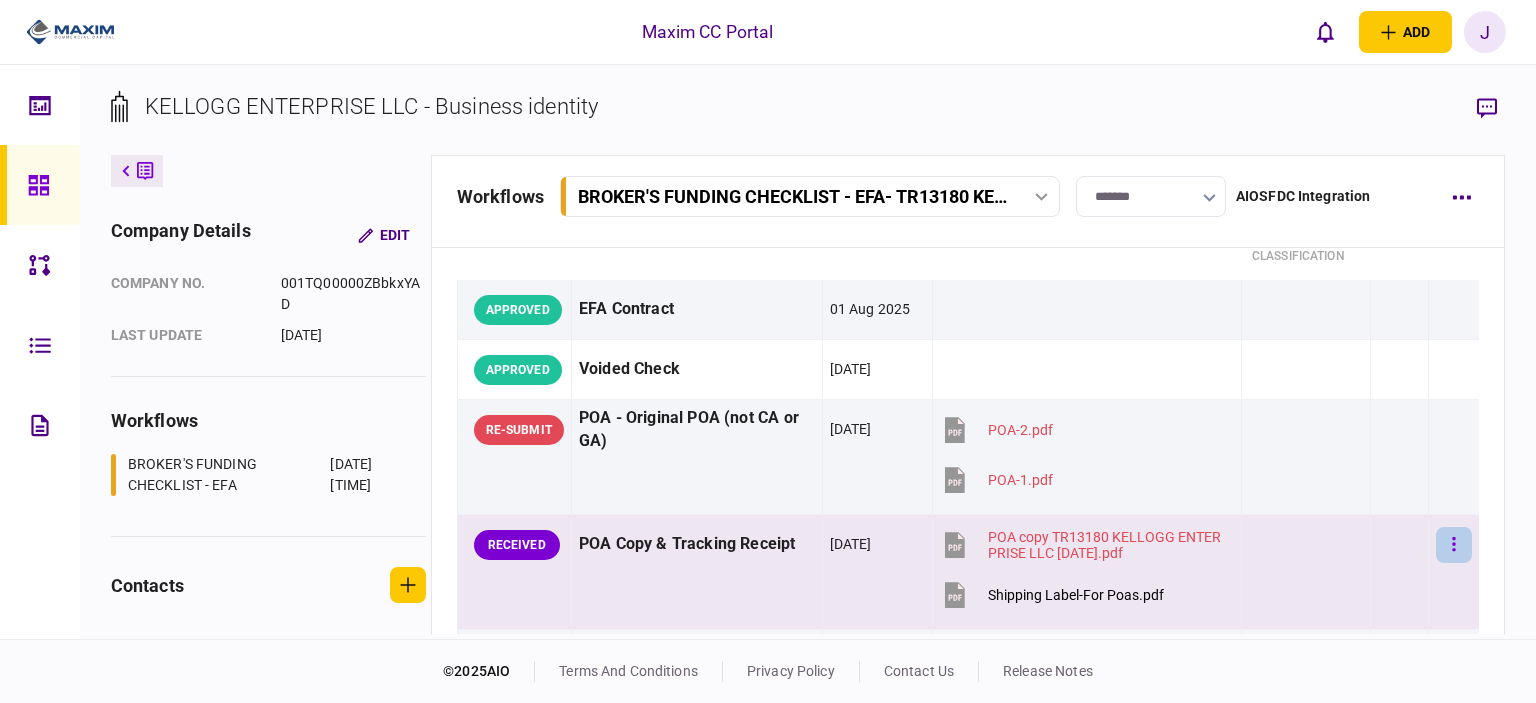 click at bounding box center [1454, 545] 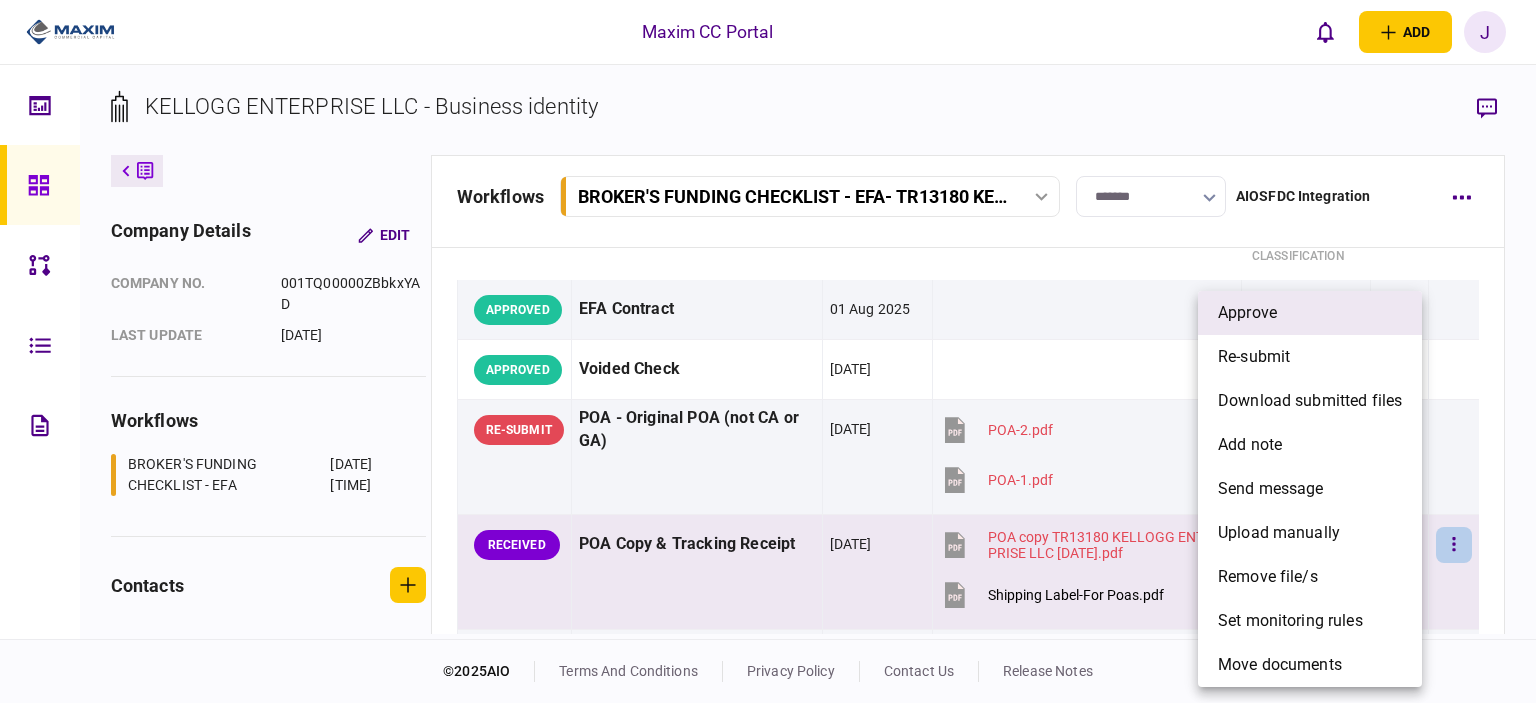 click on "approve" at bounding box center (1247, 313) 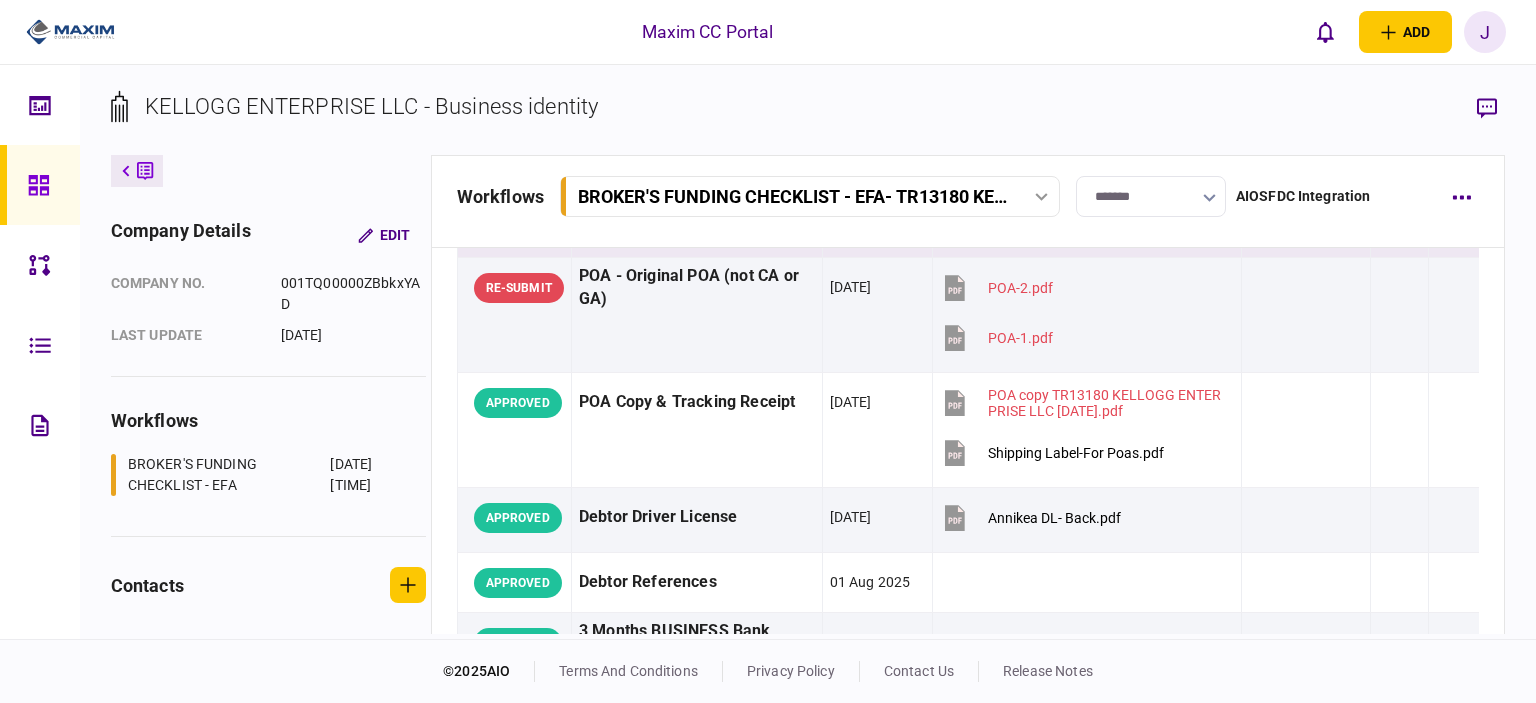 scroll, scrollTop: 0, scrollLeft: 0, axis: both 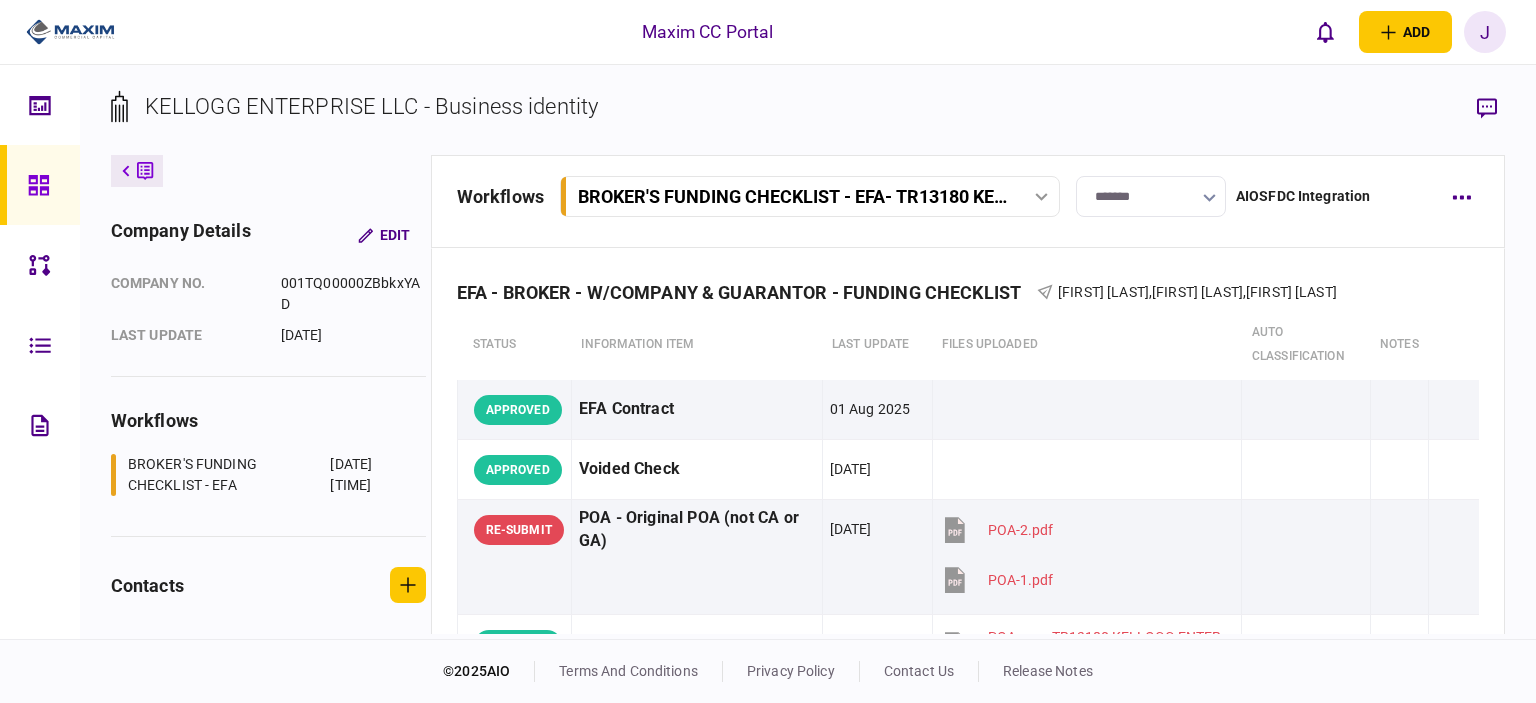 click at bounding box center [44, 185] 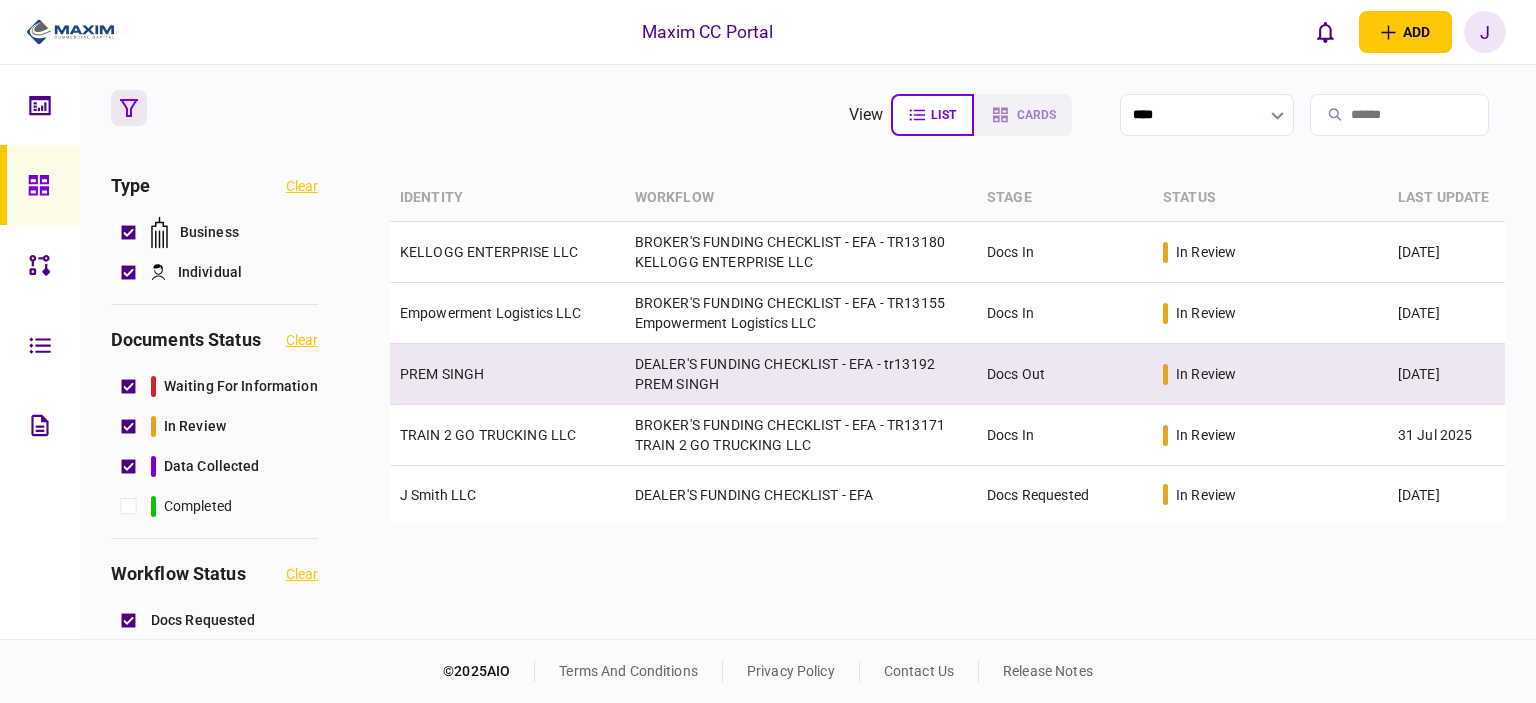 click on "PREM SINGH" at bounding box center [442, 374] 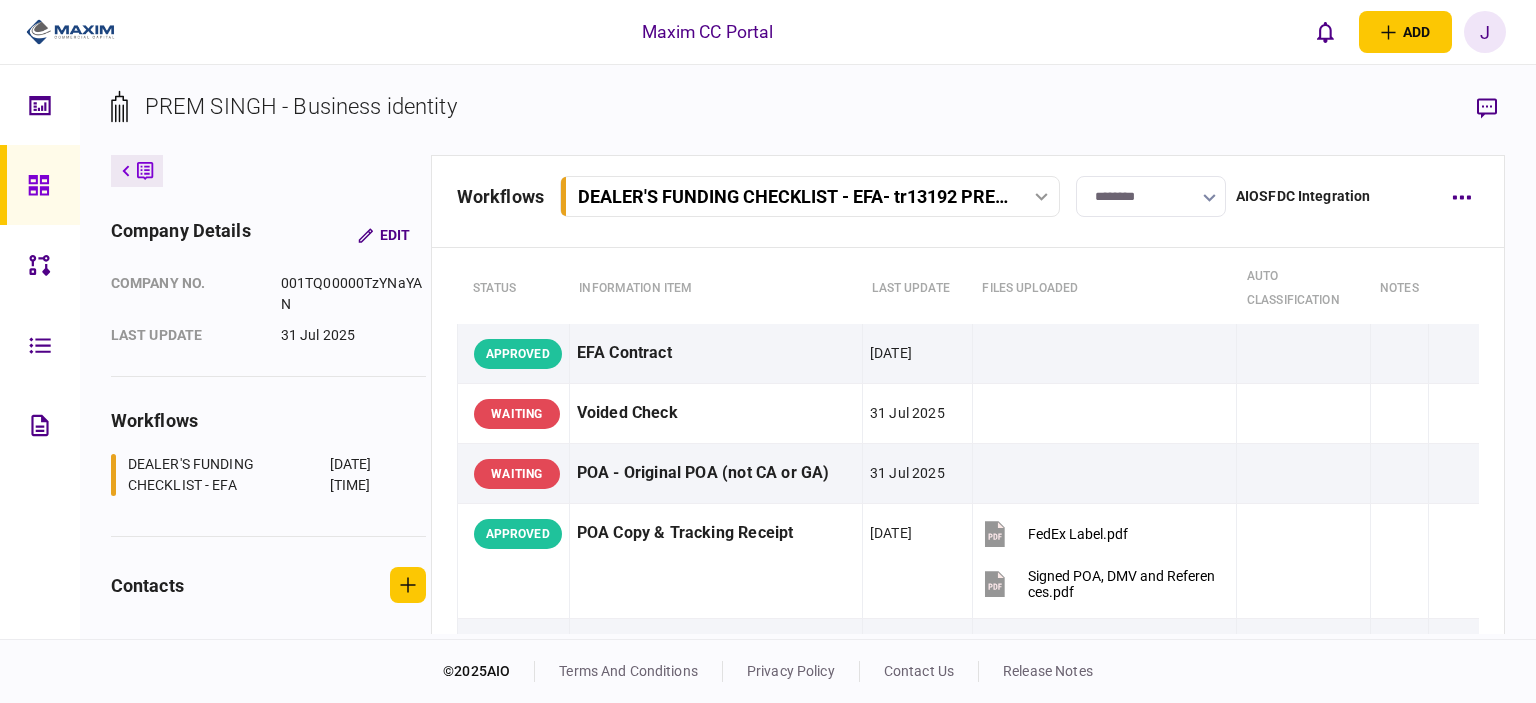 scroll, scrollTop: 0, scrollLeft: 0, axis: both 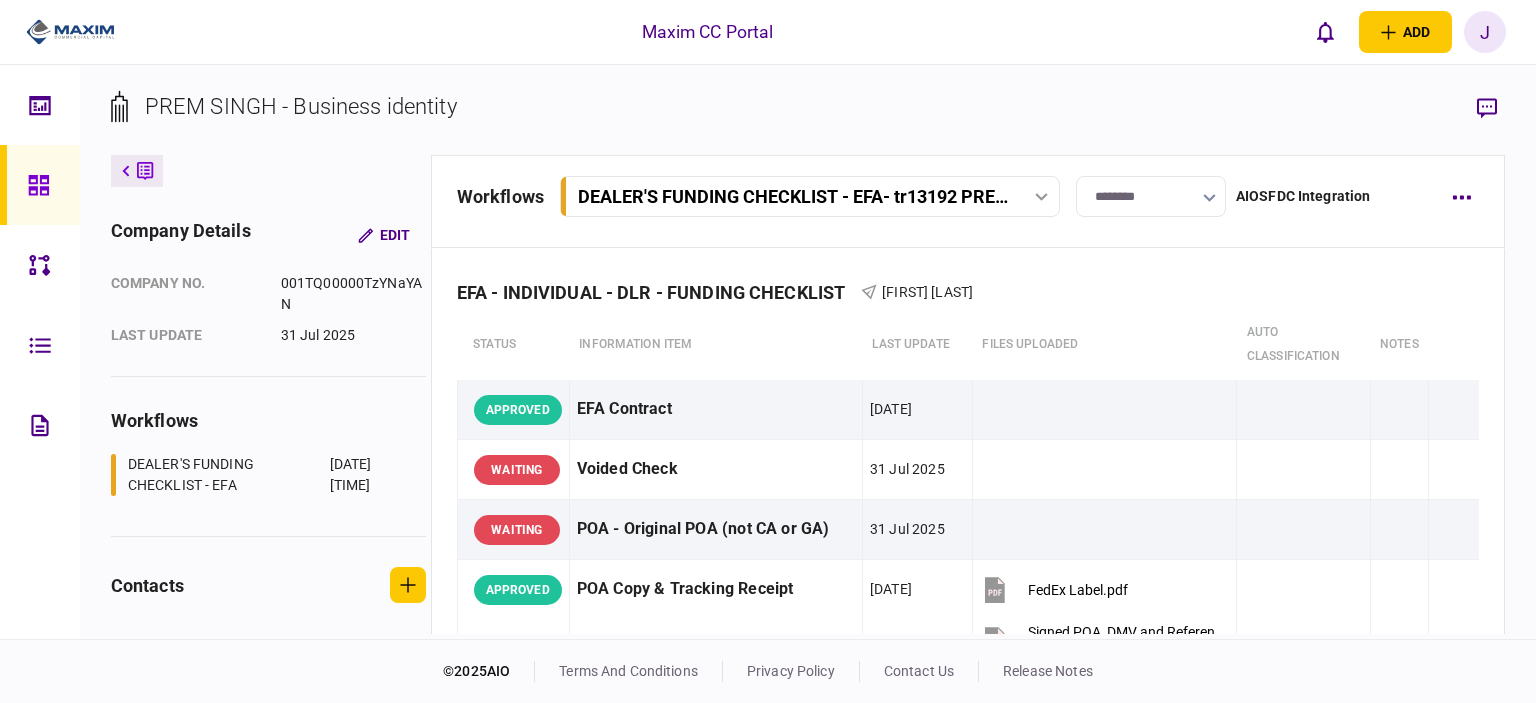 click at bounding box center (40, 185) 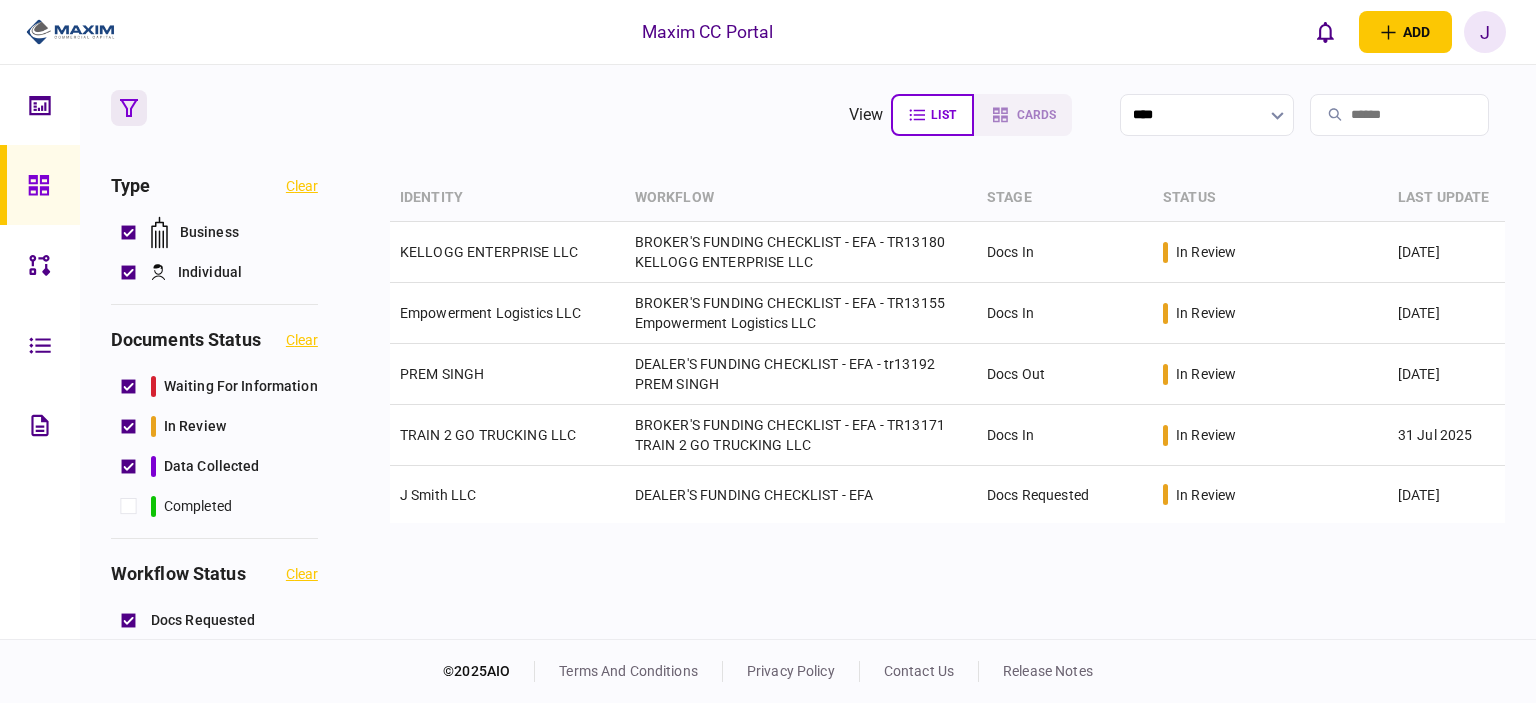 click on "Type clear Business Individual documents status clear waiting for information in review data collected completed workflow status clear Docs Requested Docs Out Docs In Submitted for Funding Closed Lost Closed Won assigned to clear unassigned AIOSFDC Integration [NAME] [NAME] [NAME] Docs Team [NAME] Funding Team [NAME] [NAME] [NAME] [NAME] [NAME] [NAME] identity workflow stage status last update KELLOGG ENTERPRISE LLC BROKER'S FUNDING CHECKLIST - EFA - TR13180 KELLOGG ENTERPRISE LLC Docs In in review [DATE] Empowerment Logistics LLC BROKER'S FUNDING CHECKLIST - EFA - TR13155 Empowerment Logistics LLC Docs In in review [DATE] PREM SINGH DEALER'S FUNDING CHECKLIST - EFA - tr13192 PREM SINGH Docs Out in review [DATE] TRAIN 2 GO TRUCKING LLC BROKER'S FUNDING CHECKLIST - EFA - TR13171 TRAIN 2 GO TRUCKING LLC Docs In in review [DATE] J Smith LLC DEALER'S FUNDING CHECKLIST - EFA" at bounding box center (808, 352) 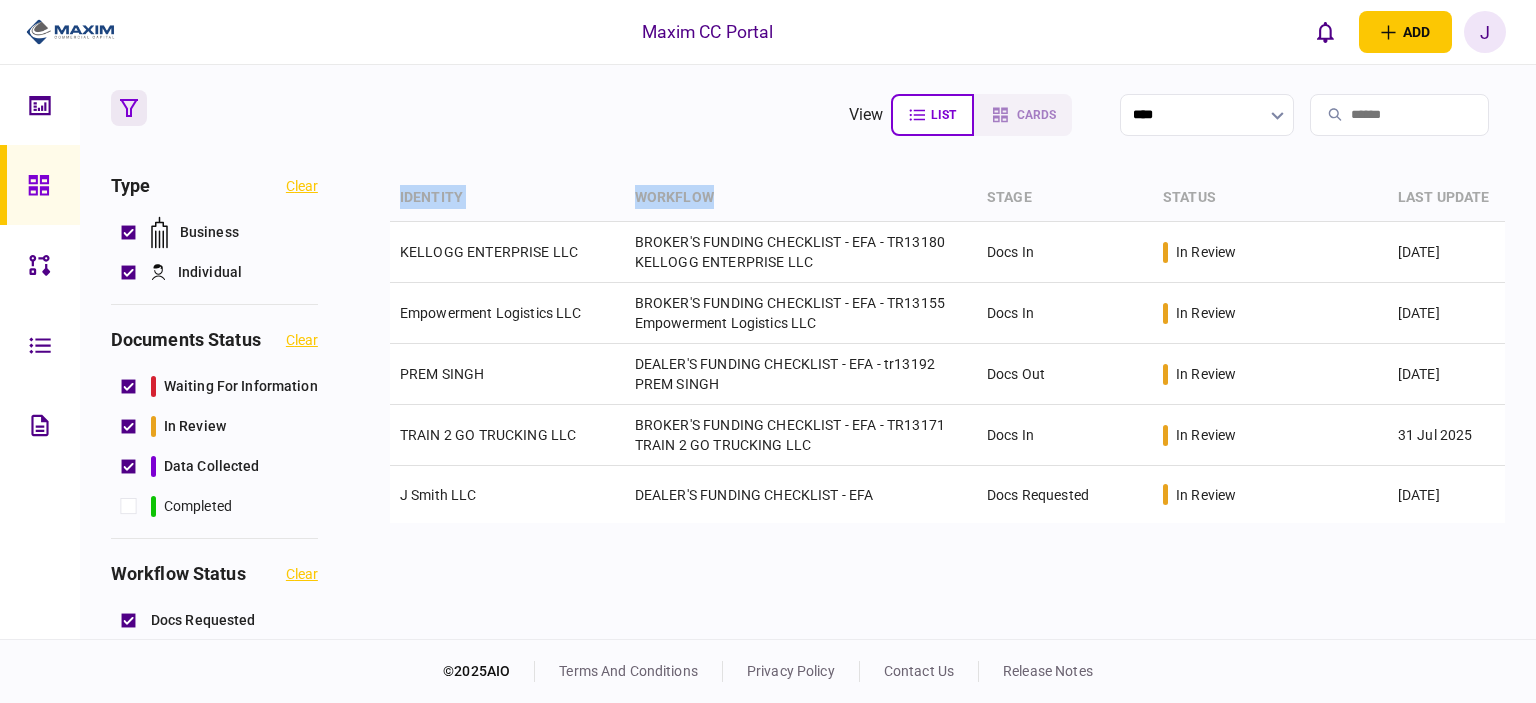 drag, startPoint x: 737, startPoint y: 206, endPoint x: 382, endPoint y: 214, distance: 355.09012 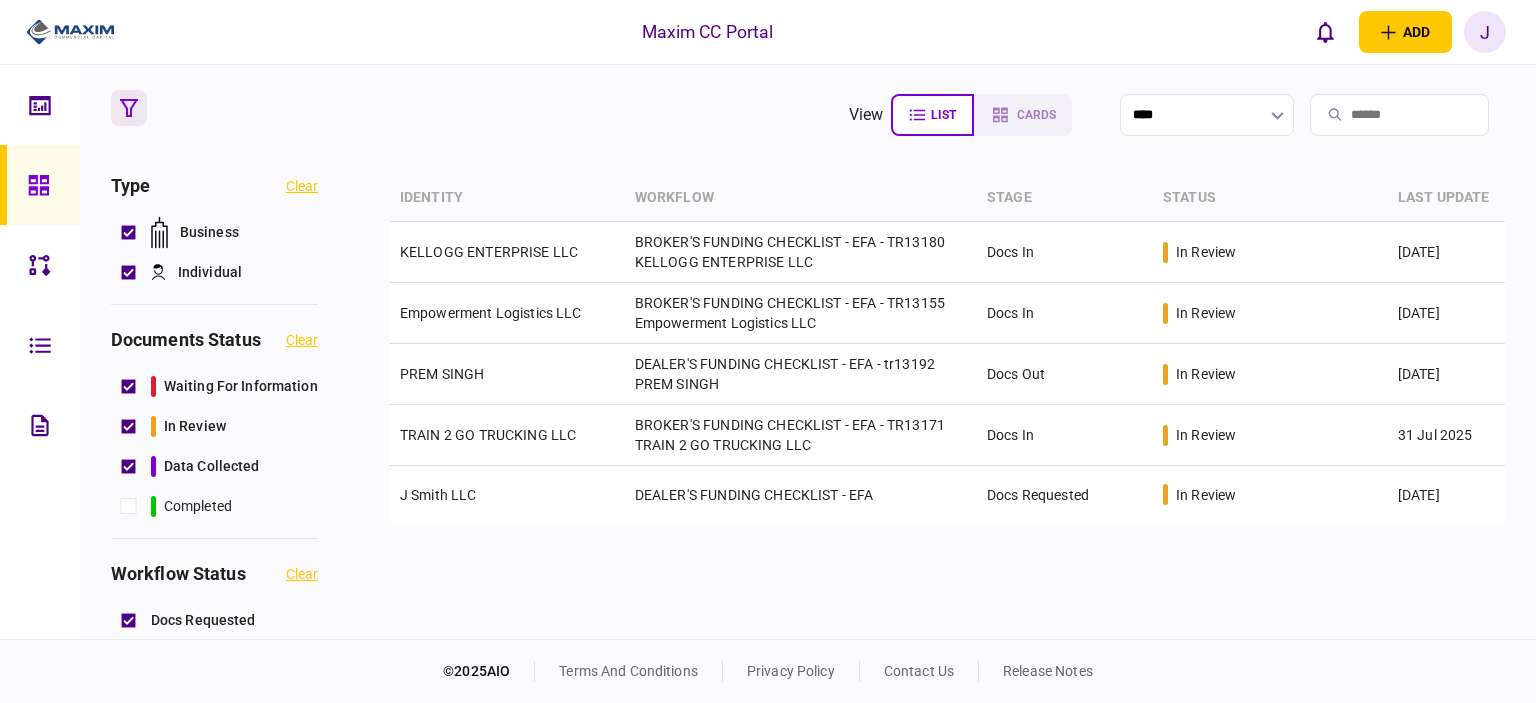 click on "view list cards ****" at bounding box center (808, 115) 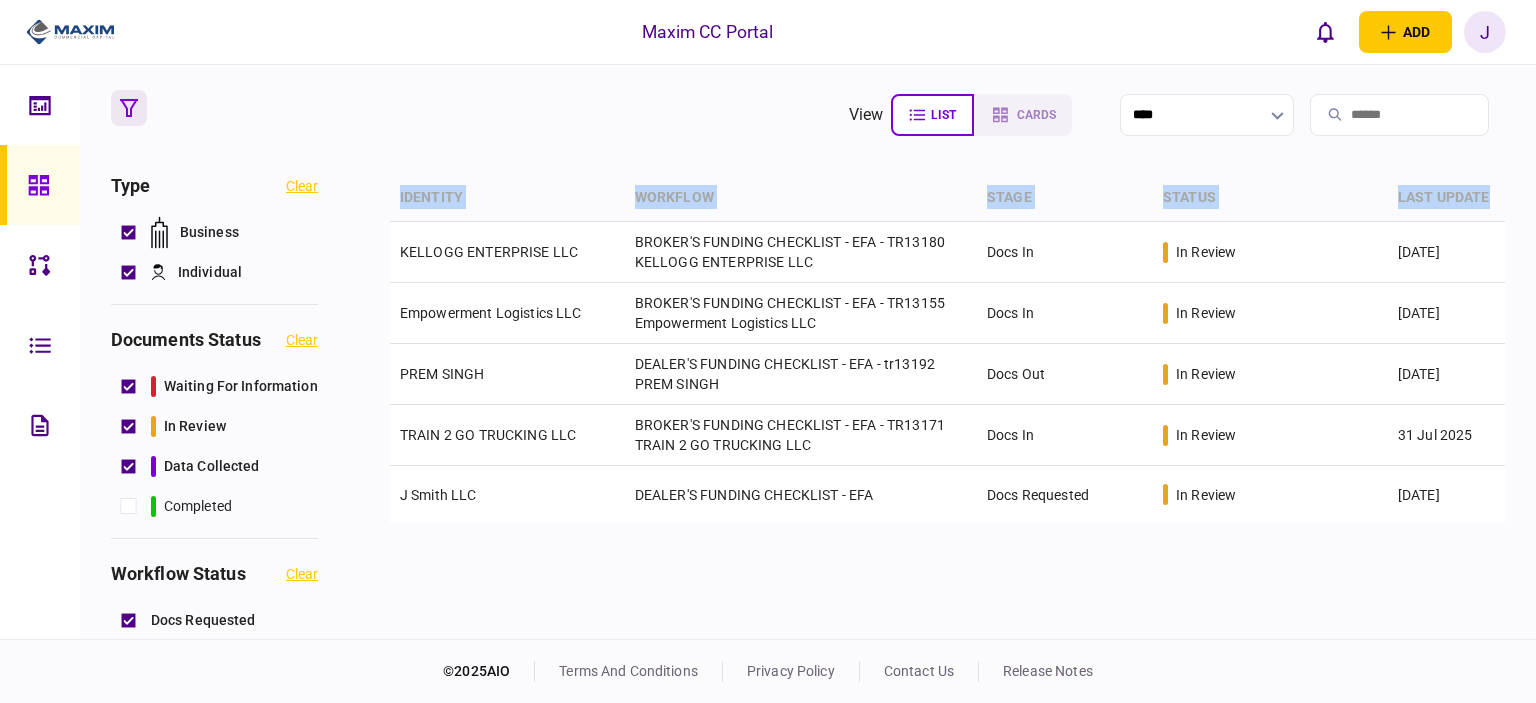 drag, startPoint x: 385, startPoint y: 169, endPoint x: 1491, endPoint y: 203, distance: 1106.5225 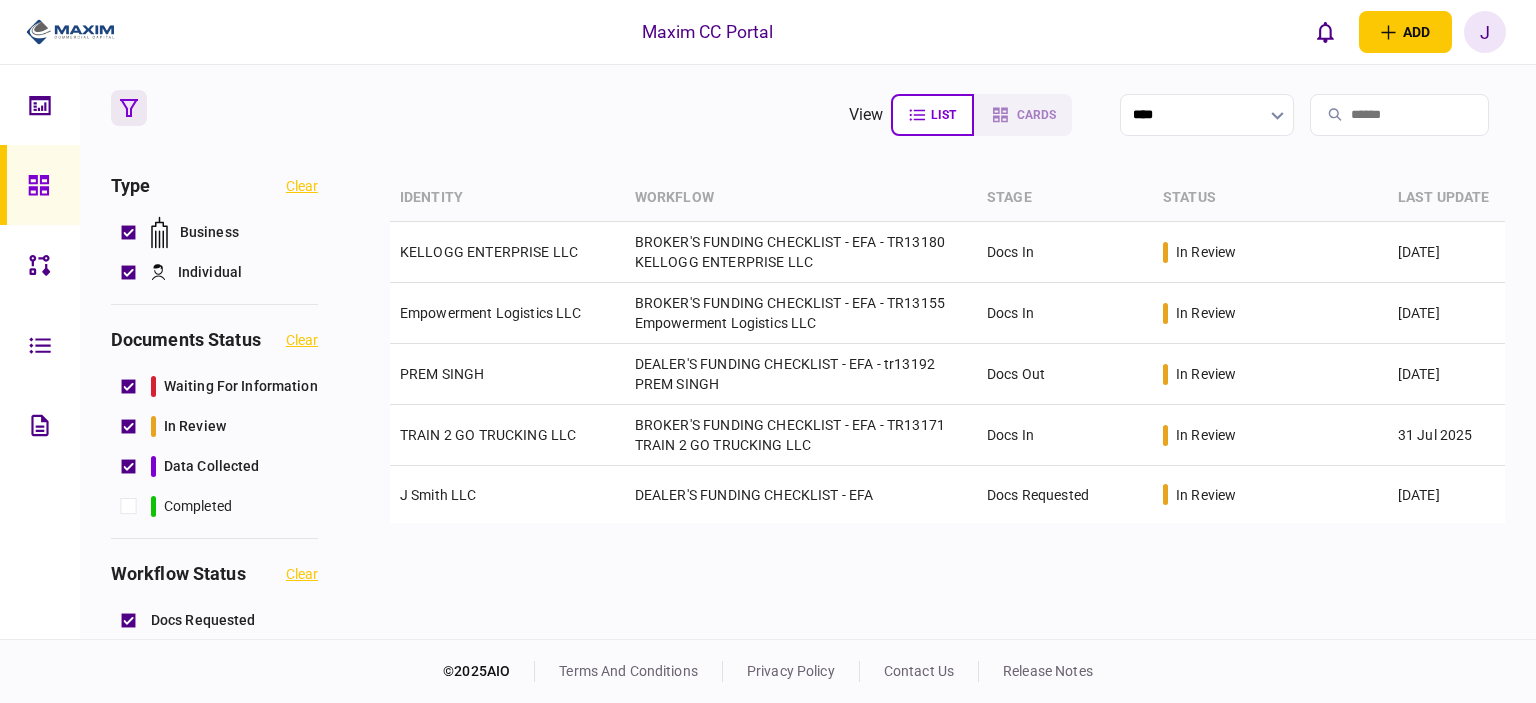 click on "view list cards ****" at bounding box center [808, 115] 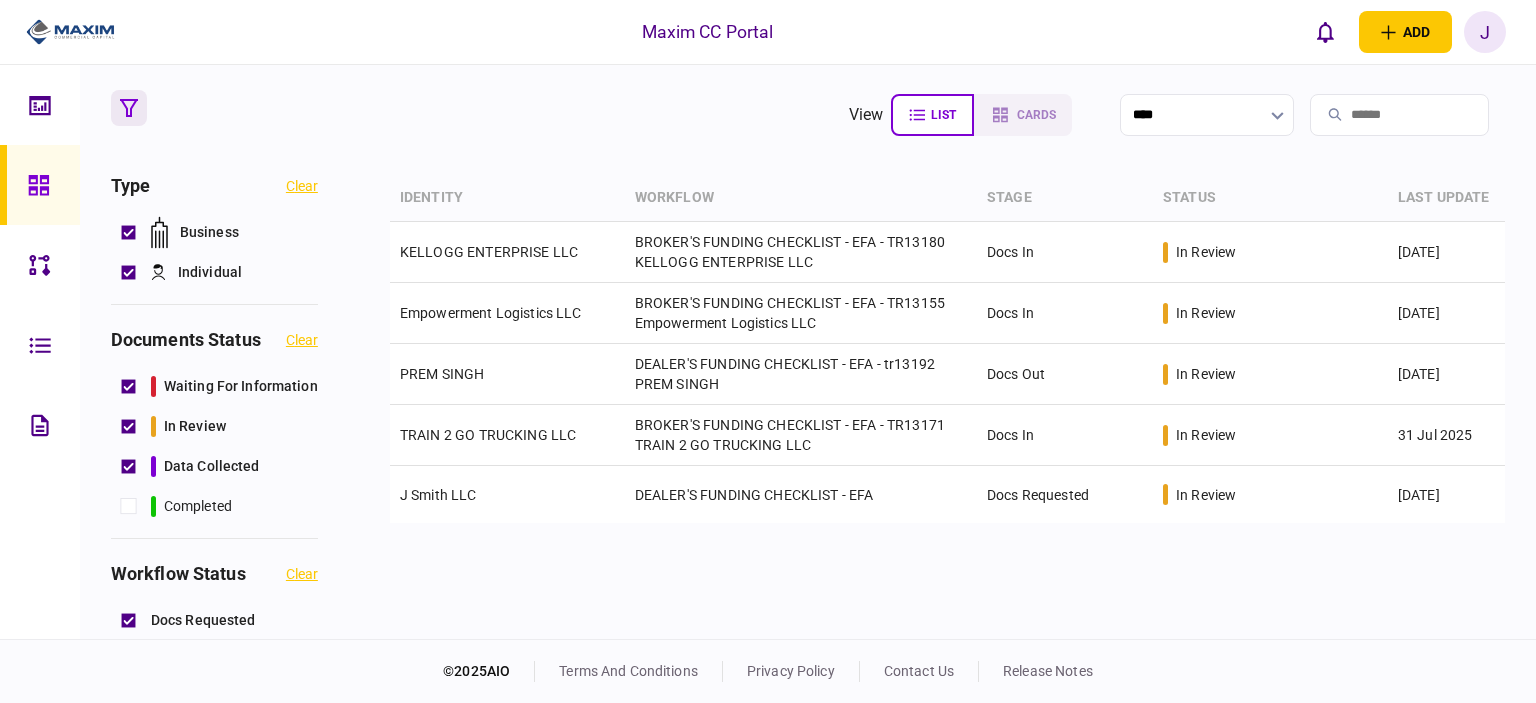 click on "view list cards ****" at bounding box center (808, 115) 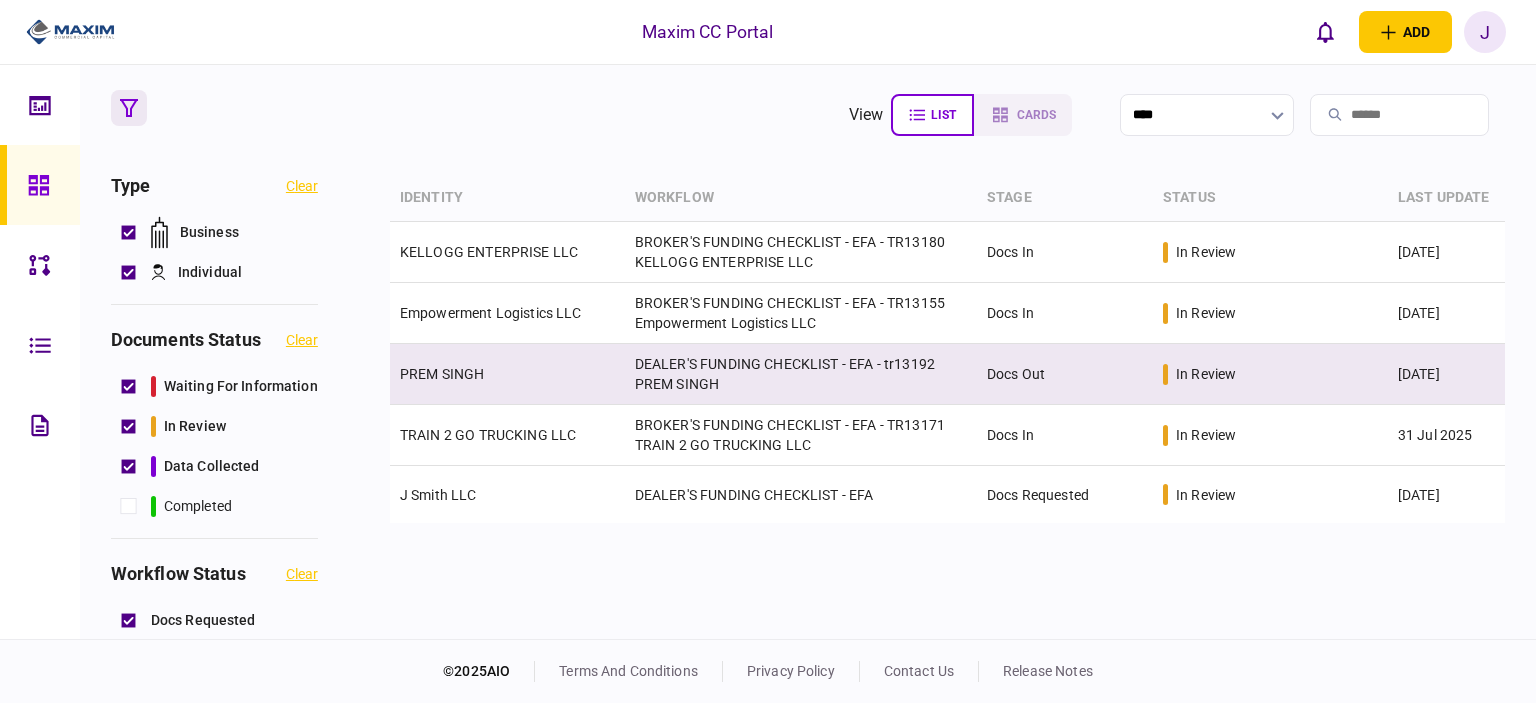 click on "PREM SINGH" at bounding box center (507, 374) 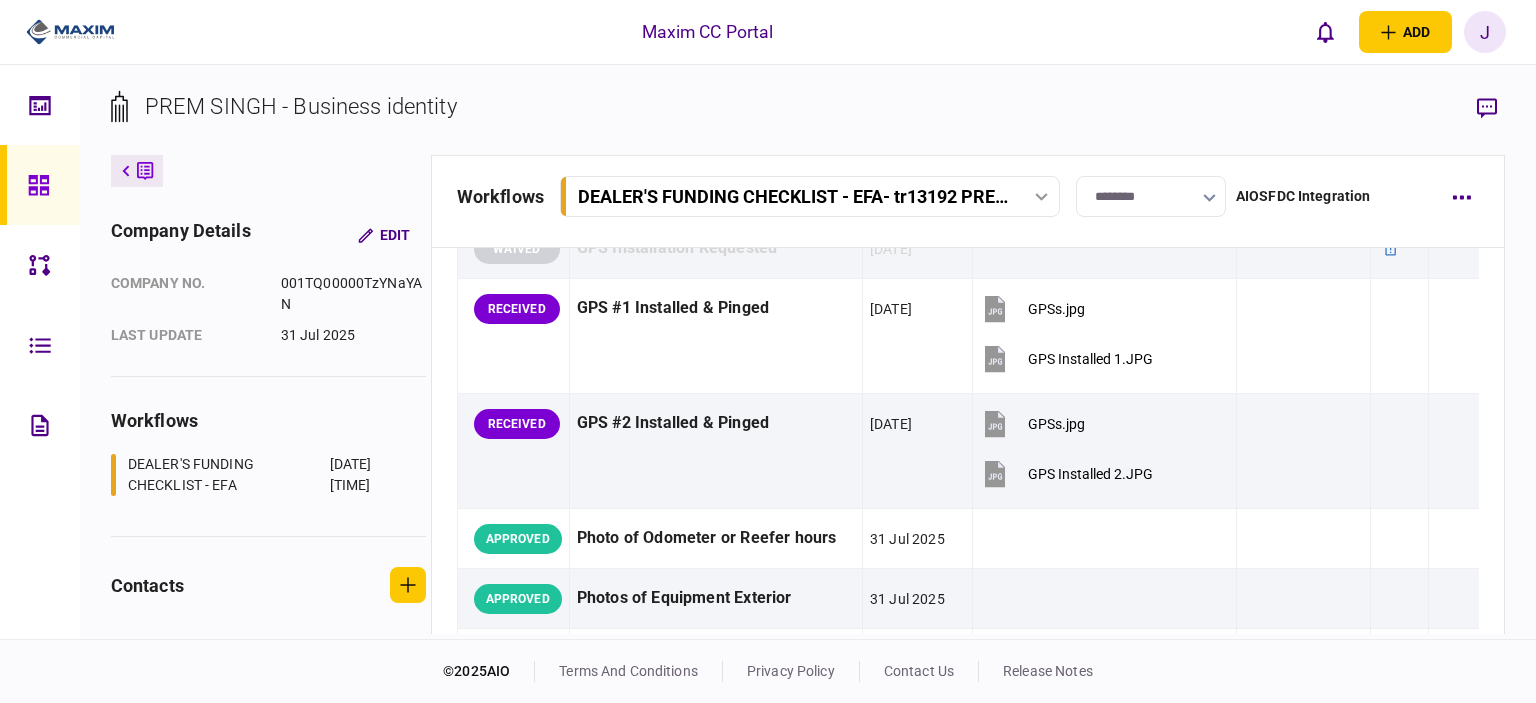 scroll, scrollTop: 1600, scrollLeft: 0, axis: vertical 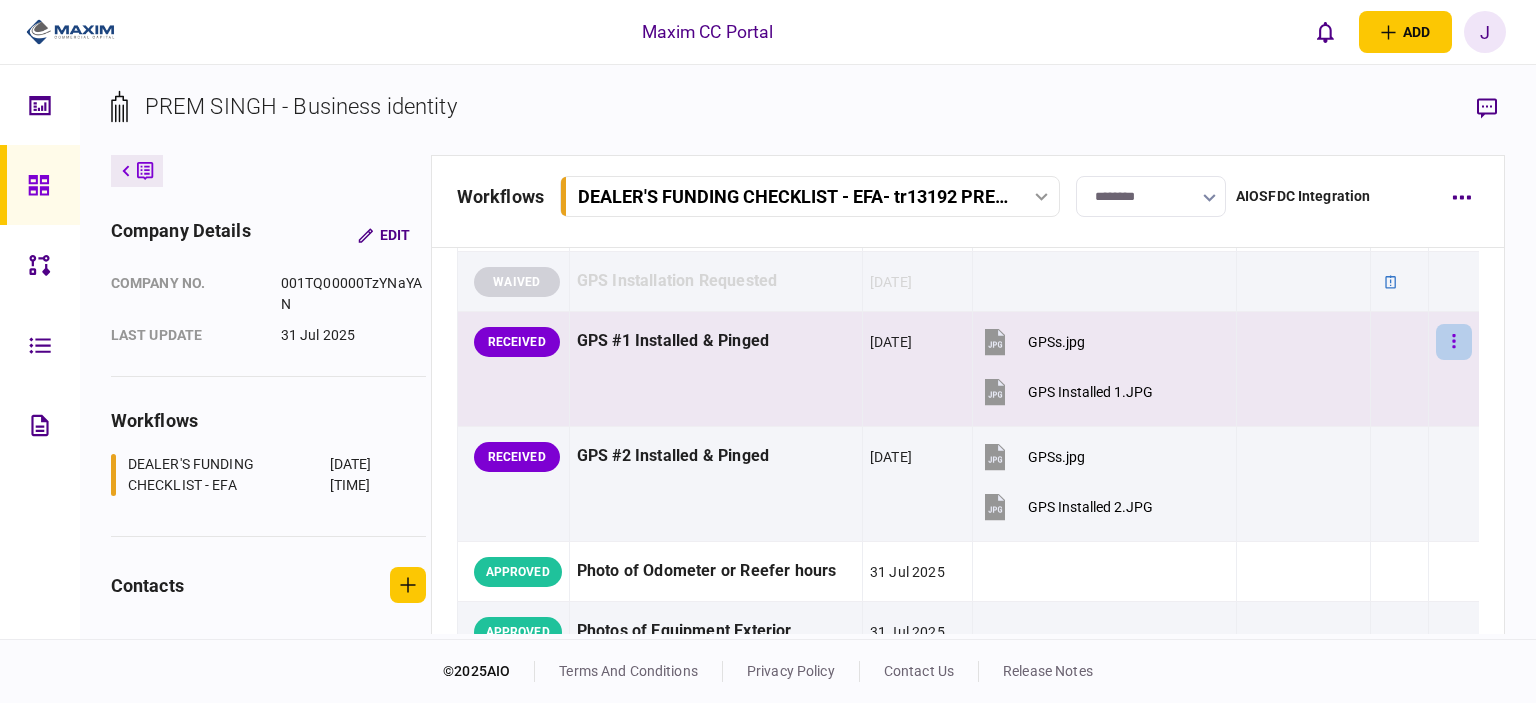 click at bounding box center [1454, 342] 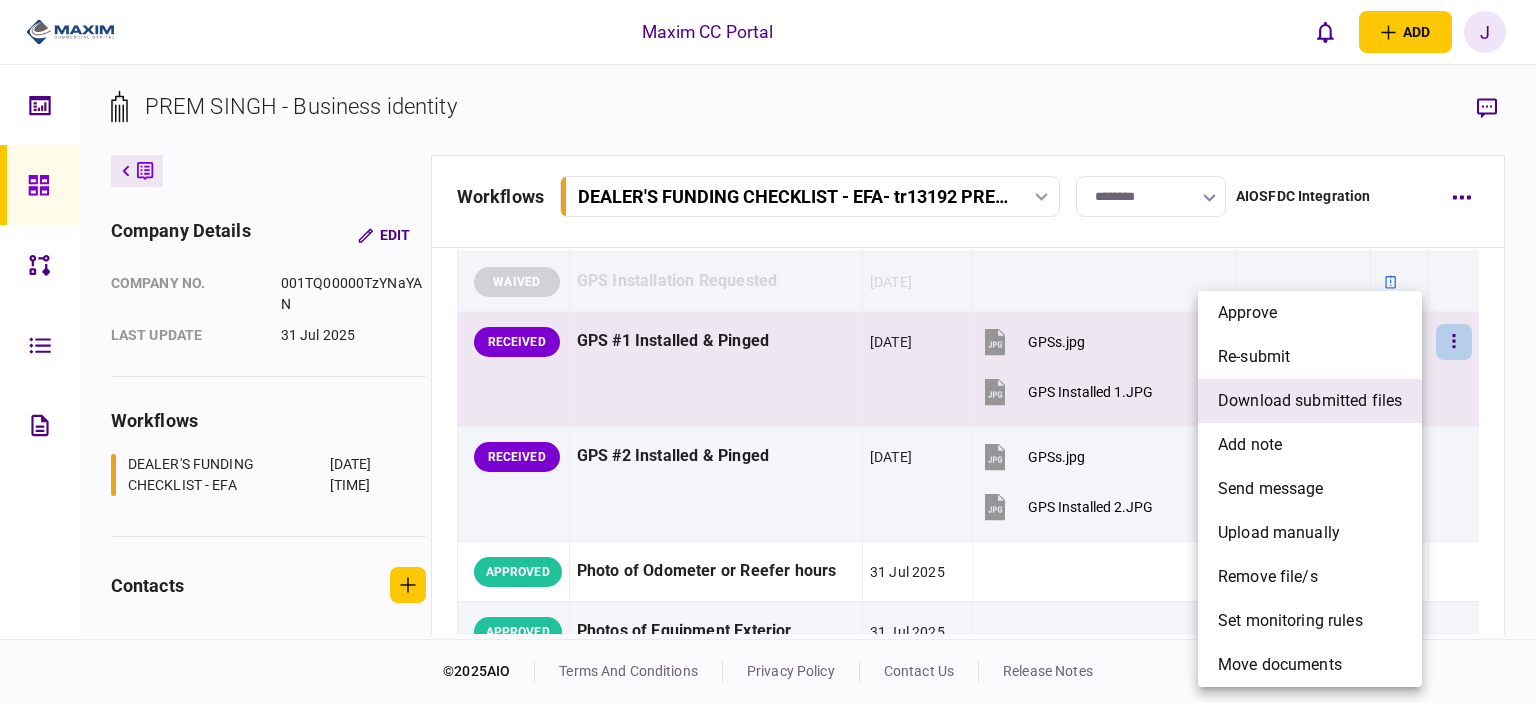 click on "download submitted files" at bounding box center (1310, 401) 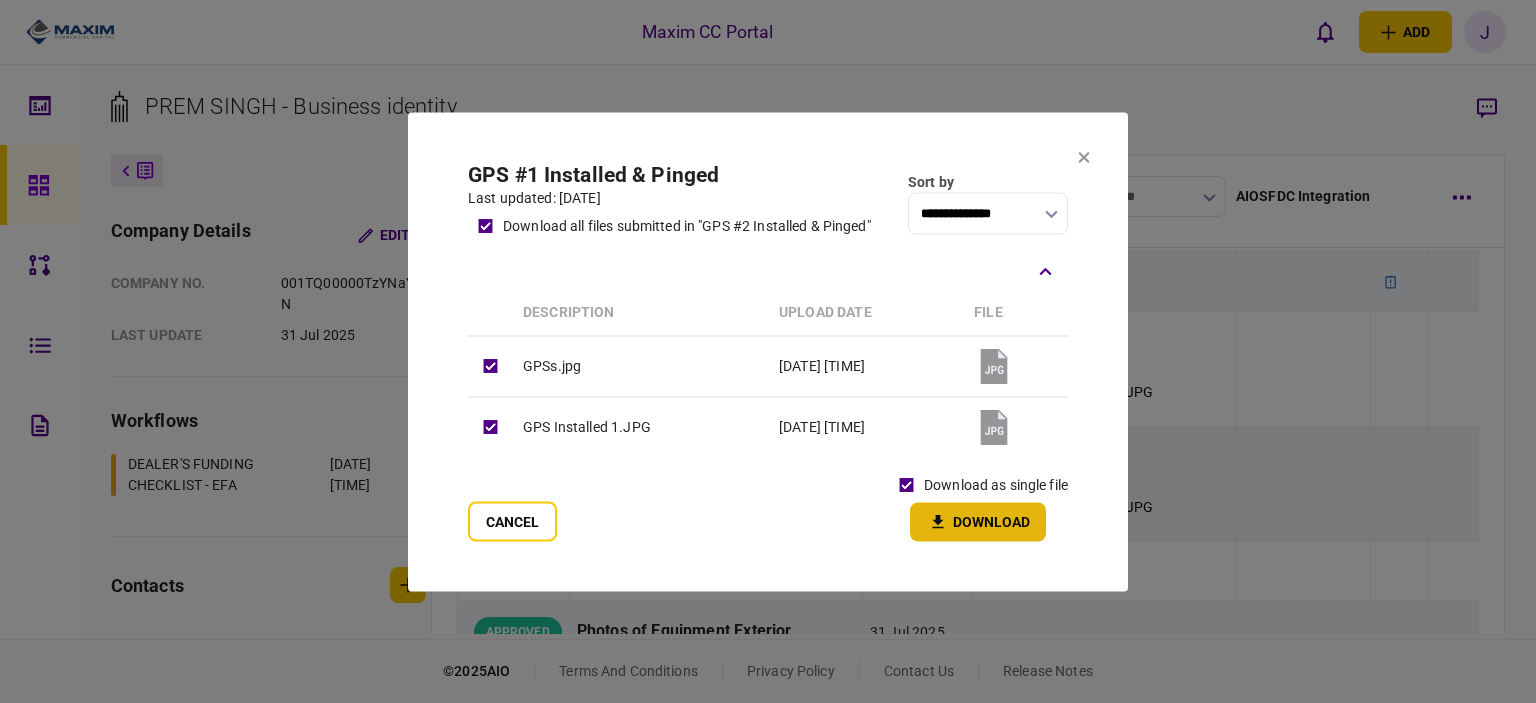 click on "Download" at bounding box center (978, 521) 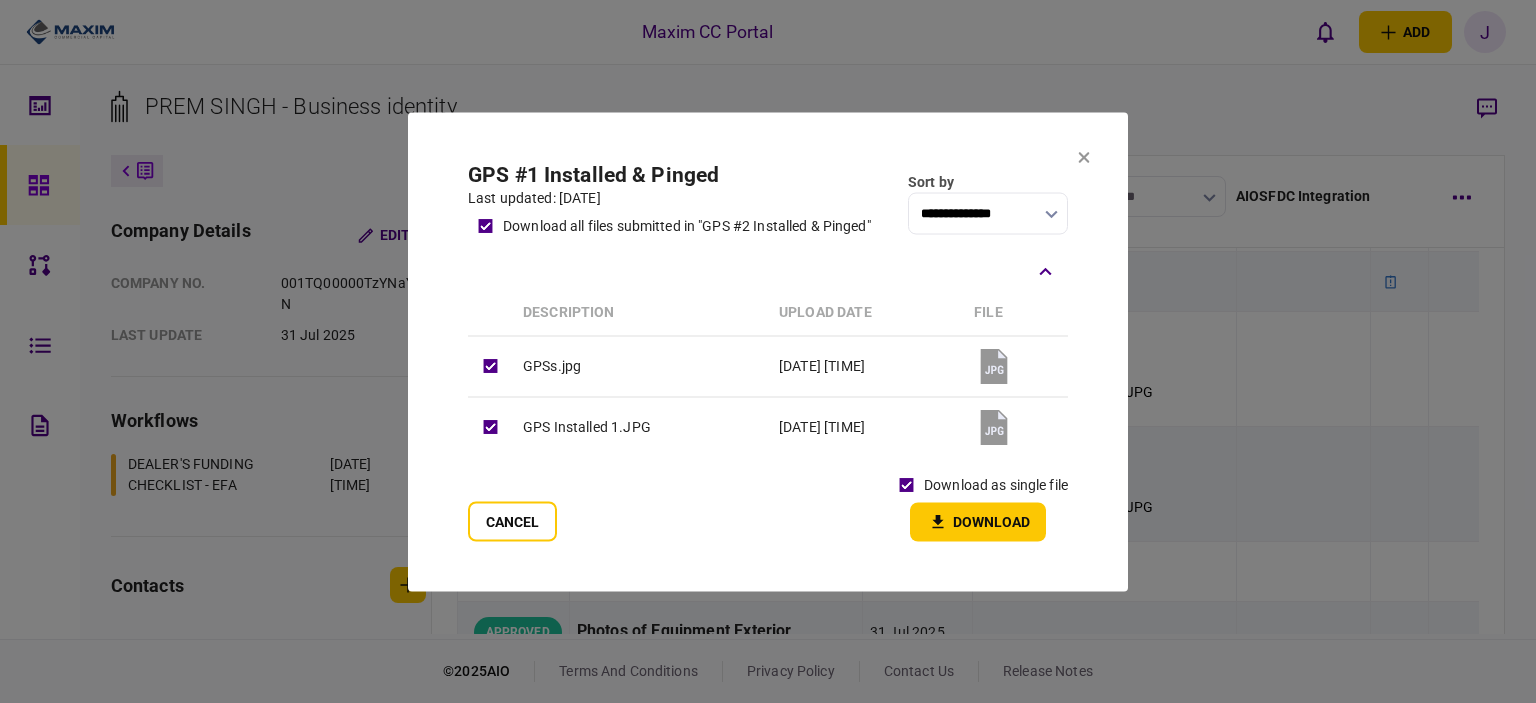 click on "GPS #1 Installed & Pinged" at bounding box center [669, 174] 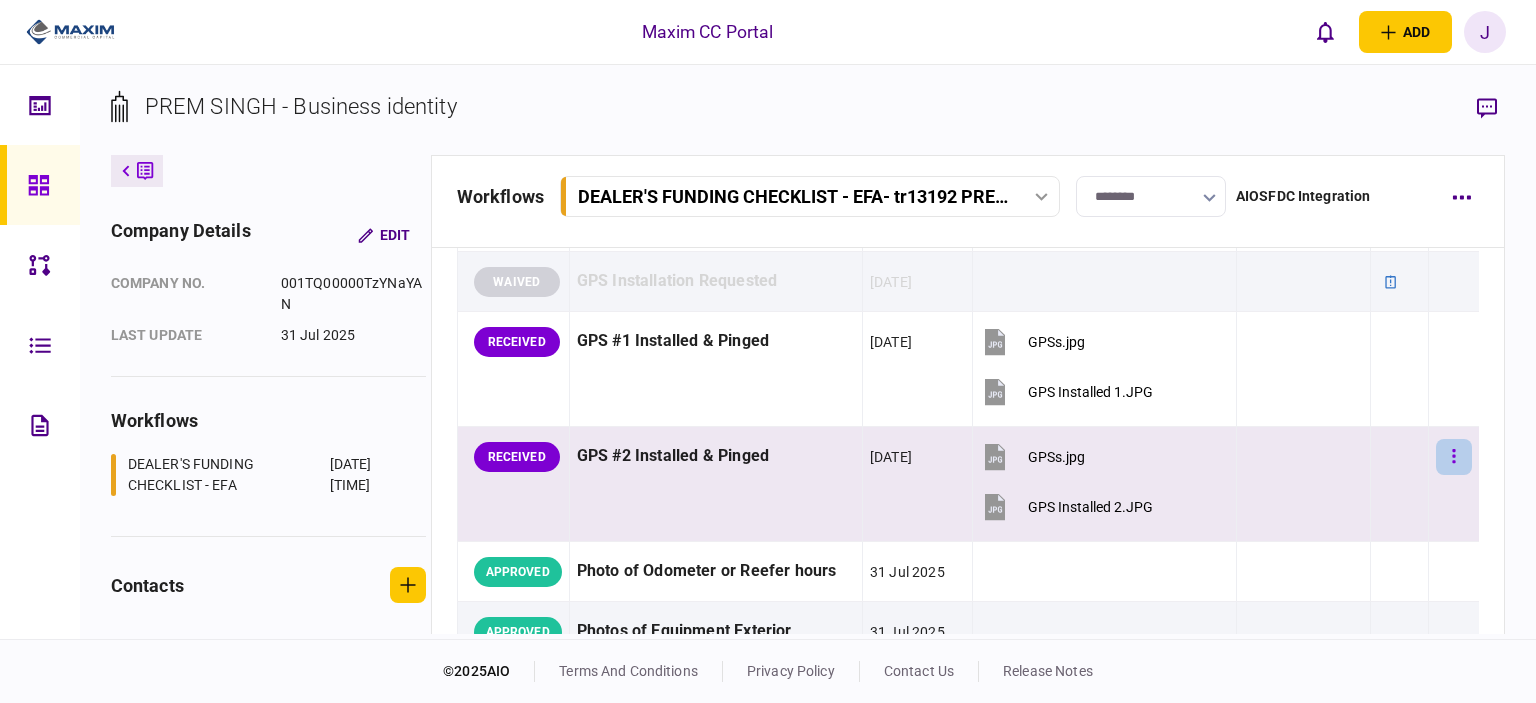 click at bounding box center [1454, 457] 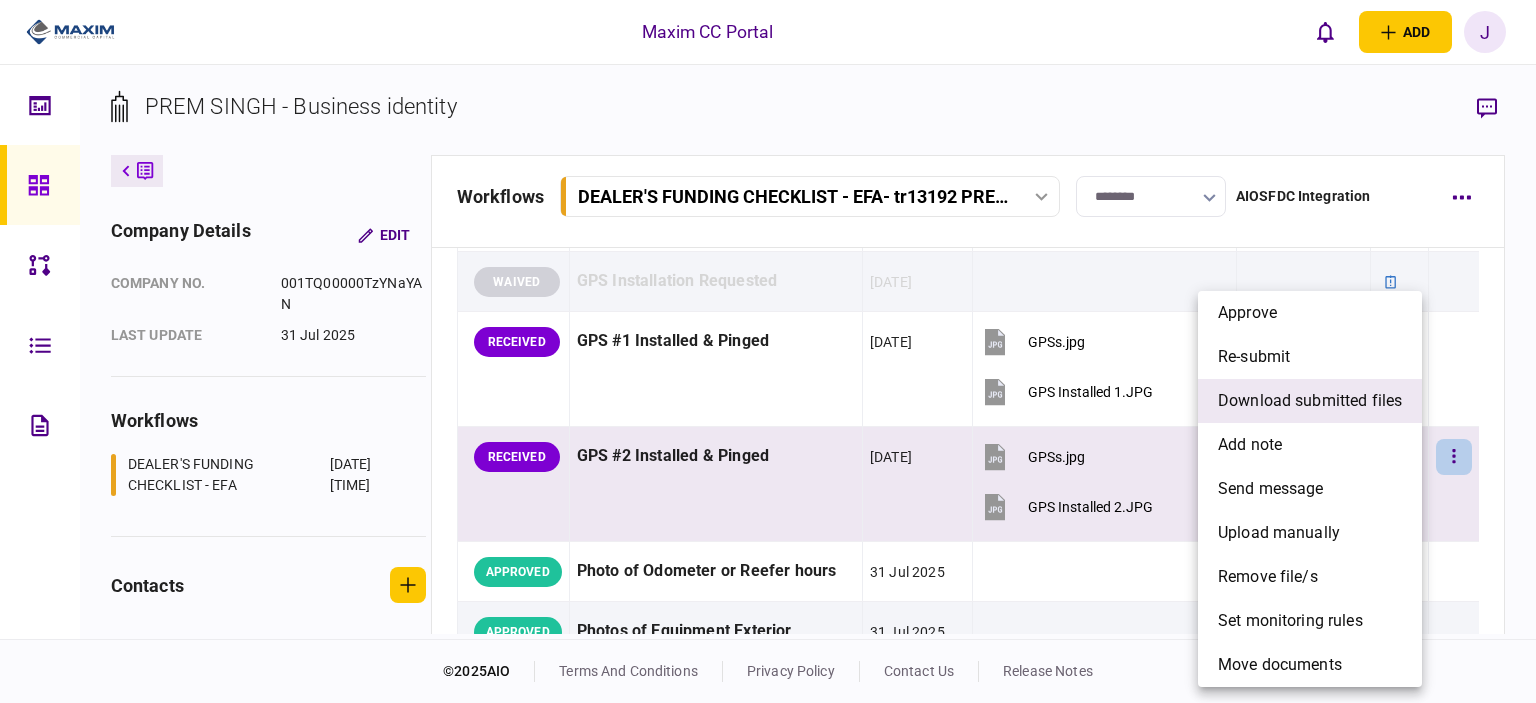 click on "download submitted files" at bounding box center (1310, 401) 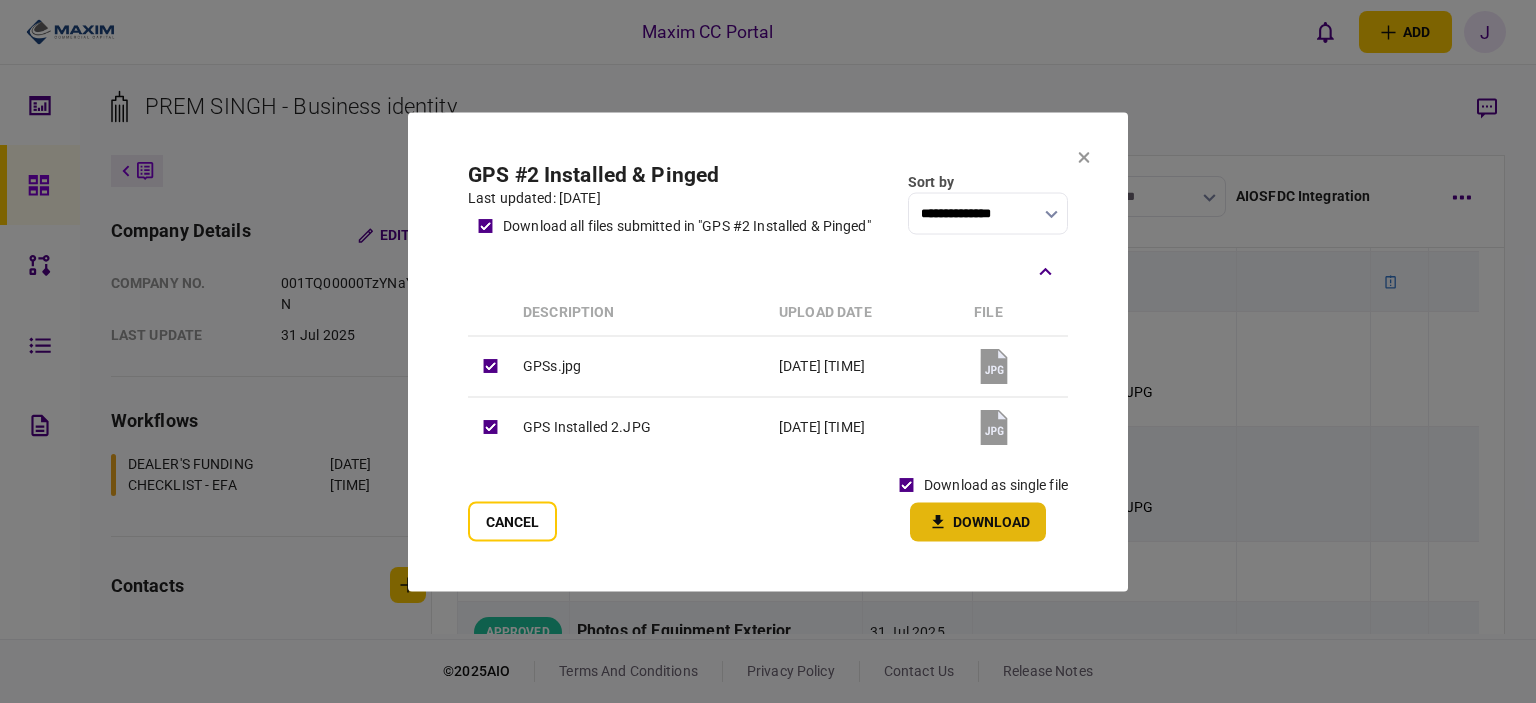 click on "Download" at bounding box center (978, 521) 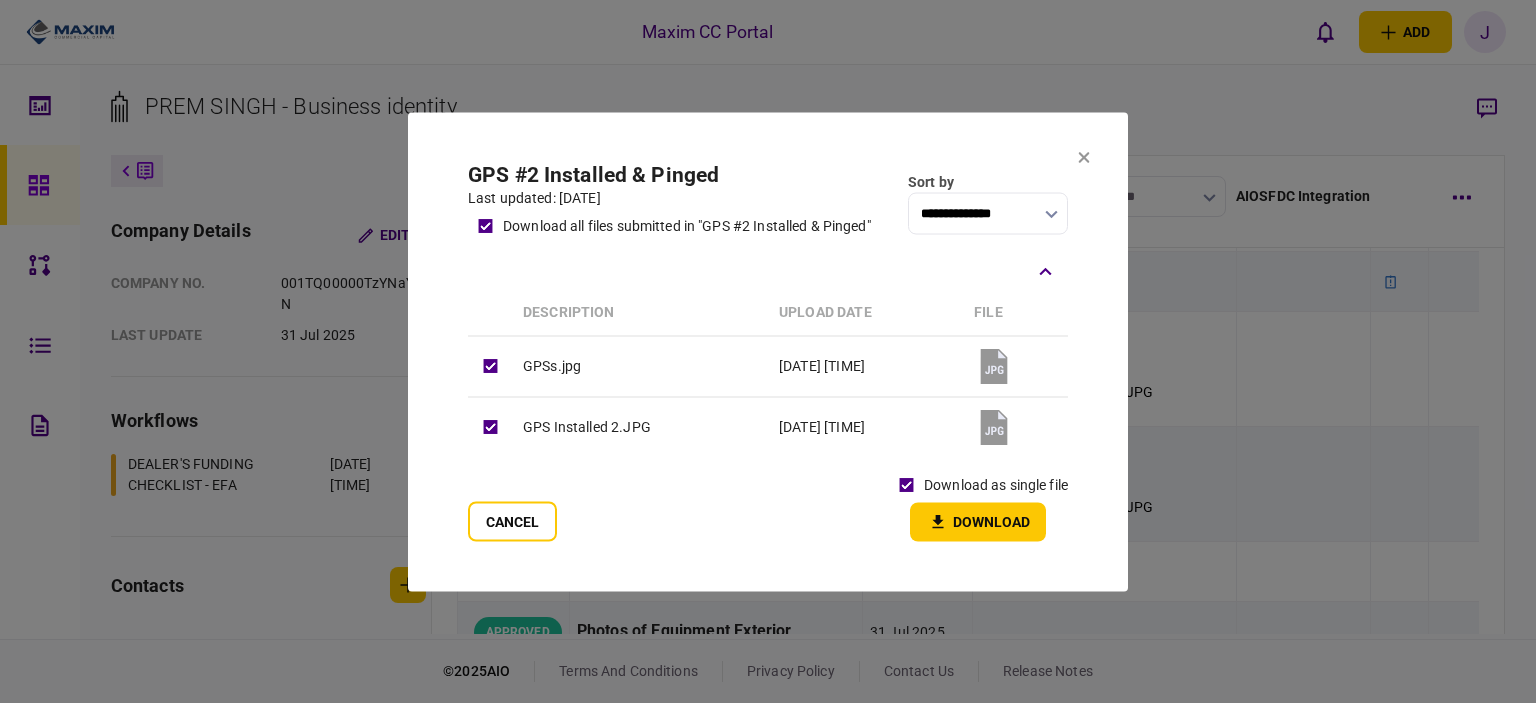 click at bounding box center [1084, 158] 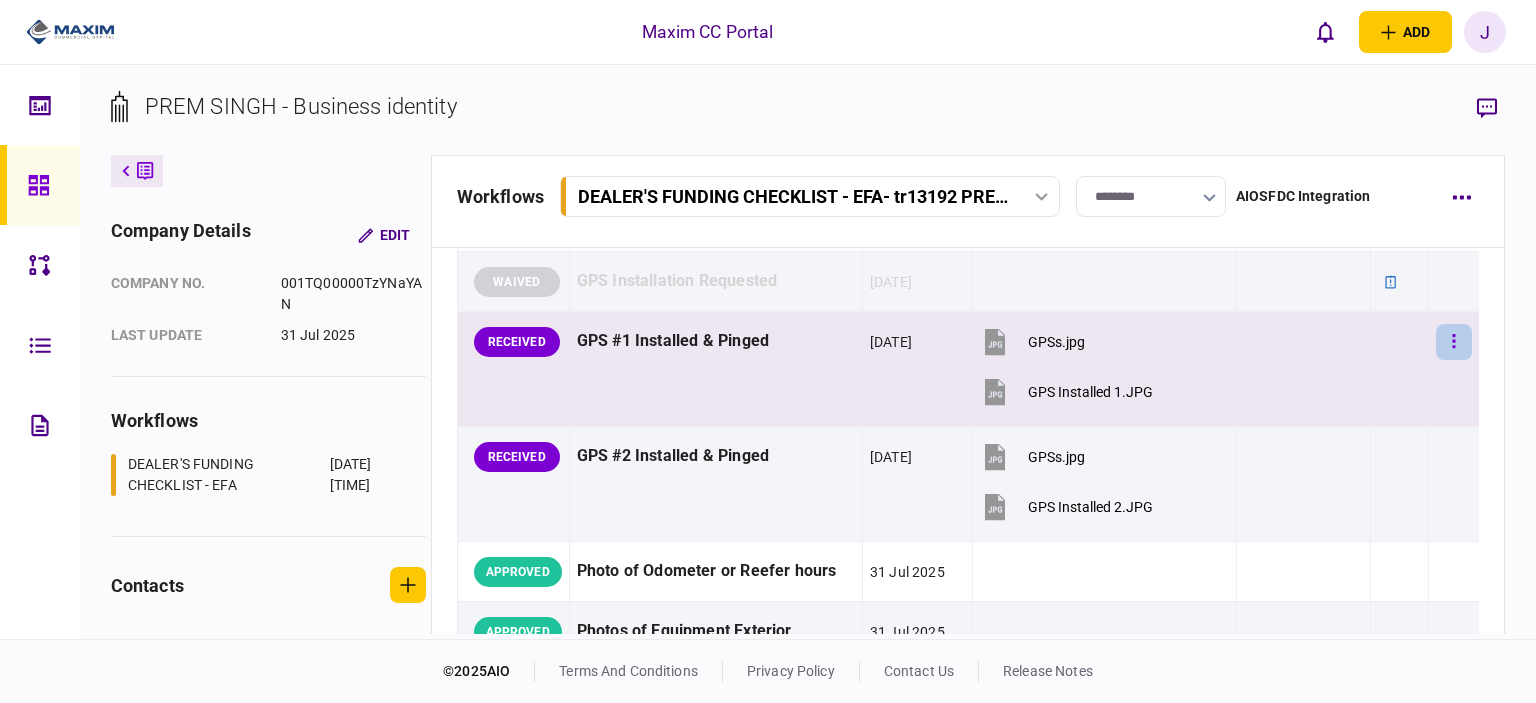 click at bounding box center (1454, 342) 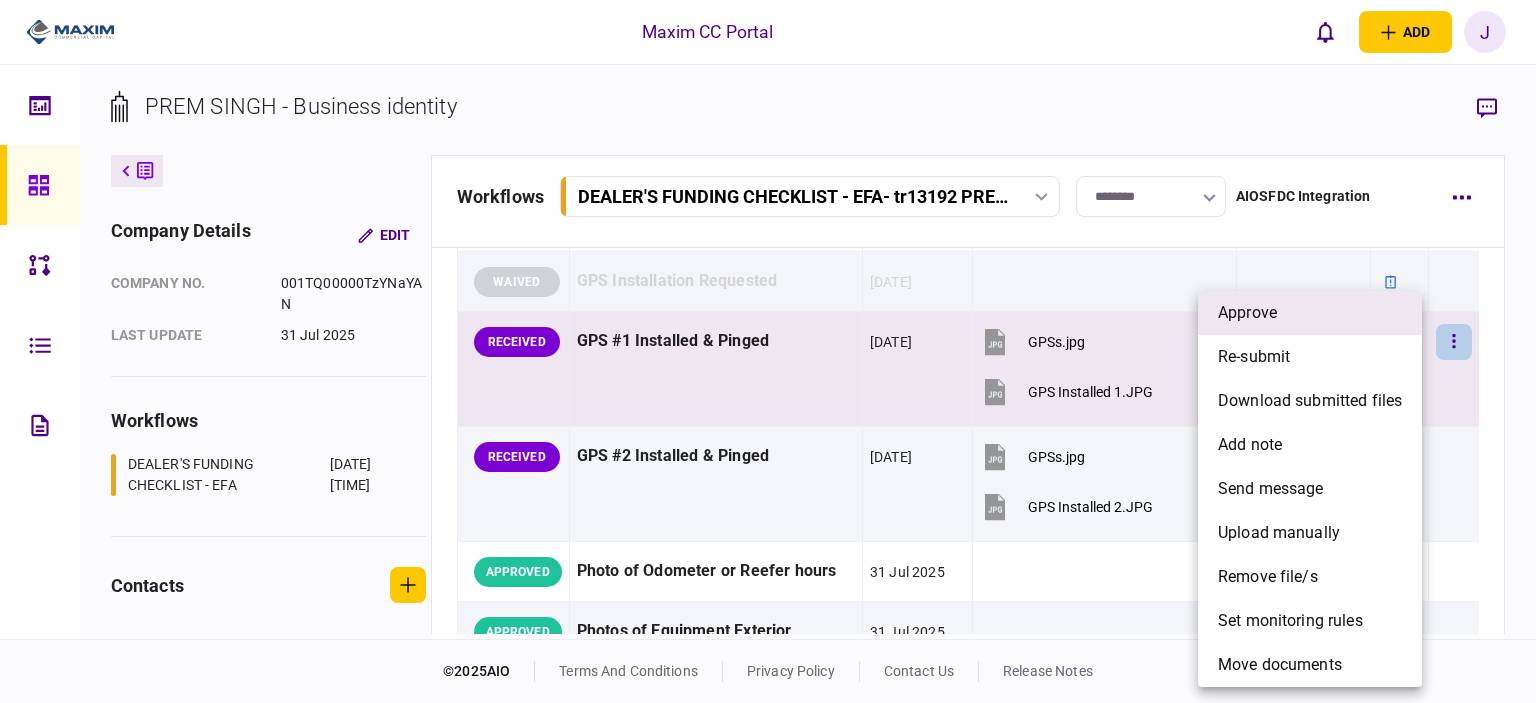 click on "approve" at bounding box center [1310, 313] 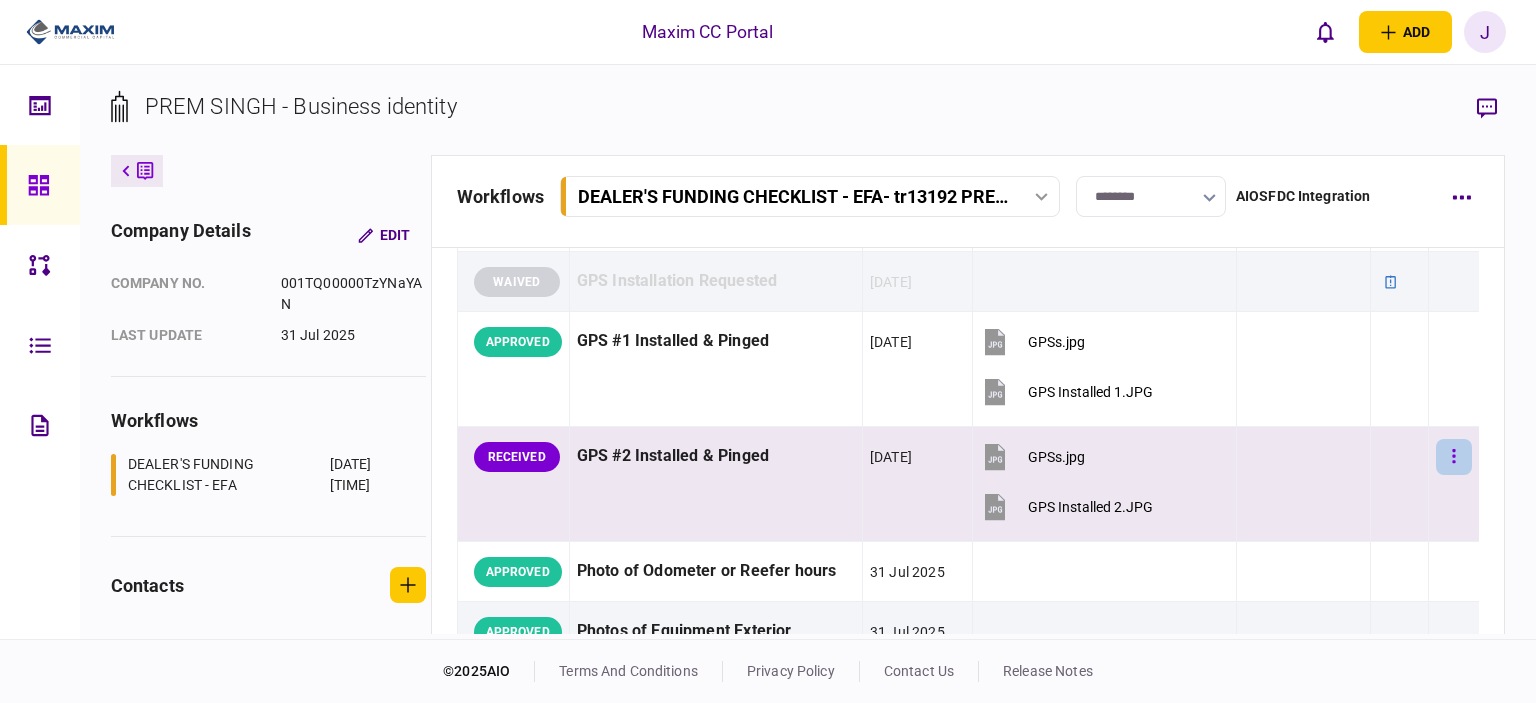 click at bounding box center [1454, 457] 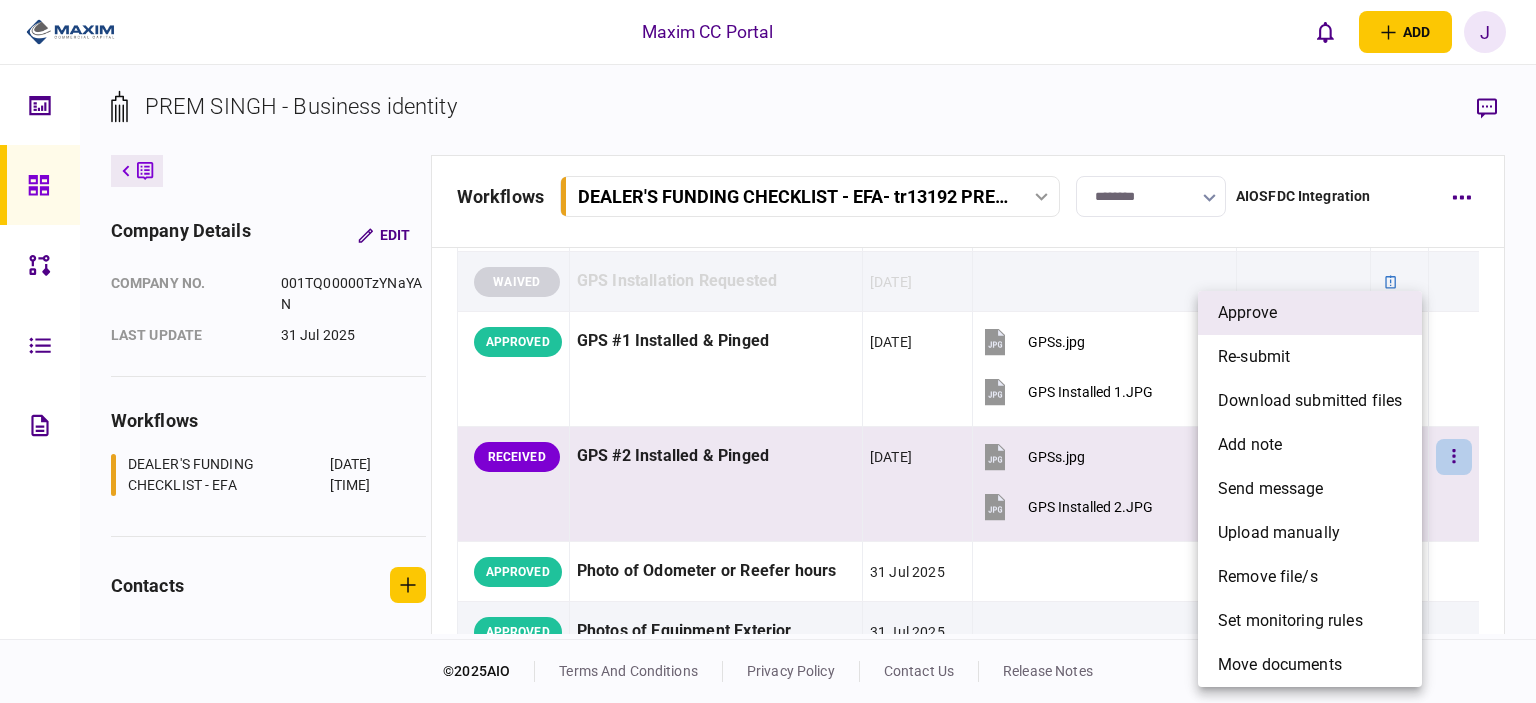 click on "approve" at bounding box center (1310, 313) 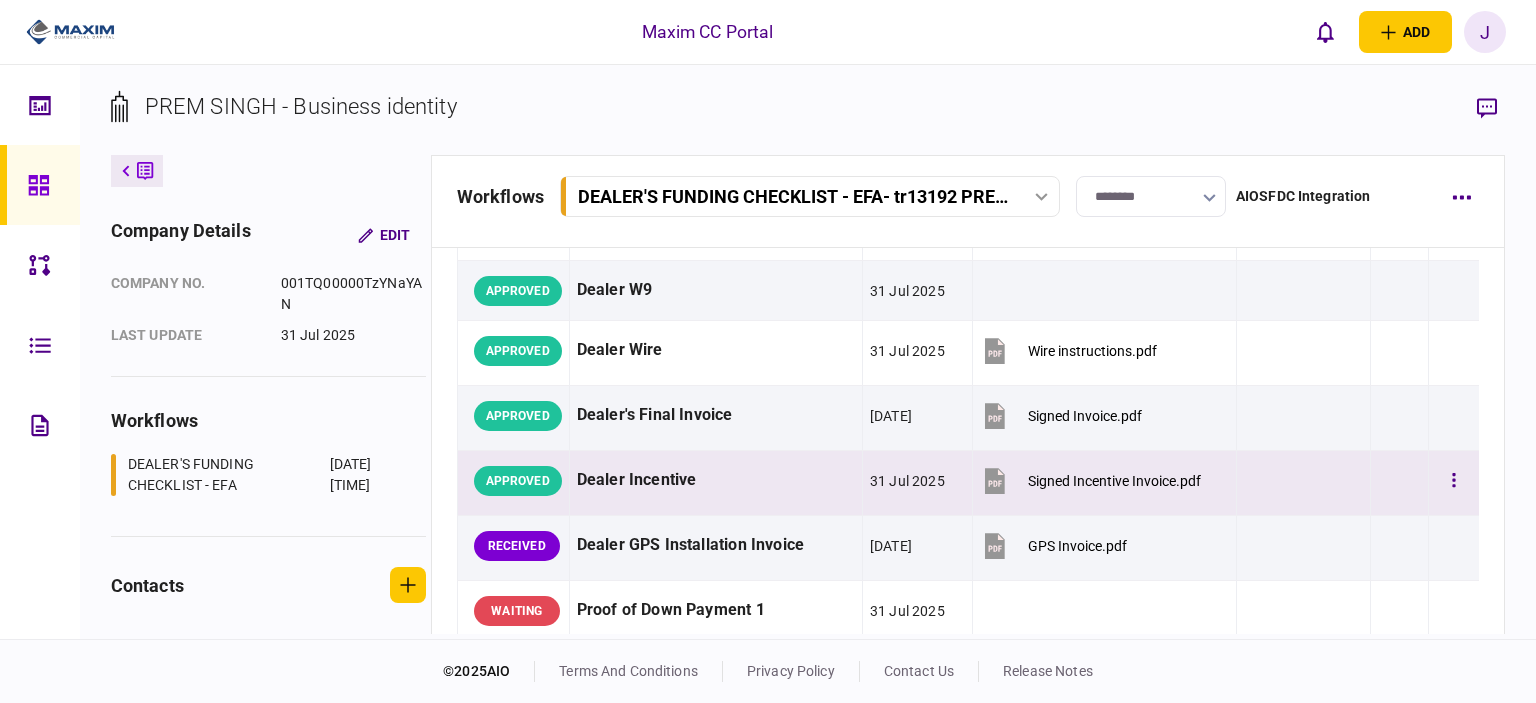 scroll, scrollTop: 1000, scrollLeft: 0, axis: vertical 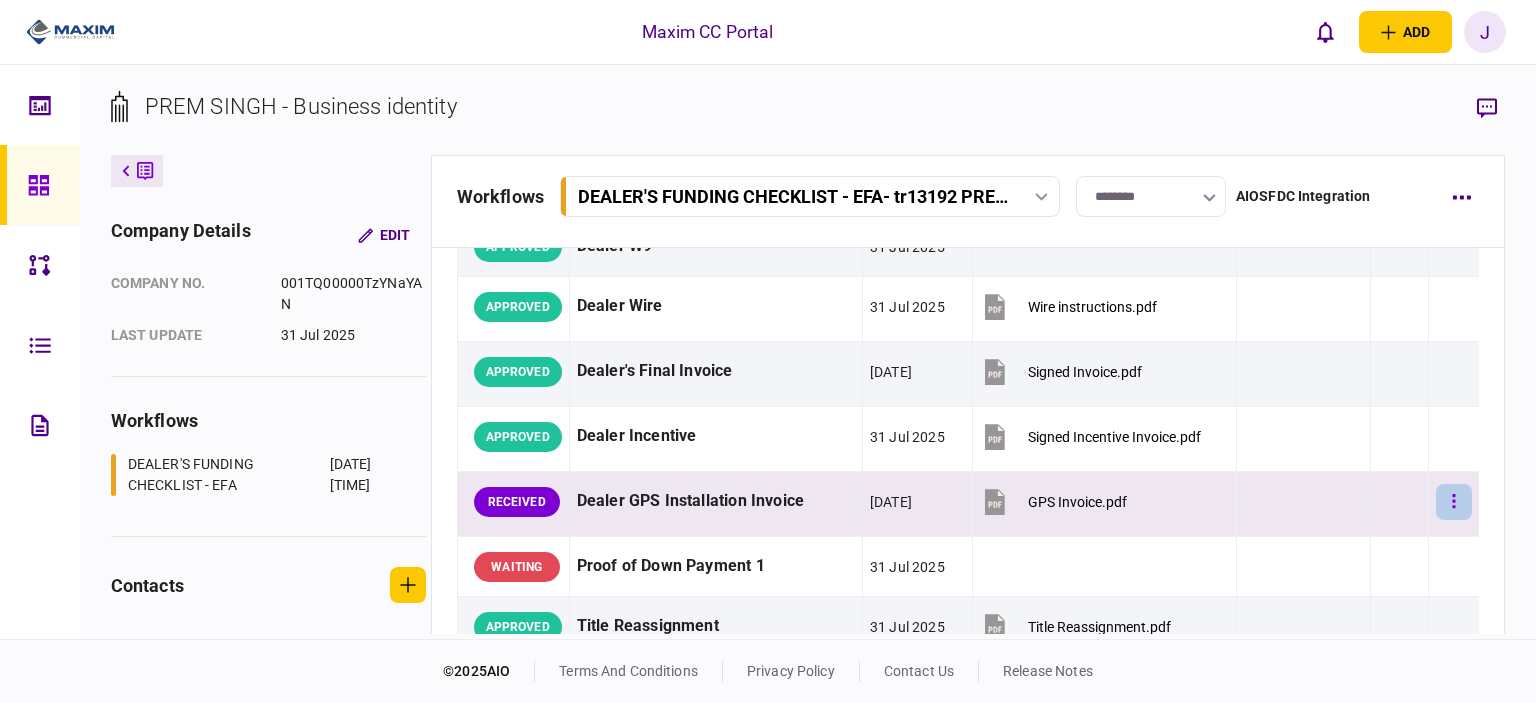 click 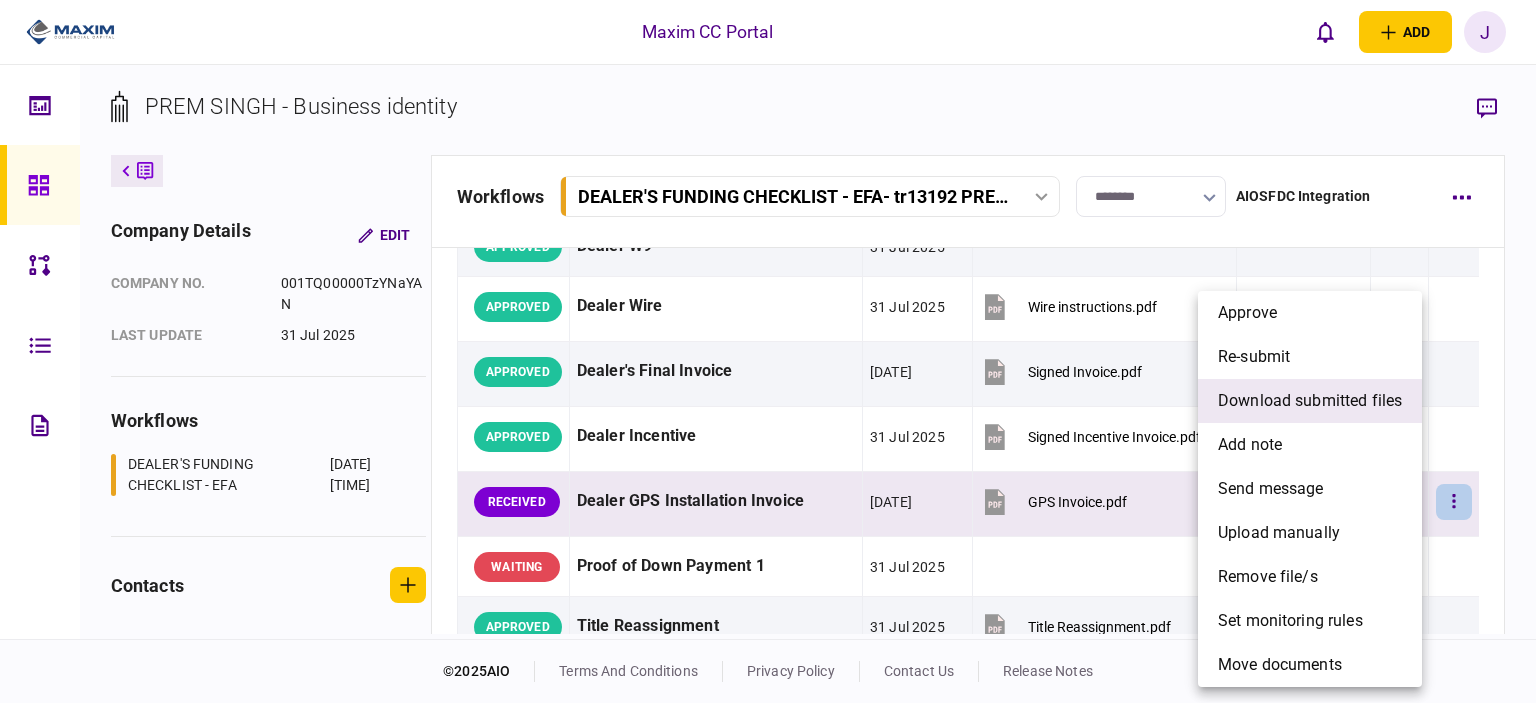 click on "download submitted files" at bounding box center (1310, 401) 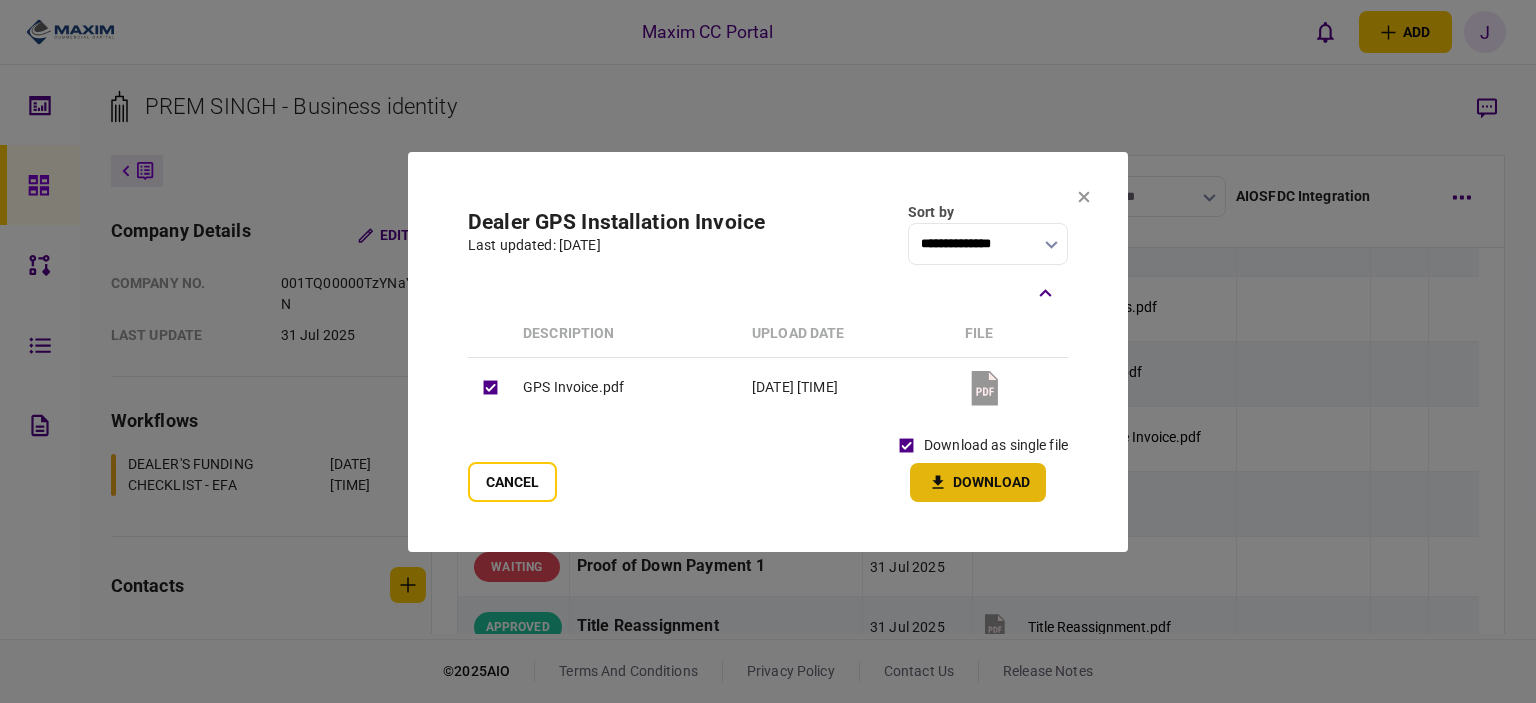 click on "Download" at bounding box center [978, 482] 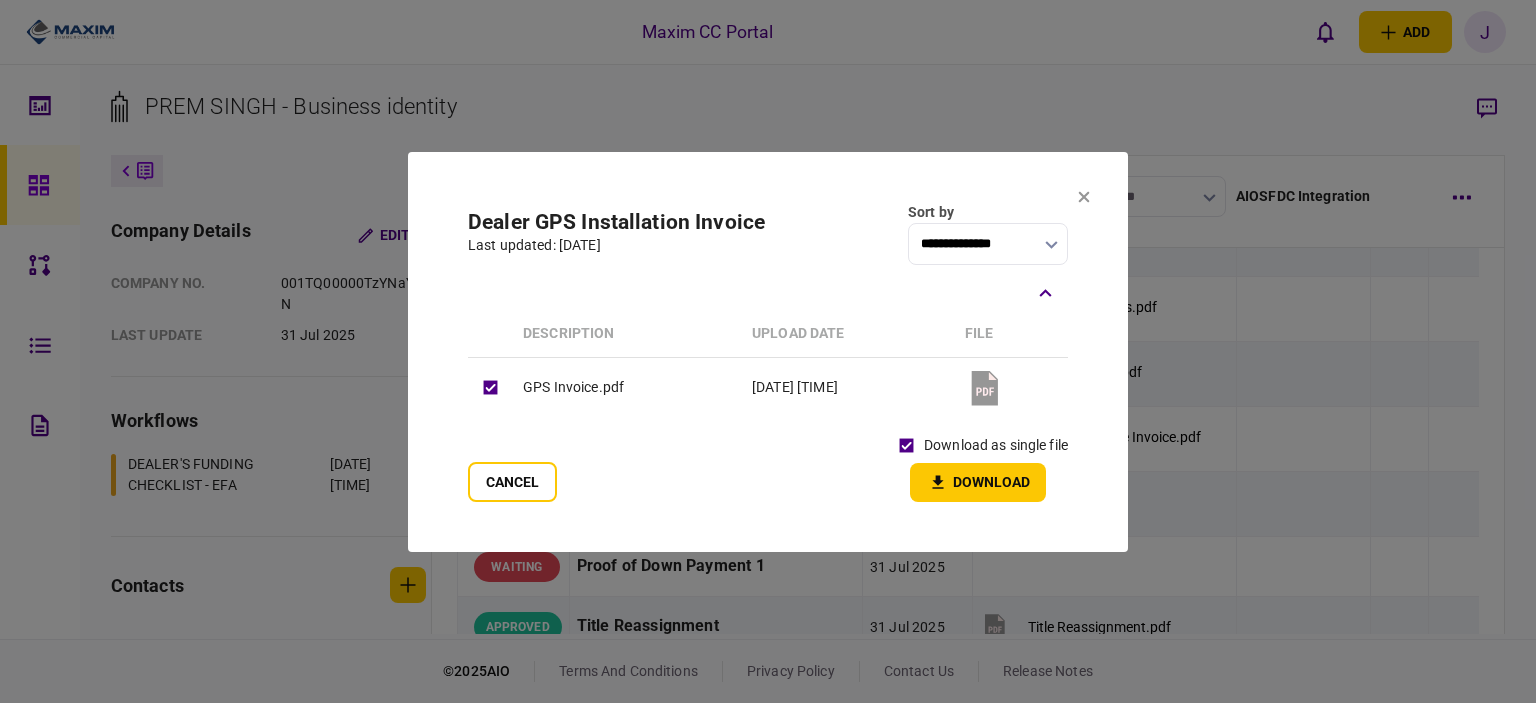 drag, startPoint x: 812, startPoint y: 218, endPoint x: 830, endPoint y: 216, distance: 18.110771 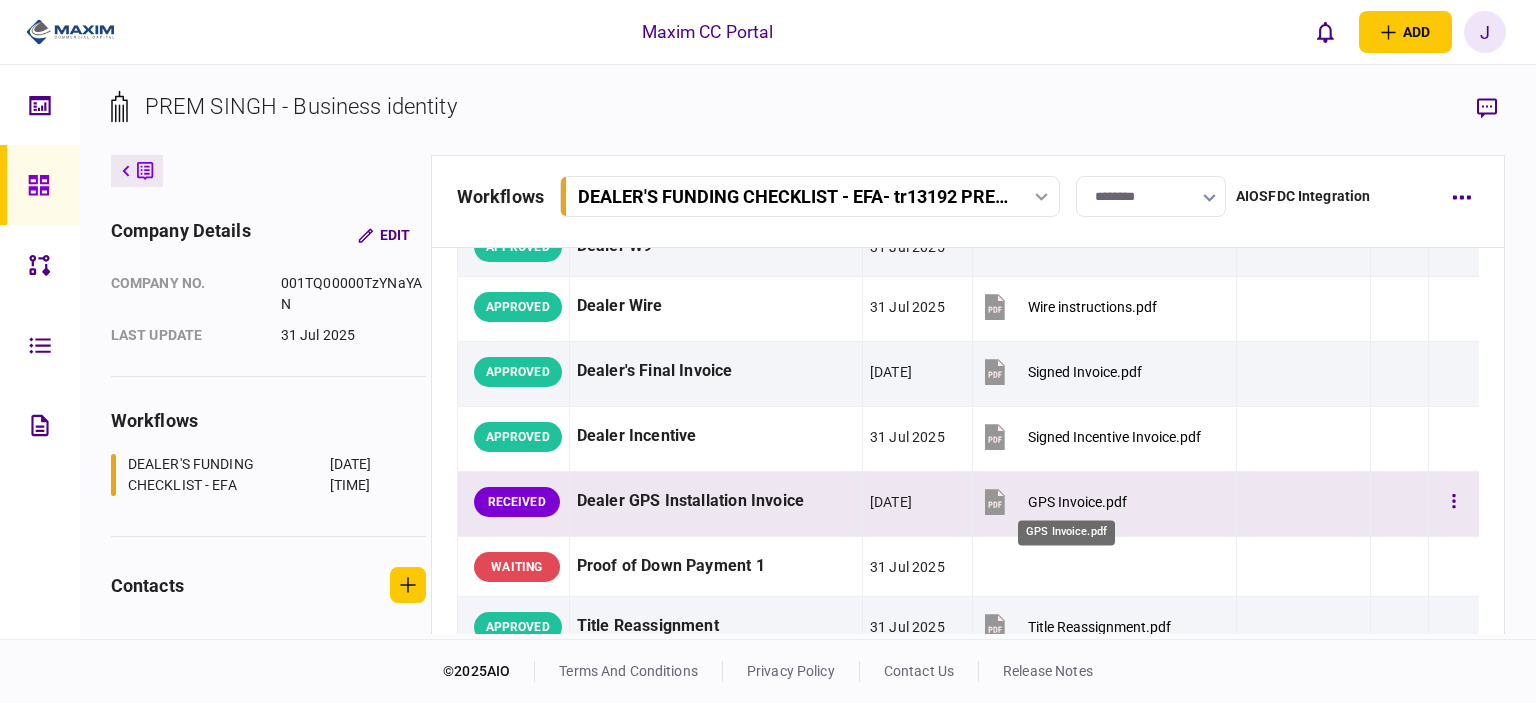click on "GPS Invoice.pdf" at bounding box center [1077, 502] 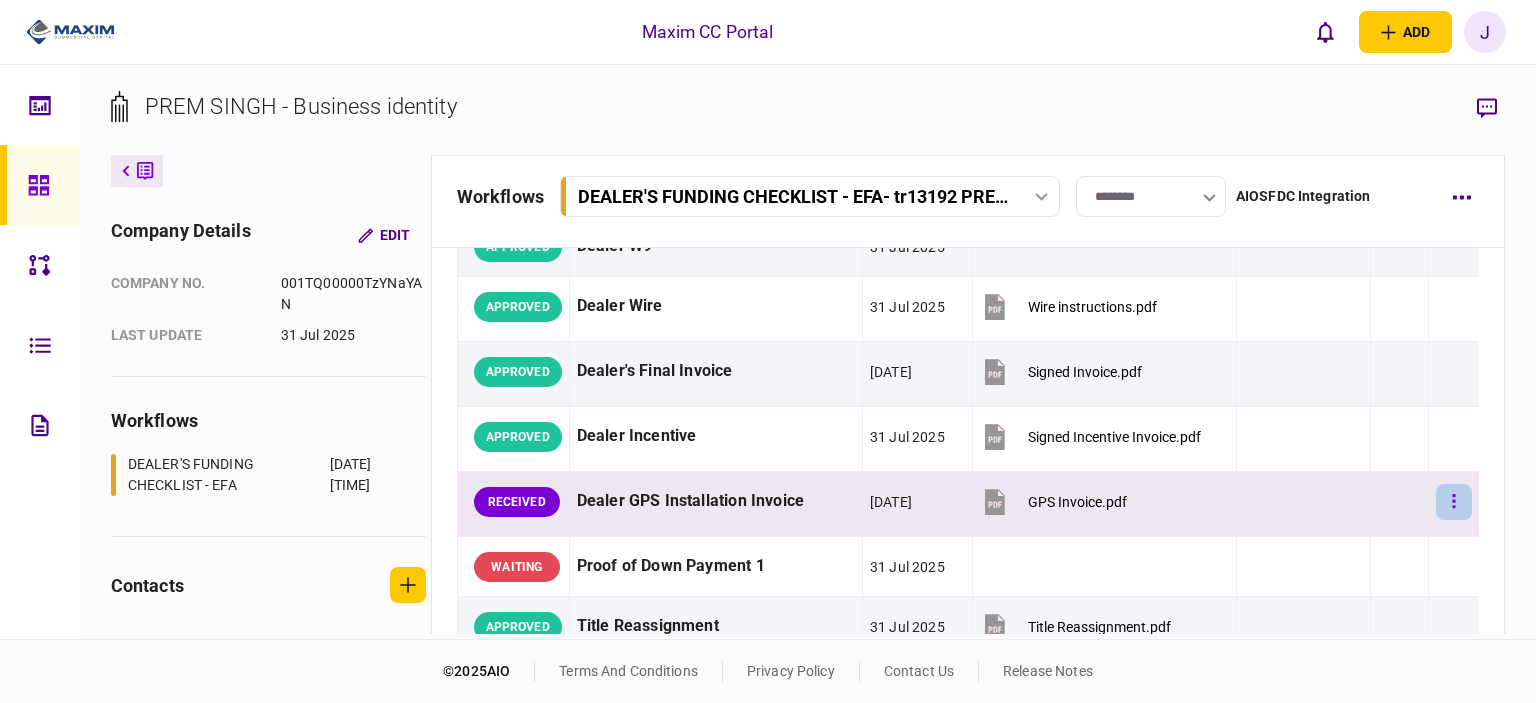 click 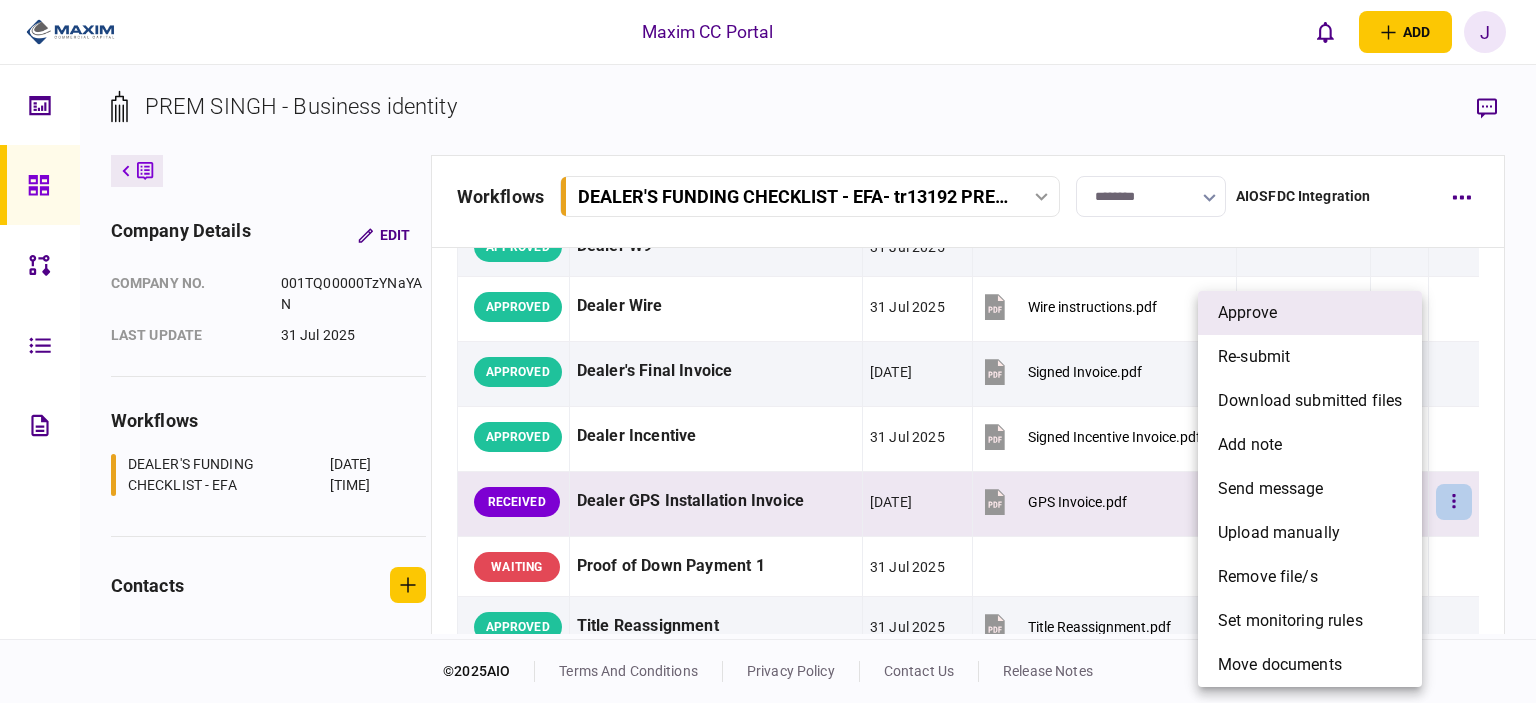 click on "approve" at bounding box center (1310, 313) 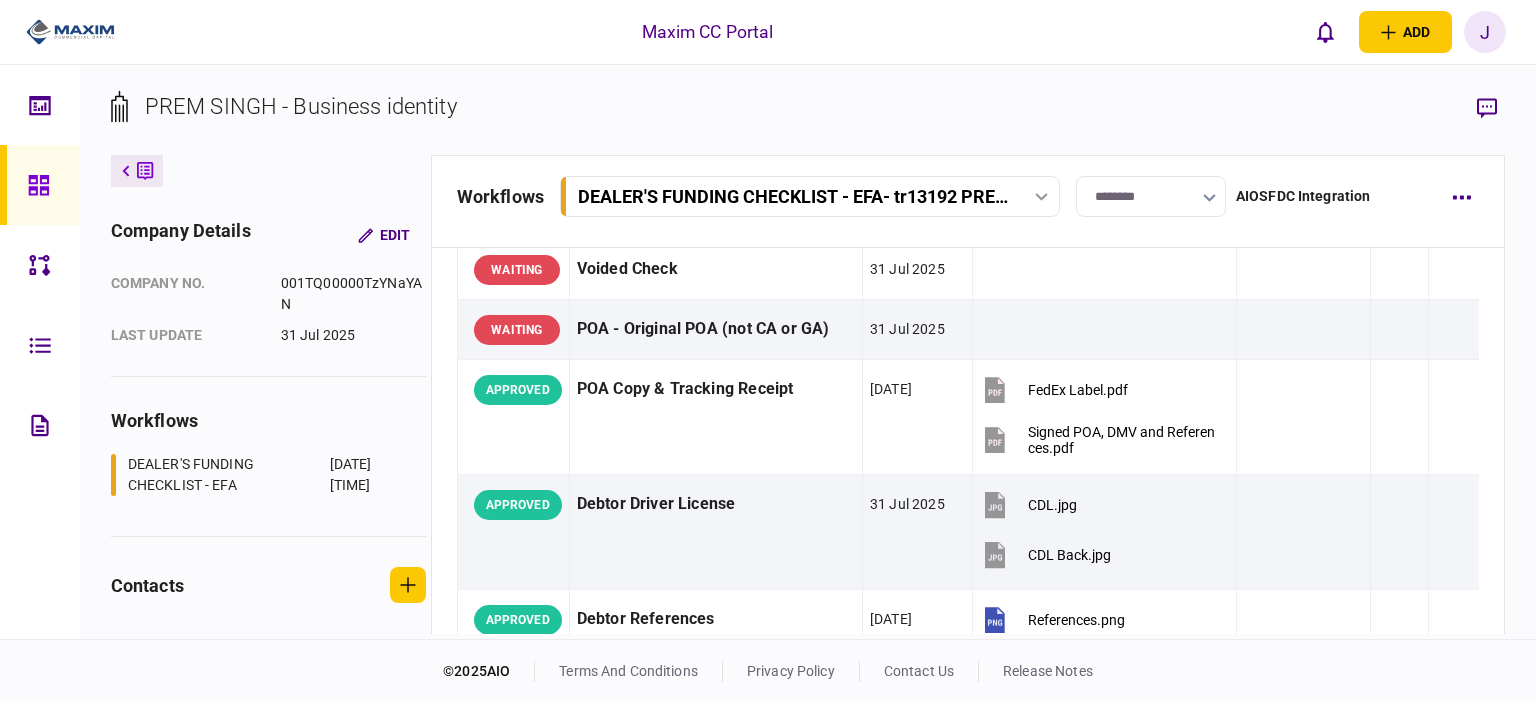 scroll, scrollTop: 0, scrollLeft: 0, axis: both 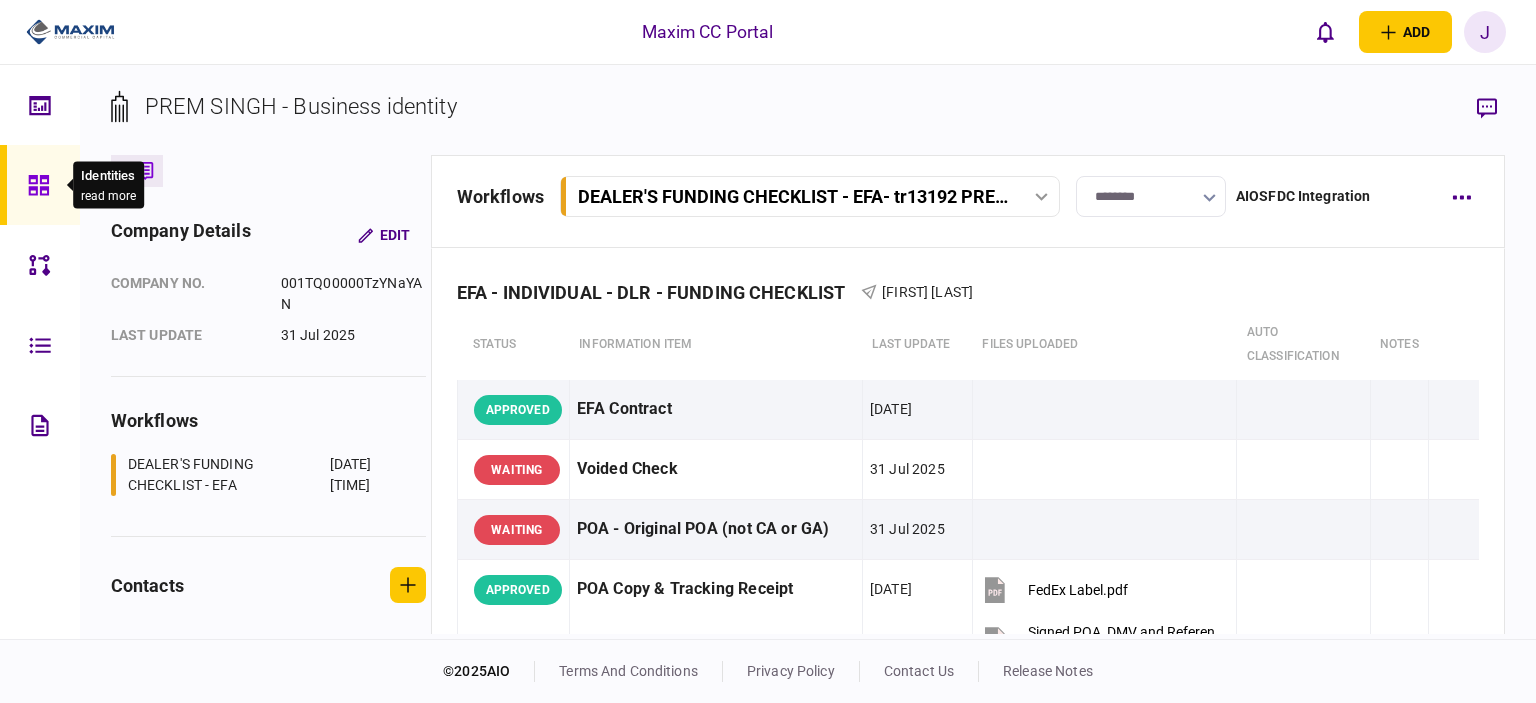 click at bounding box center (44, 185) 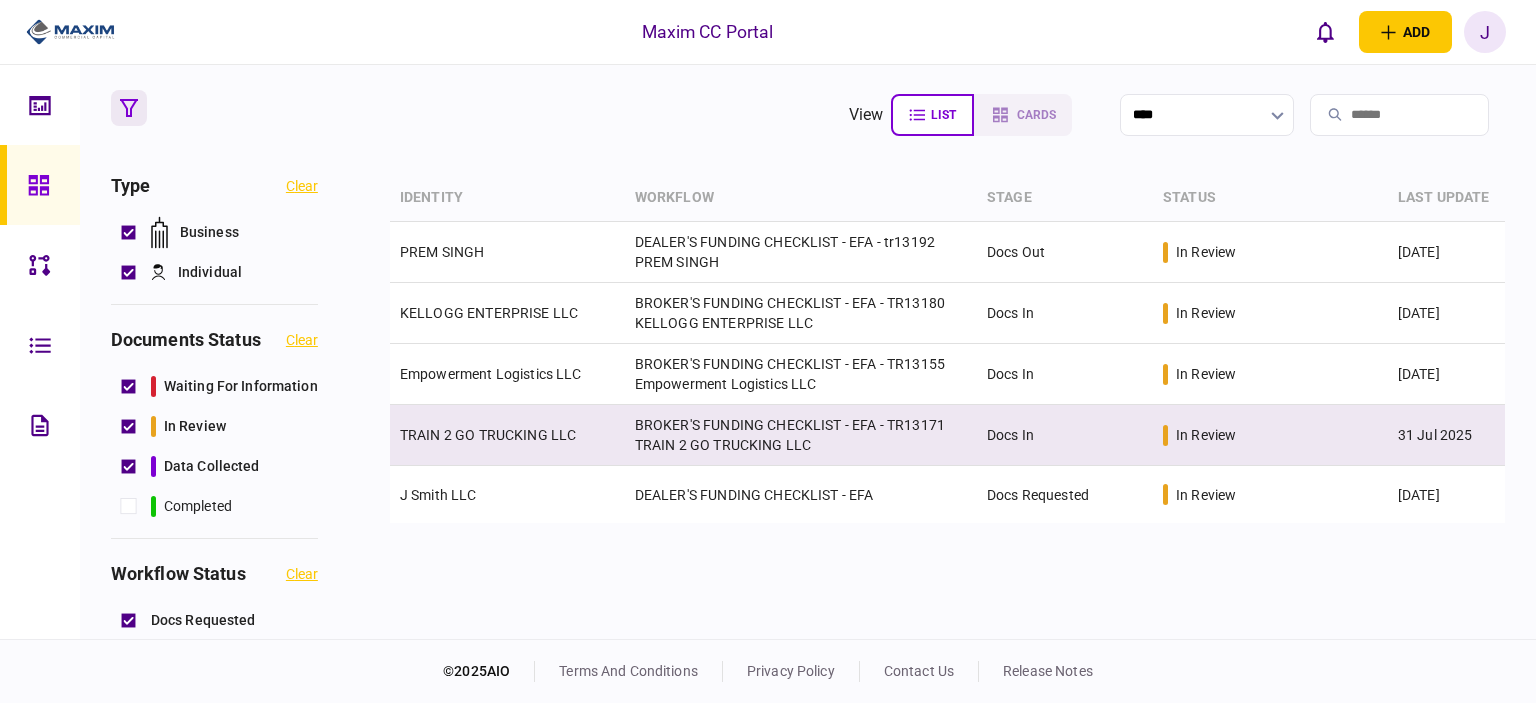 click on "TRAIN 2 GO TRUCKING LLC" at bounding box center [507, 435] 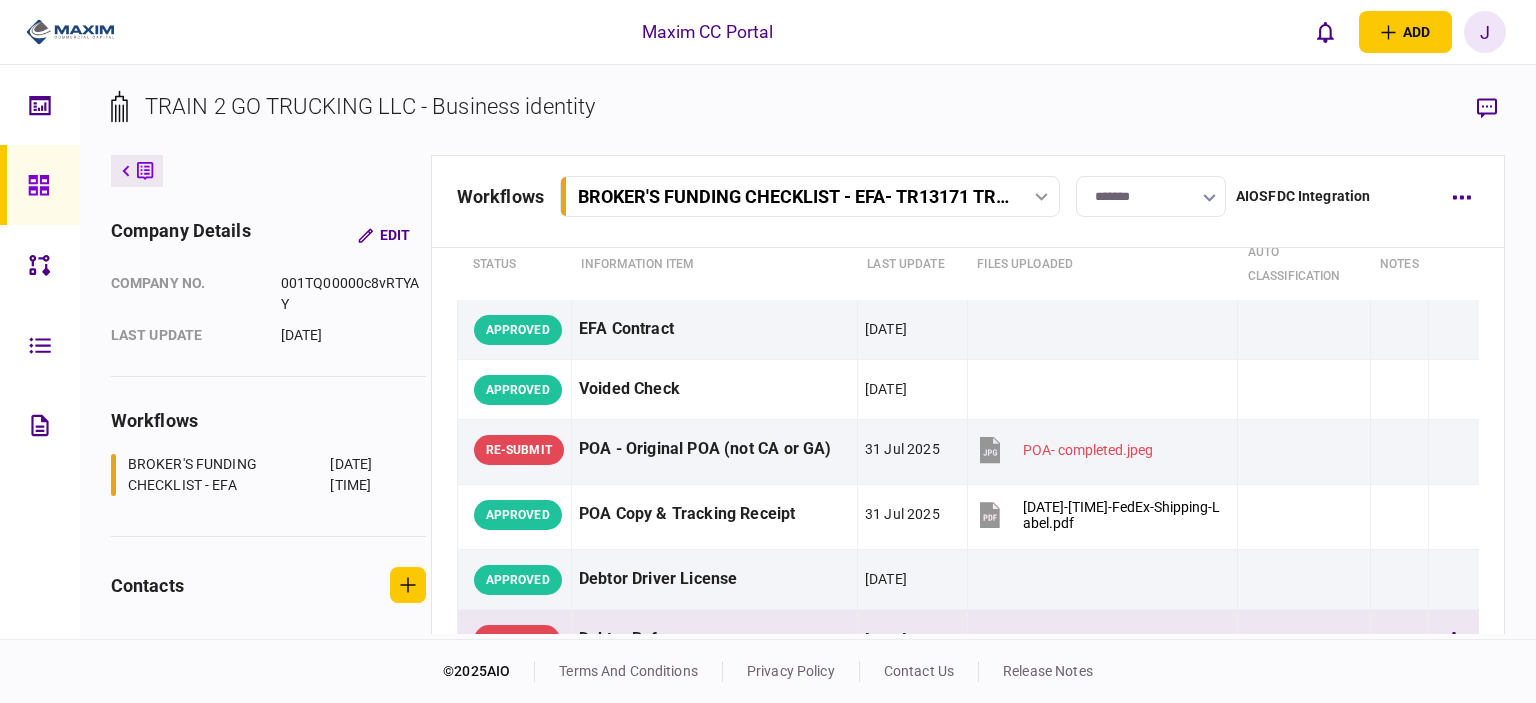 scroll, scrollTop: 200, scrollLeft: 0, axis: vertical 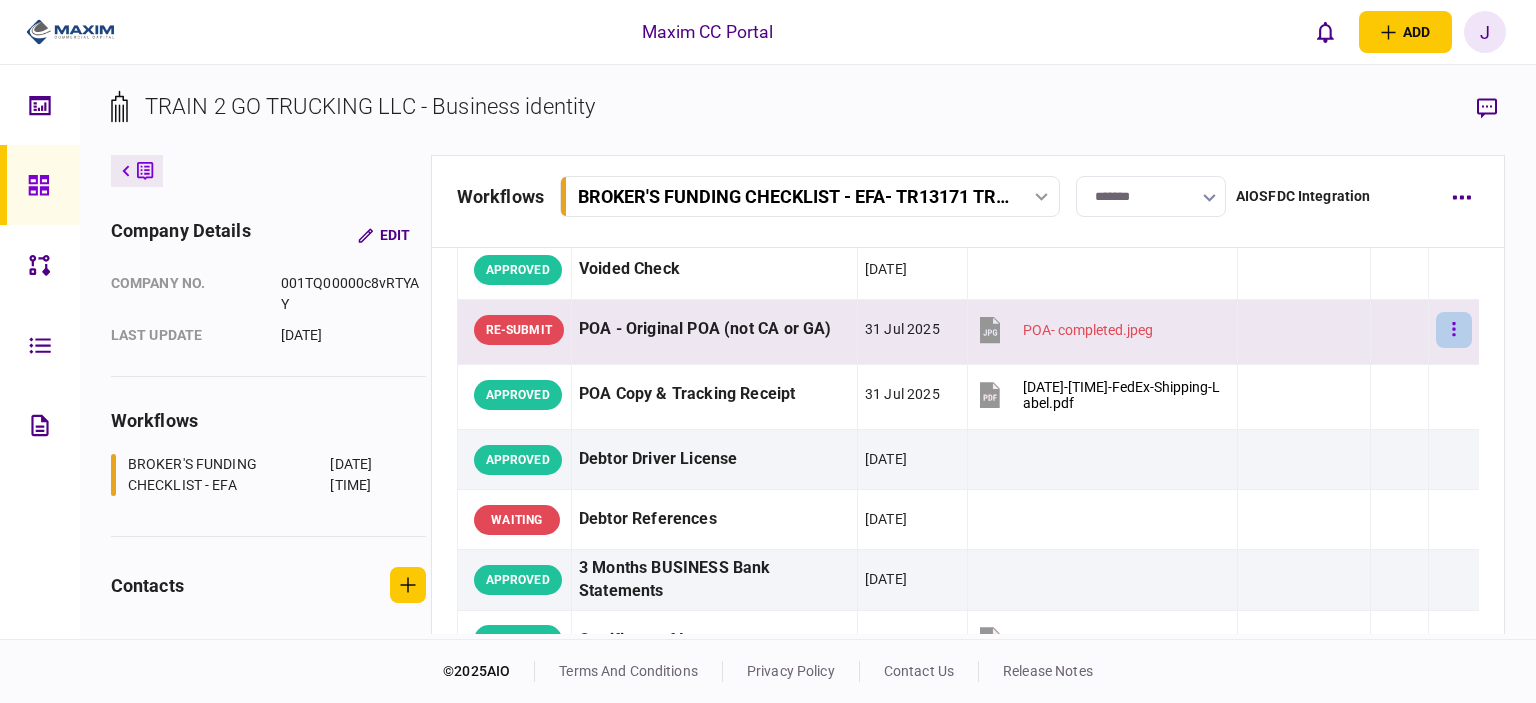 click at bounding box center [1454, 330] 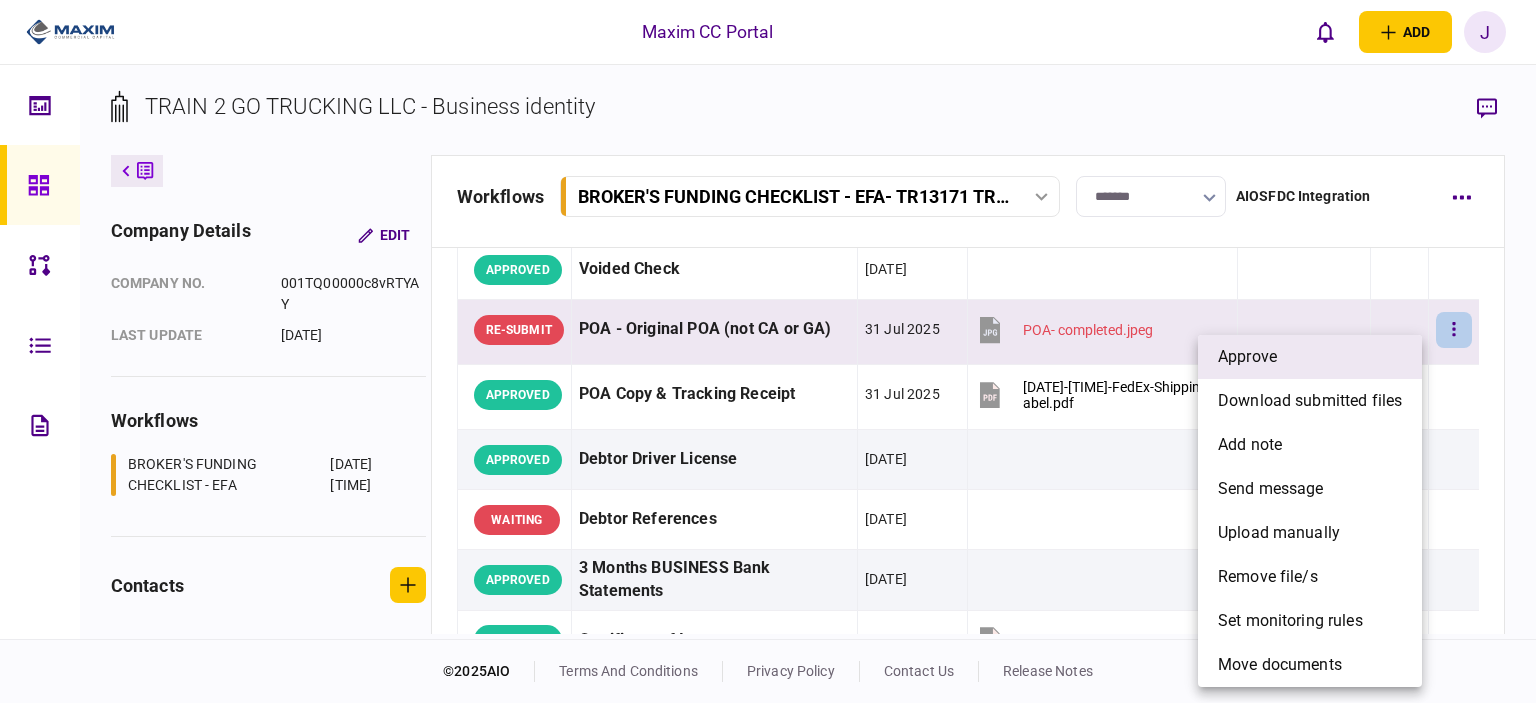 click on "approve" at bounding box center [1310, 357] 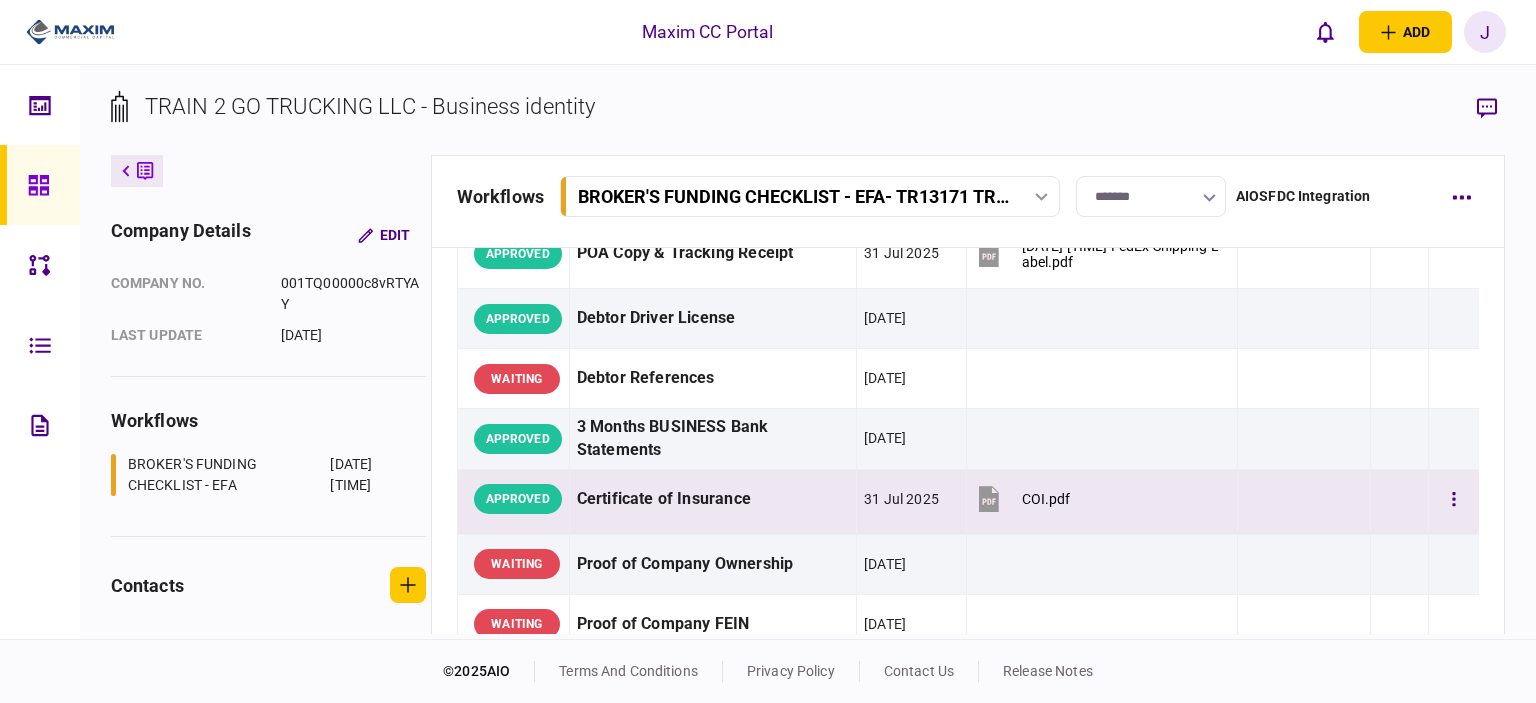 scroll, scrollTop: 400, scrollLeft: 0, axis: vertical 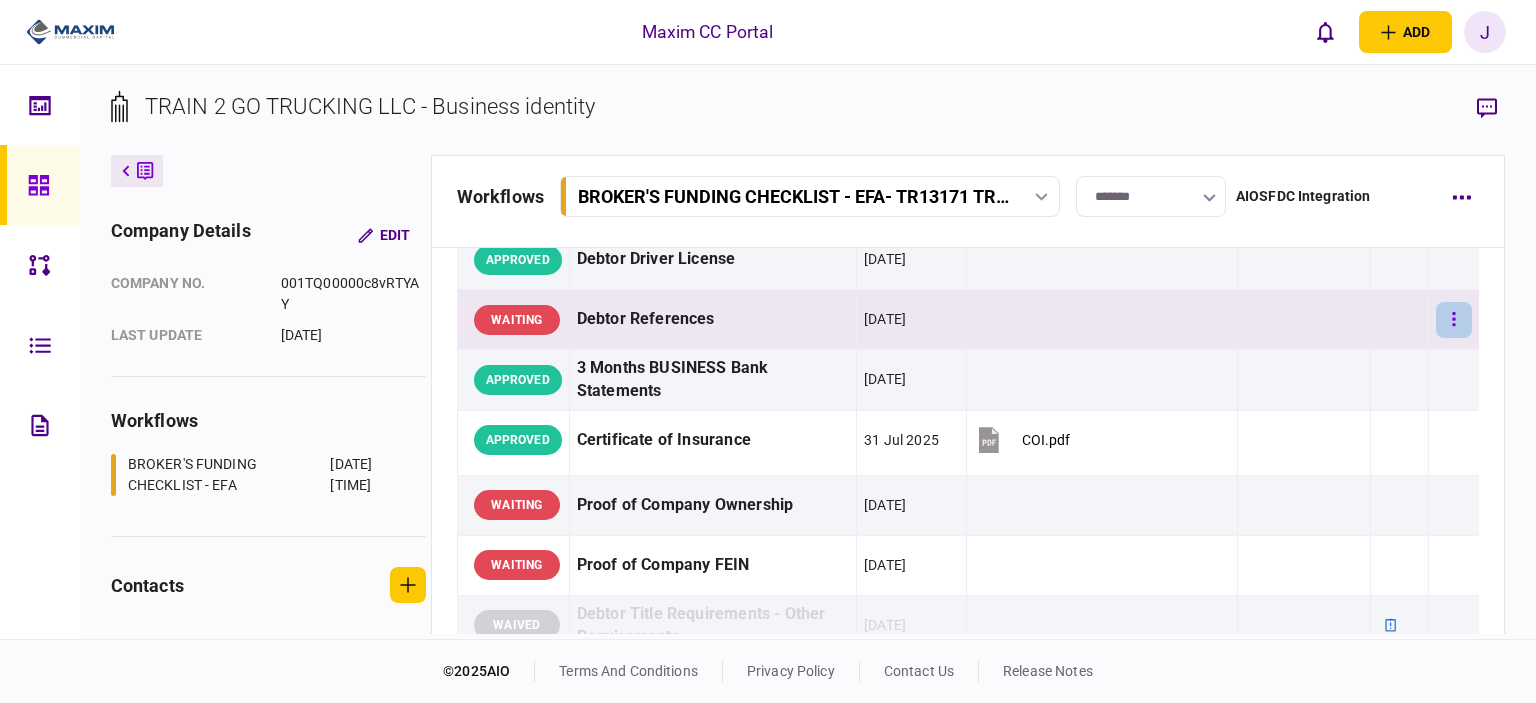 click at bounding box center (1454, 320) 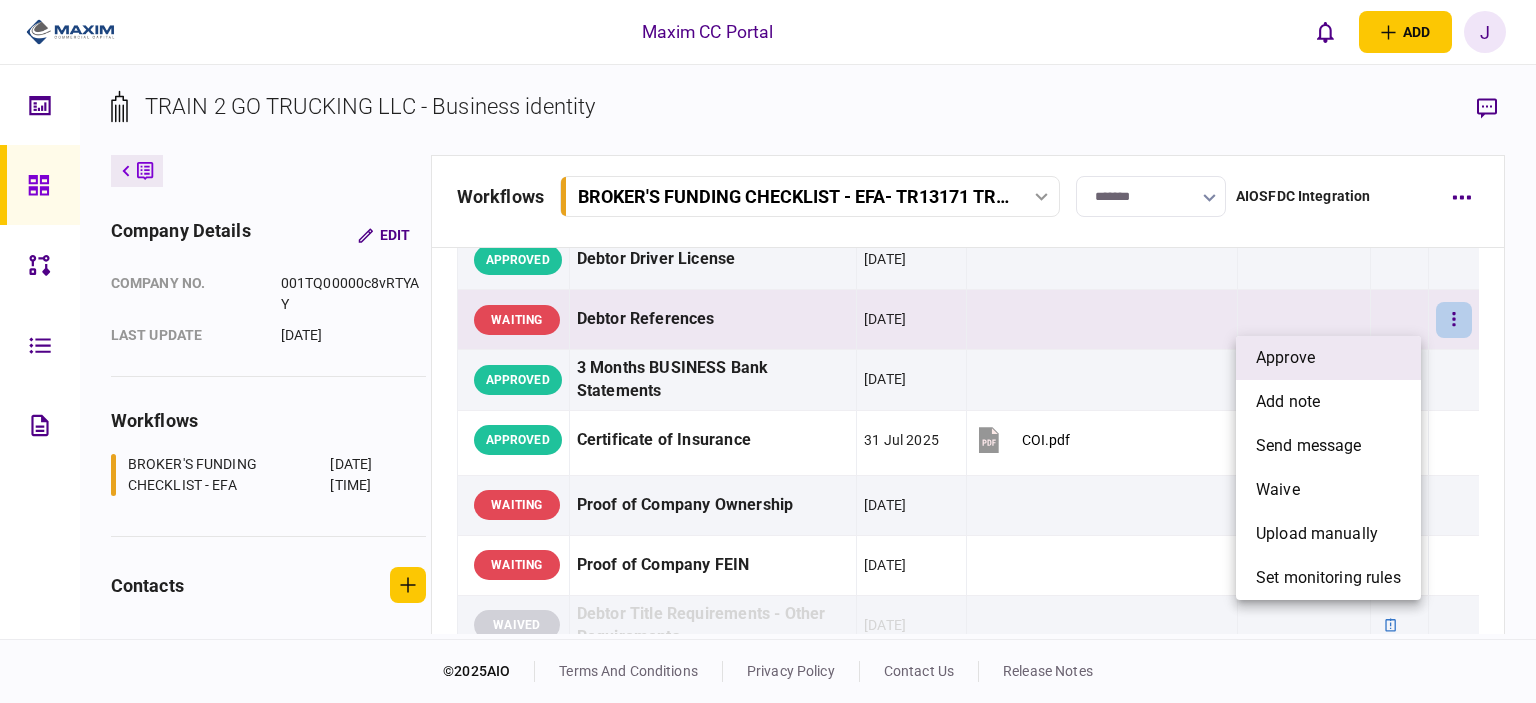click on "approve" at bounding box center [1328, 358] 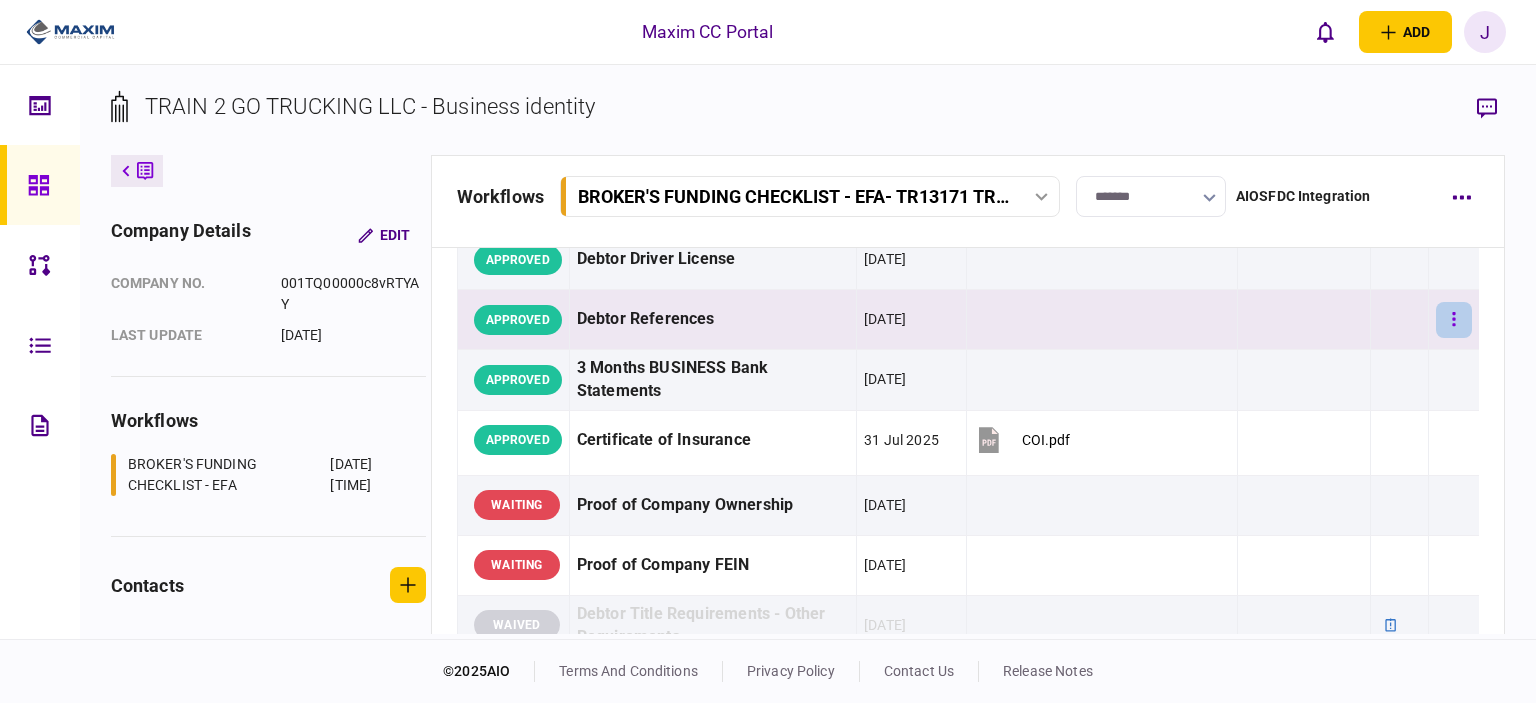 click at bounding box center (1454, 320) 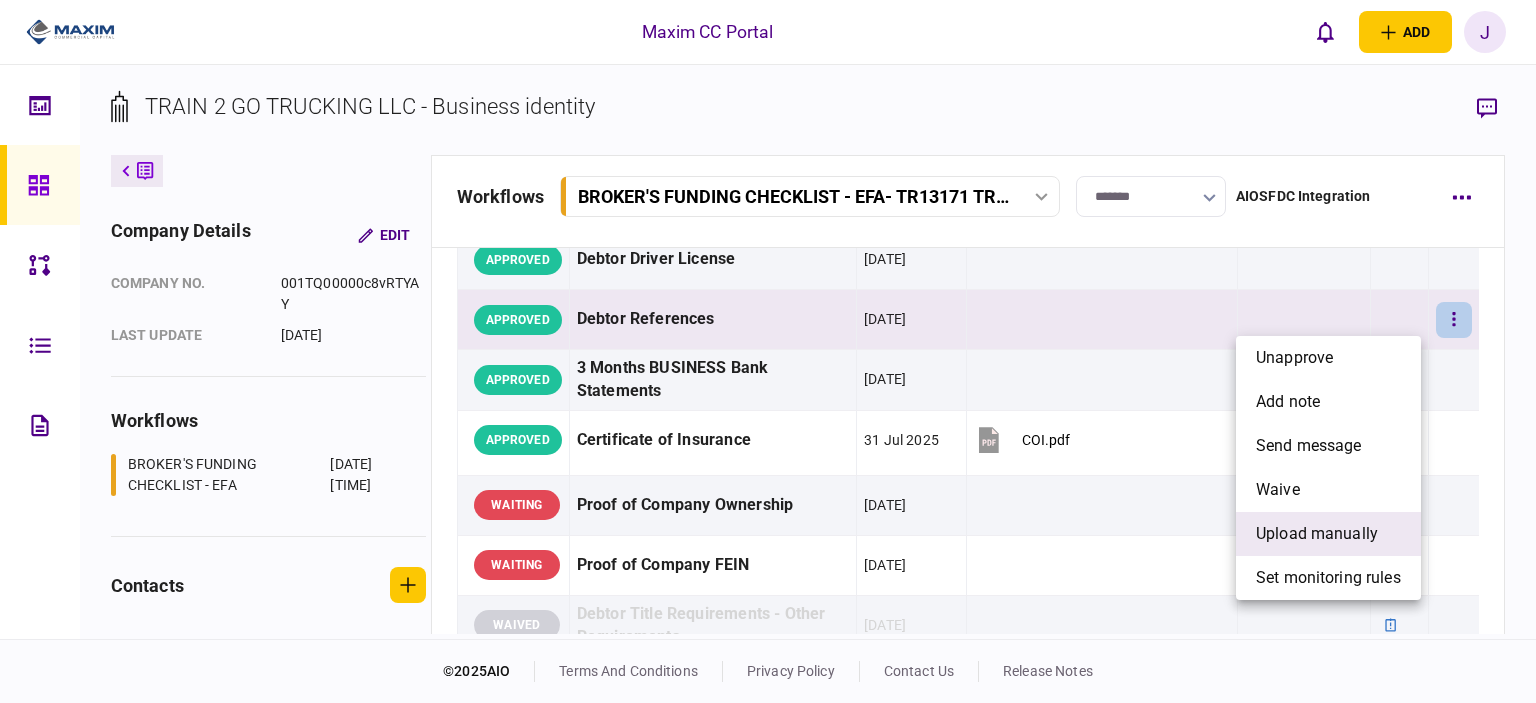 click on "upload manually" at bounding box center (1317, 534) 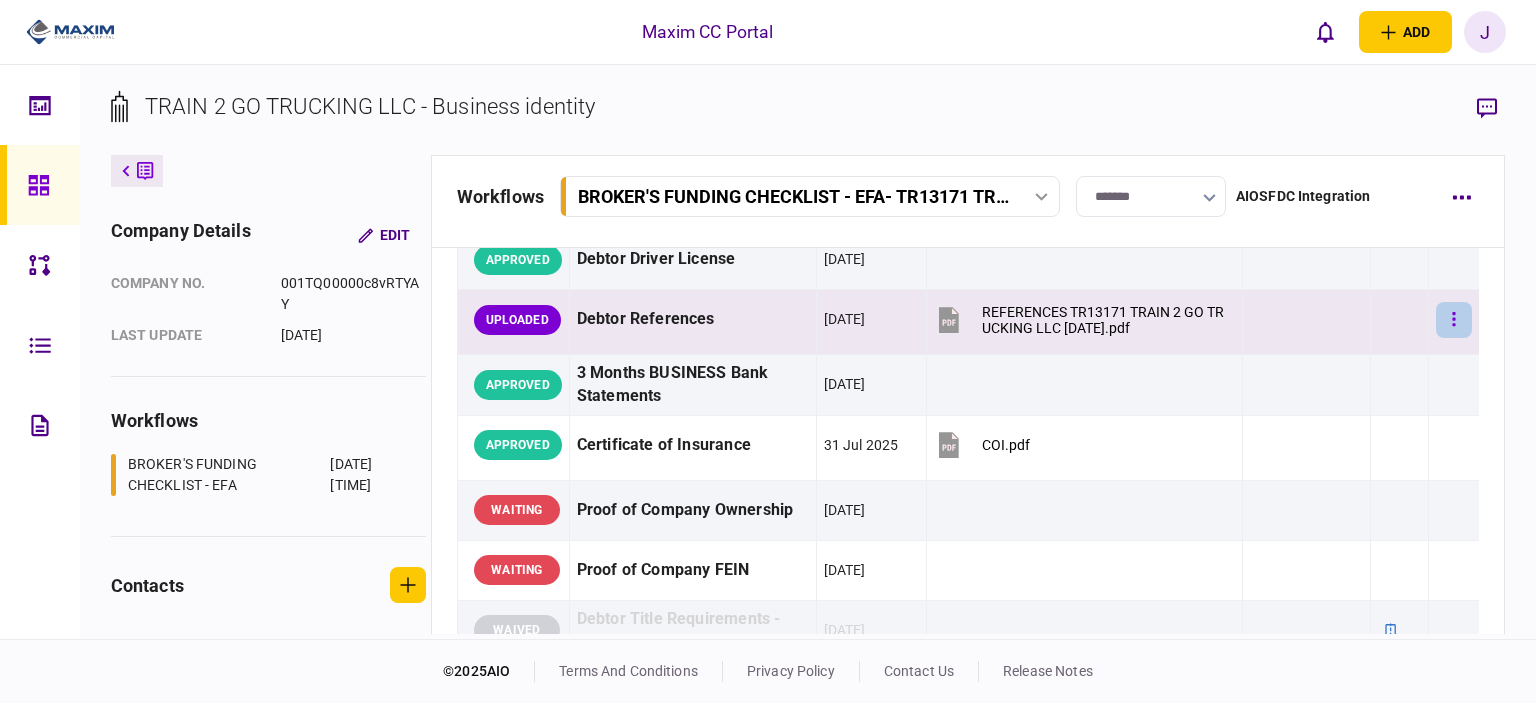 click at bounding box center [1454, 320] 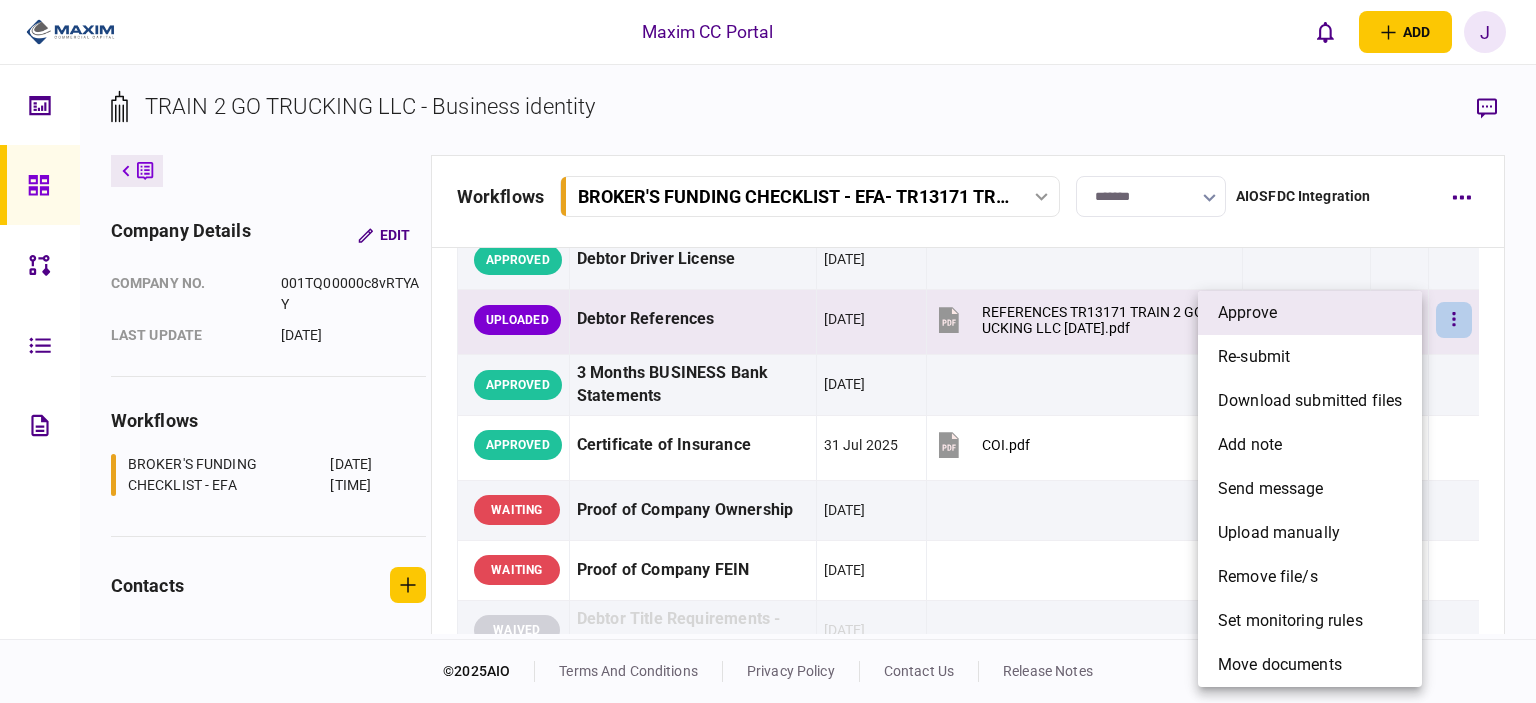 click on "approve" at bounding box center [1310, 313] 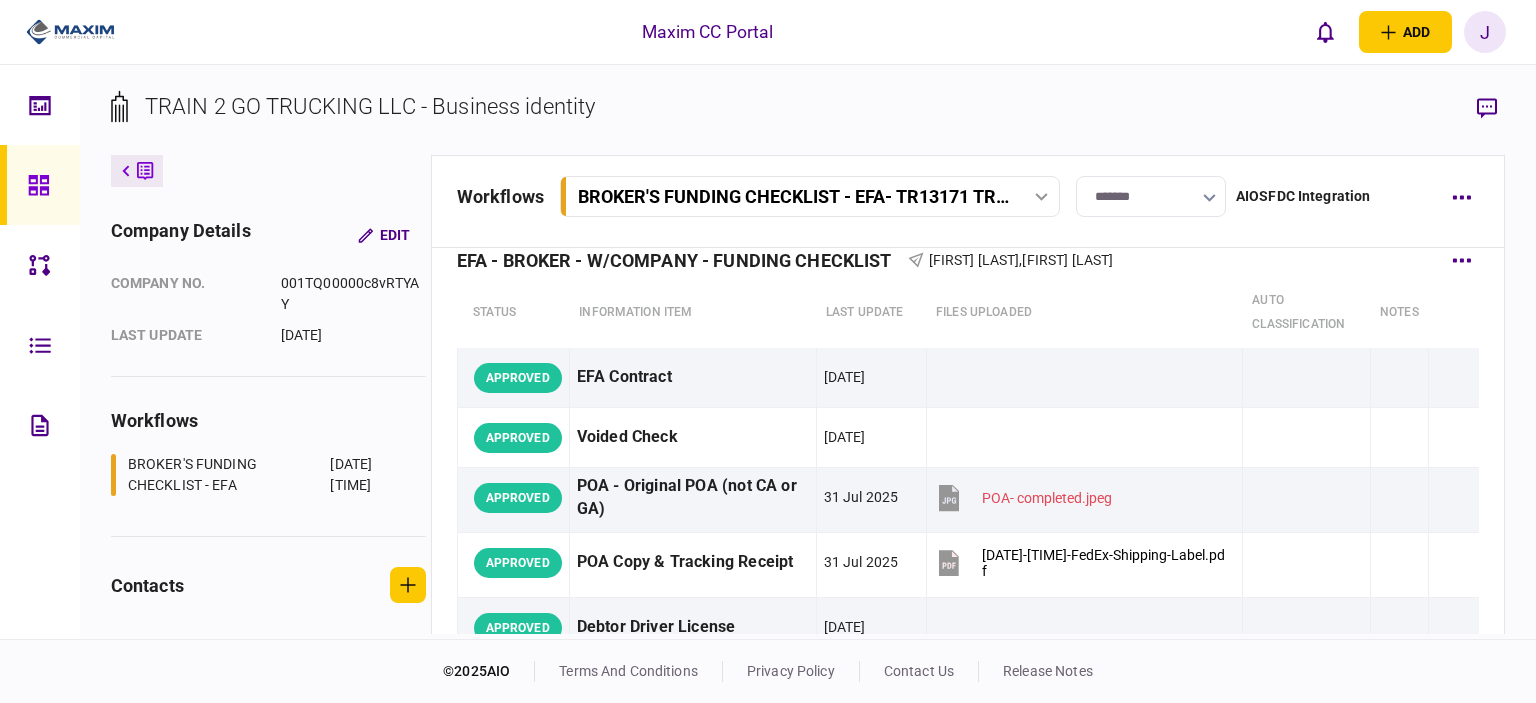 scroll, scrollTop: 0, scrollLeft: 0, axis: both 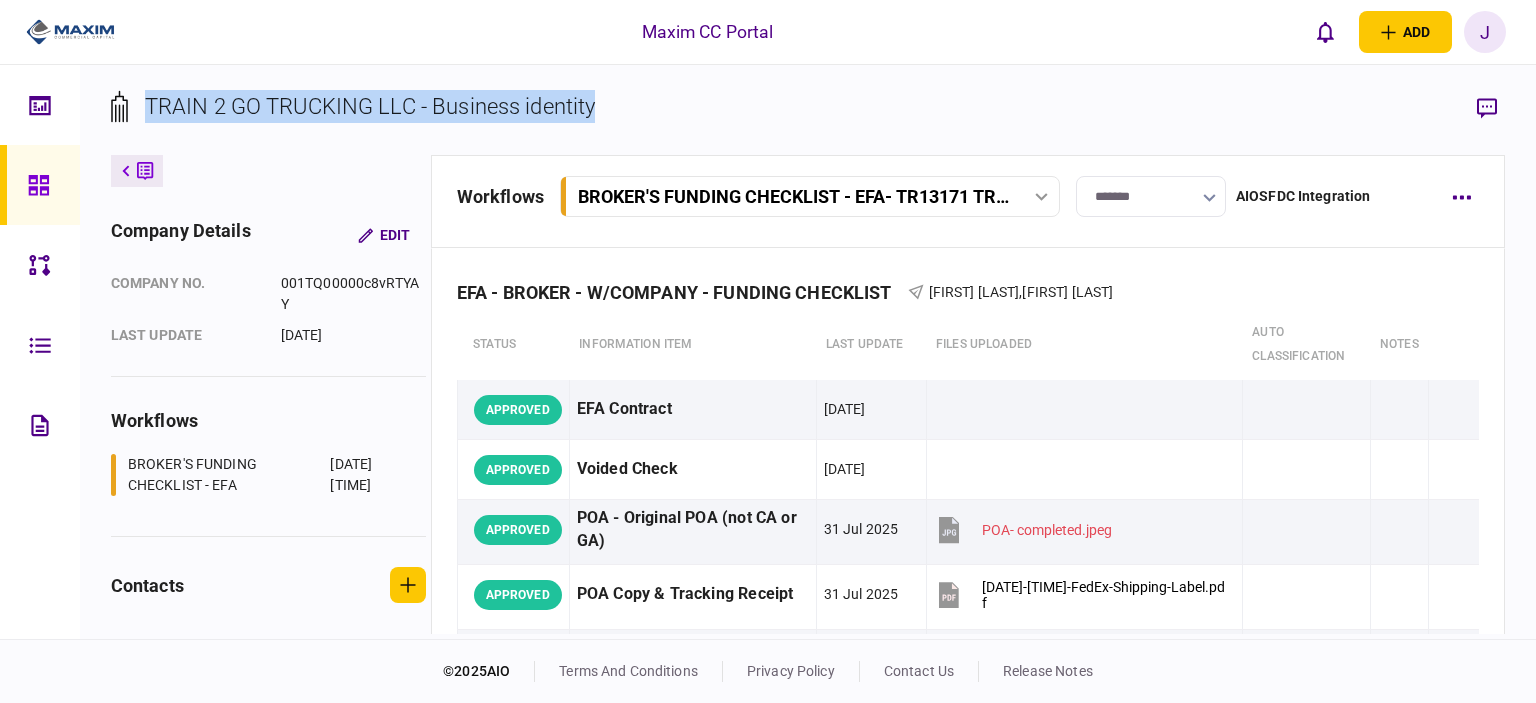 drag, startPoint x: 625, startPoint y: 107, endPoint x: 145, endPoint y: 82, distance: 480.6506 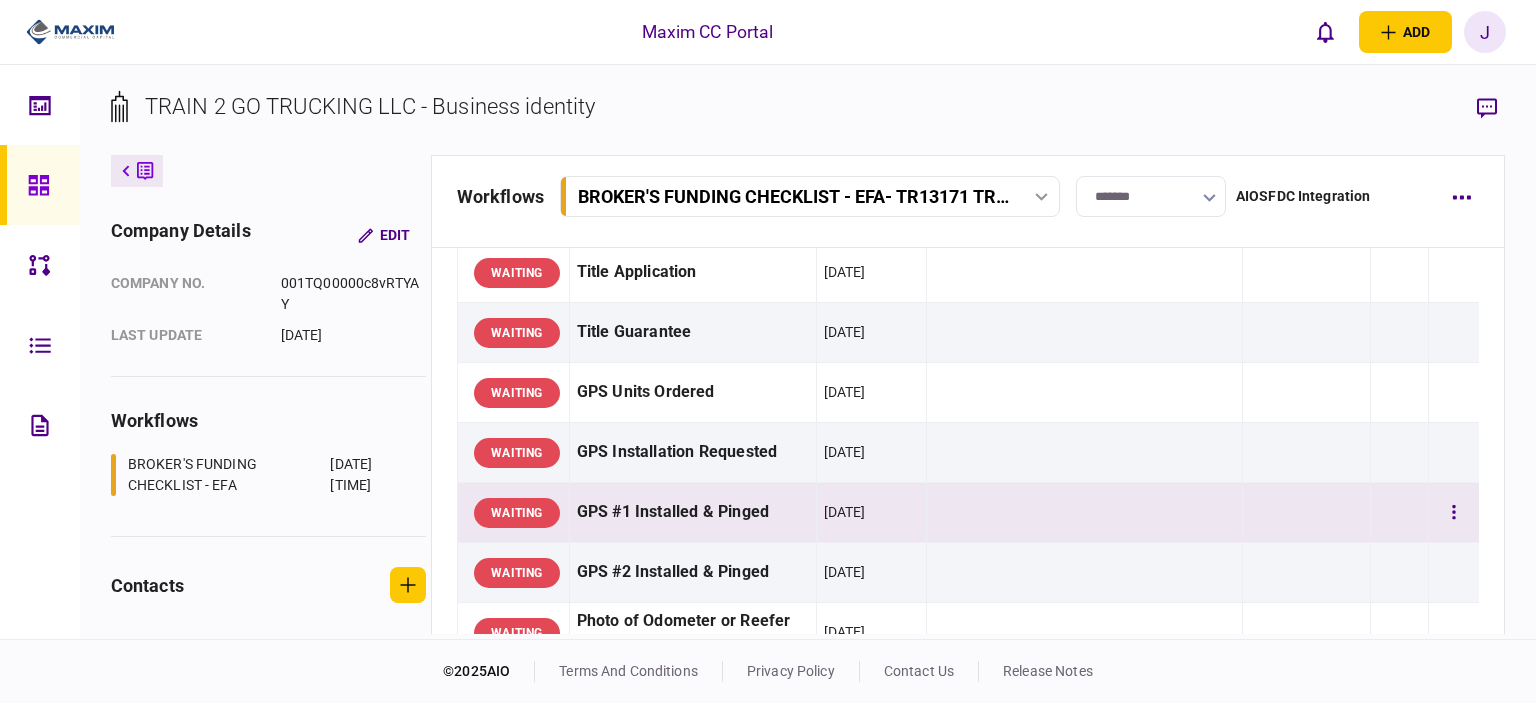 scroll, scrollTop: 1800, scrollLeft: 0, axis: vertical 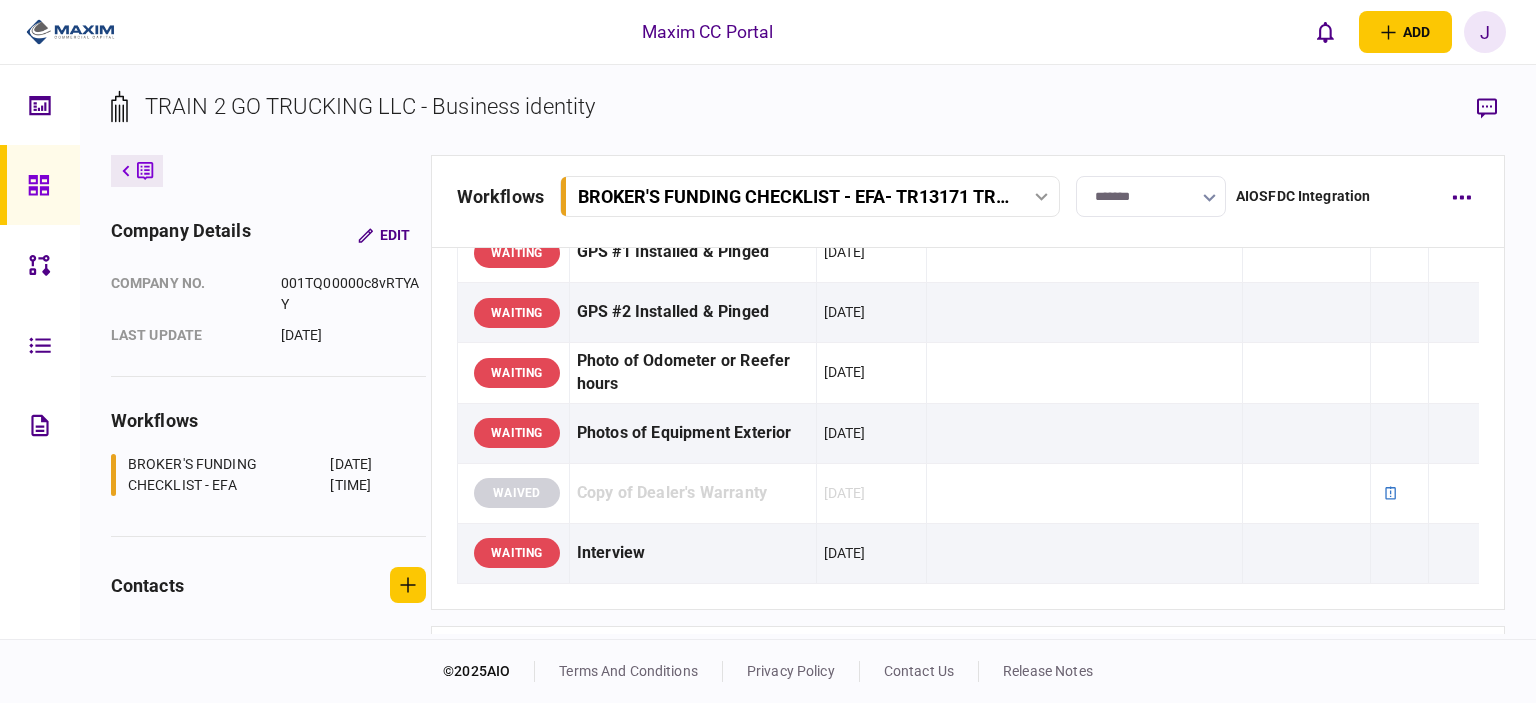 click at bounding box center [44, 185] 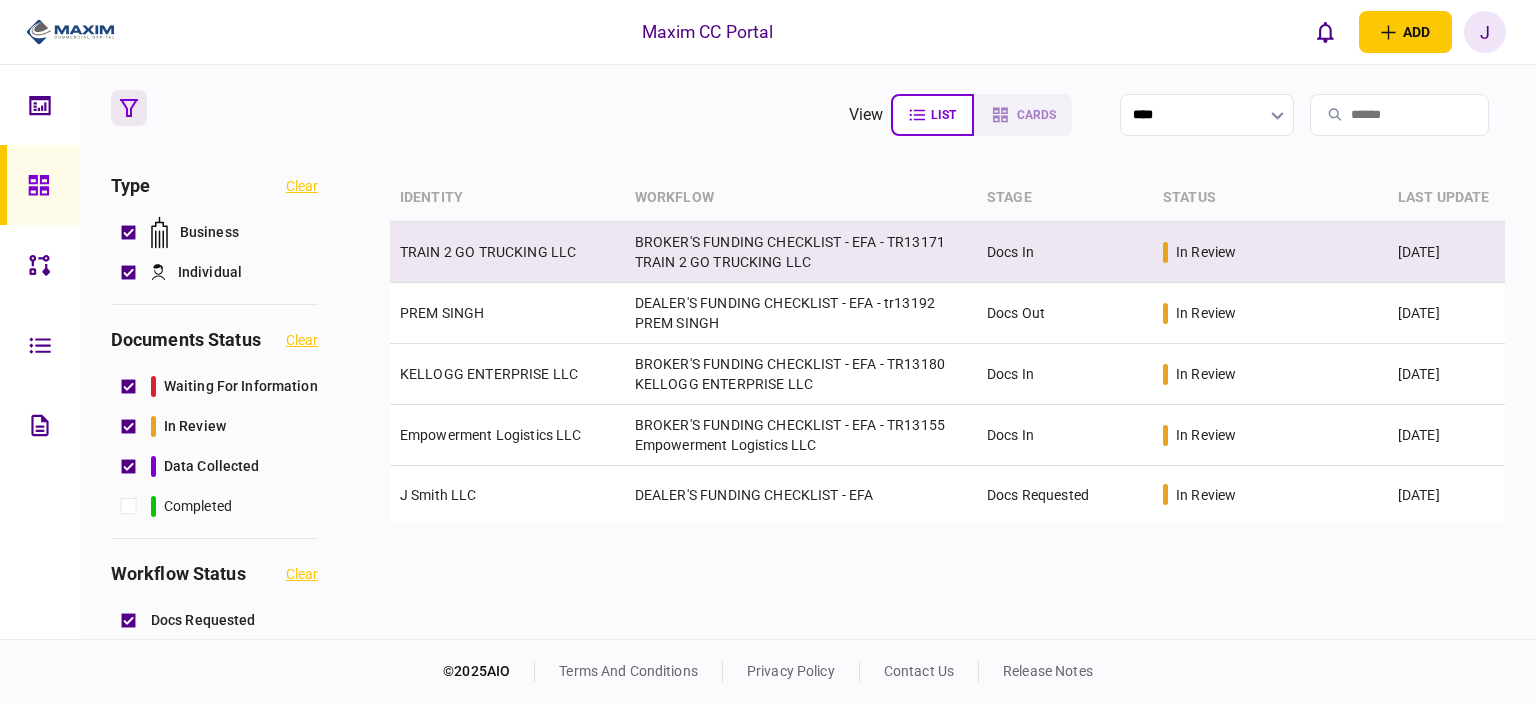click on "TRAIN 2 GO TRUCKING LLC" at bounding box center [488, 252] 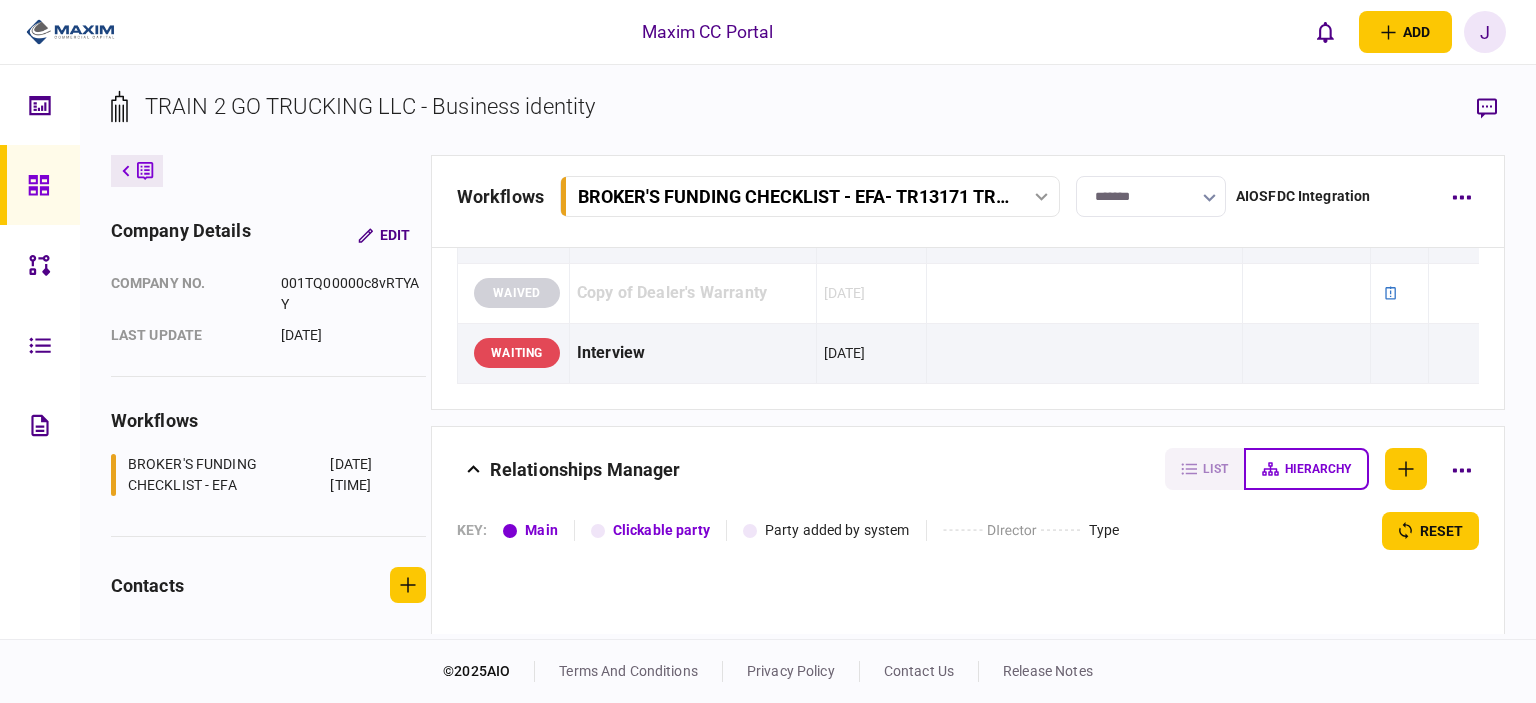 scroll, scrollTop: 2436, scrollLeft: 0, axis: vertical 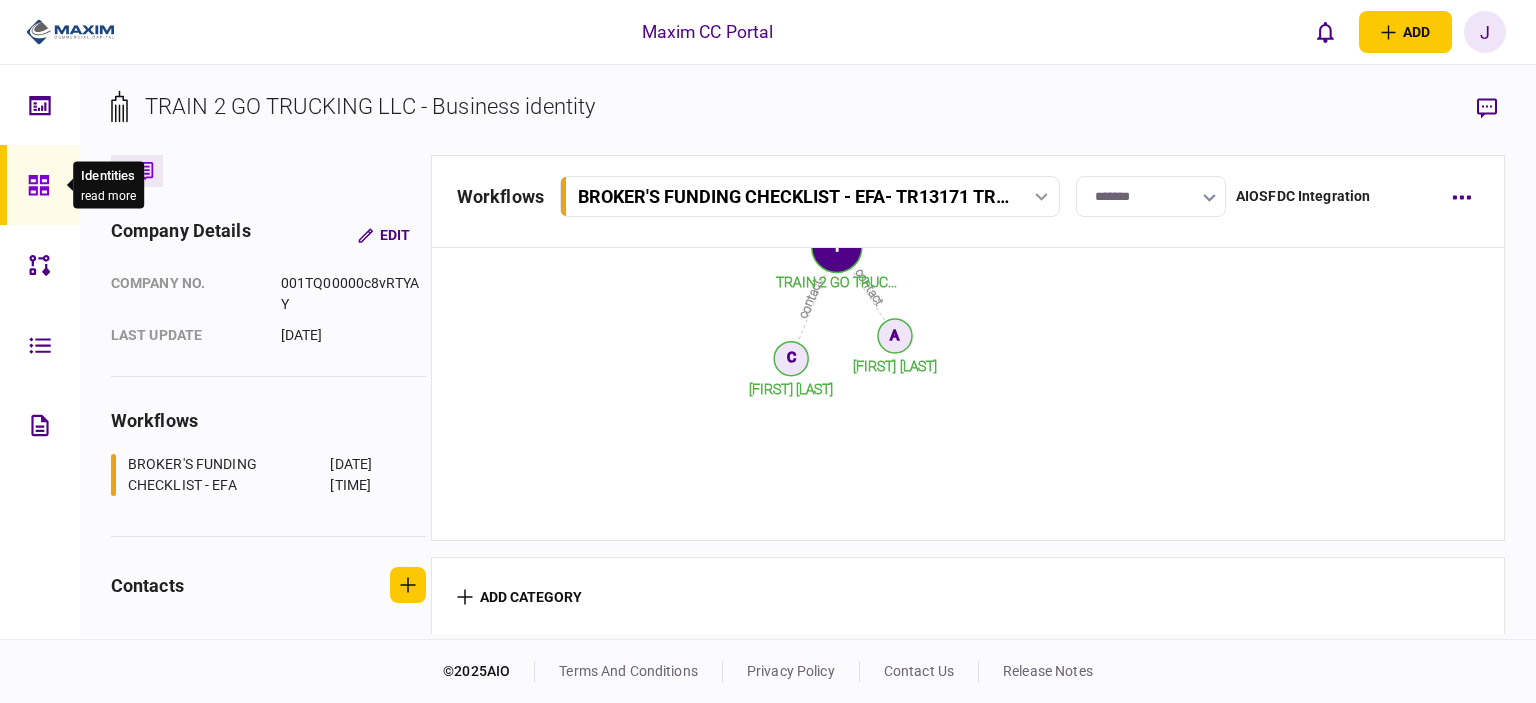 click at bounding box center [44, 185] 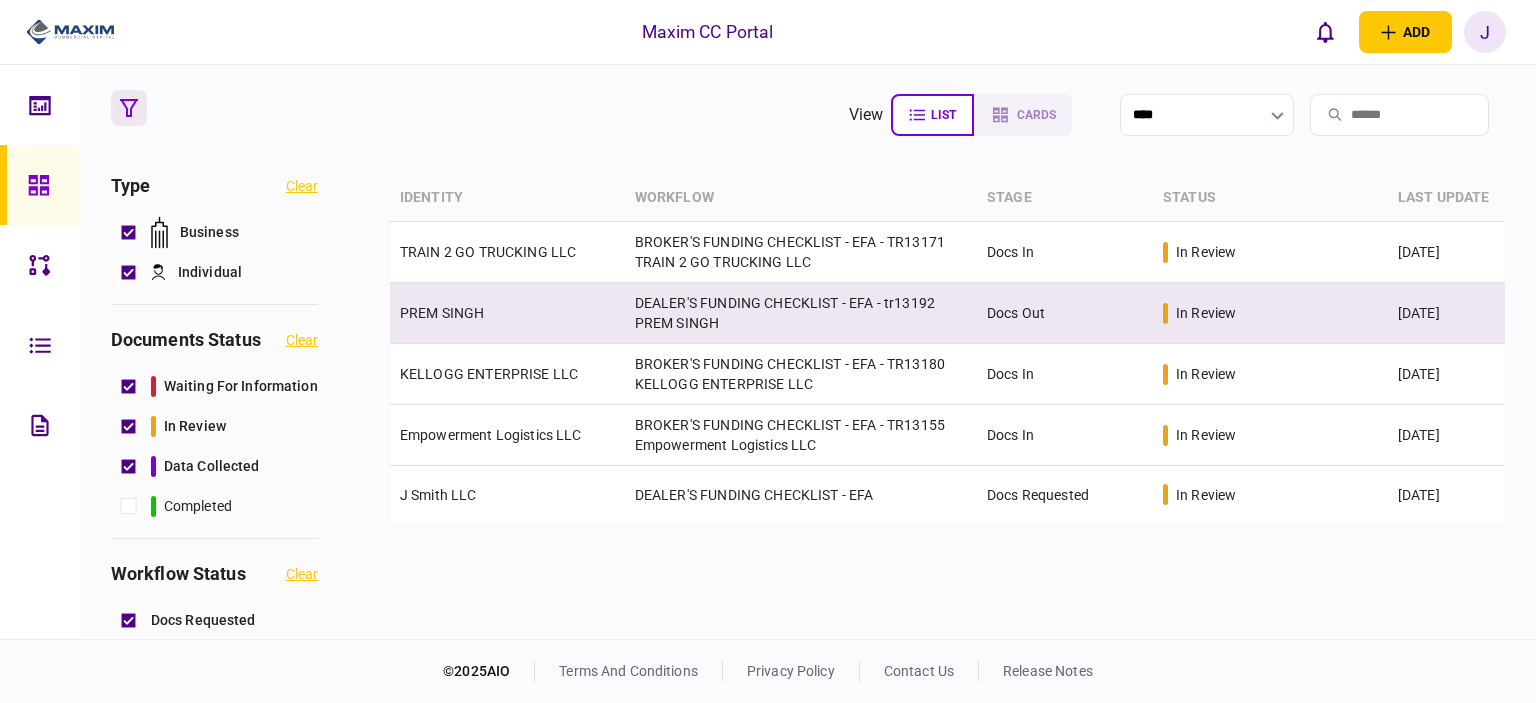 click on "PREM SINGH" at bounding box center (507, 313) 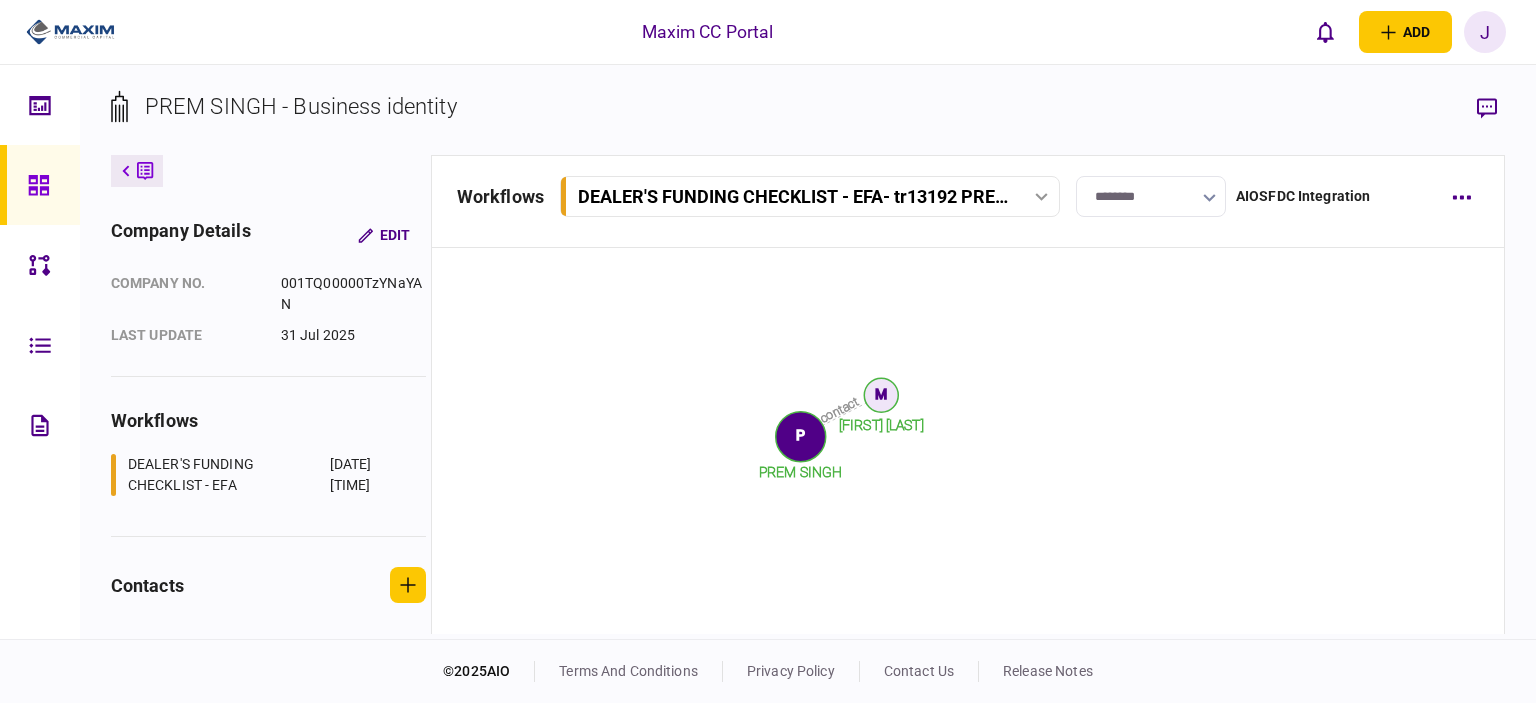 scroll, scrollTop: 2435, scrollLeft: 0, axis: vertical 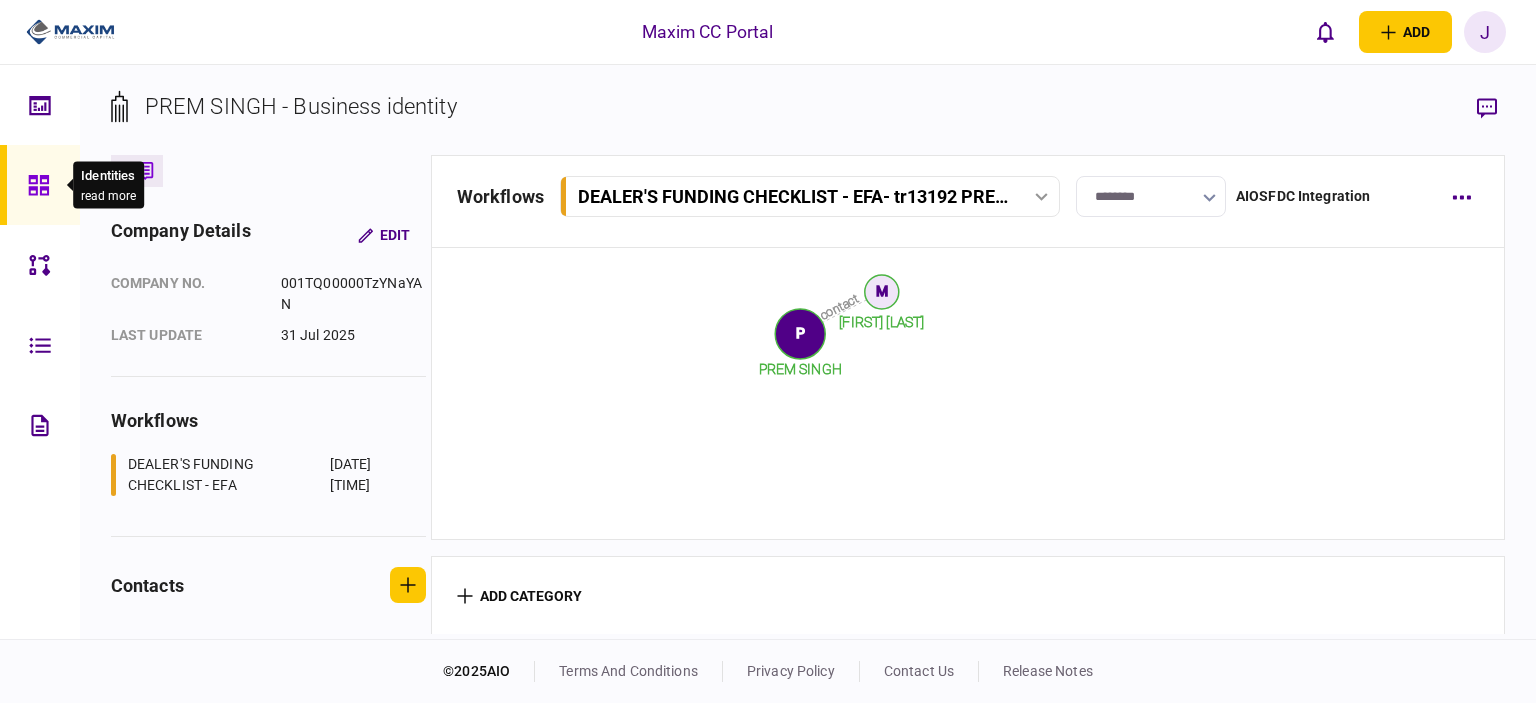click at bounding box center [44, 185] 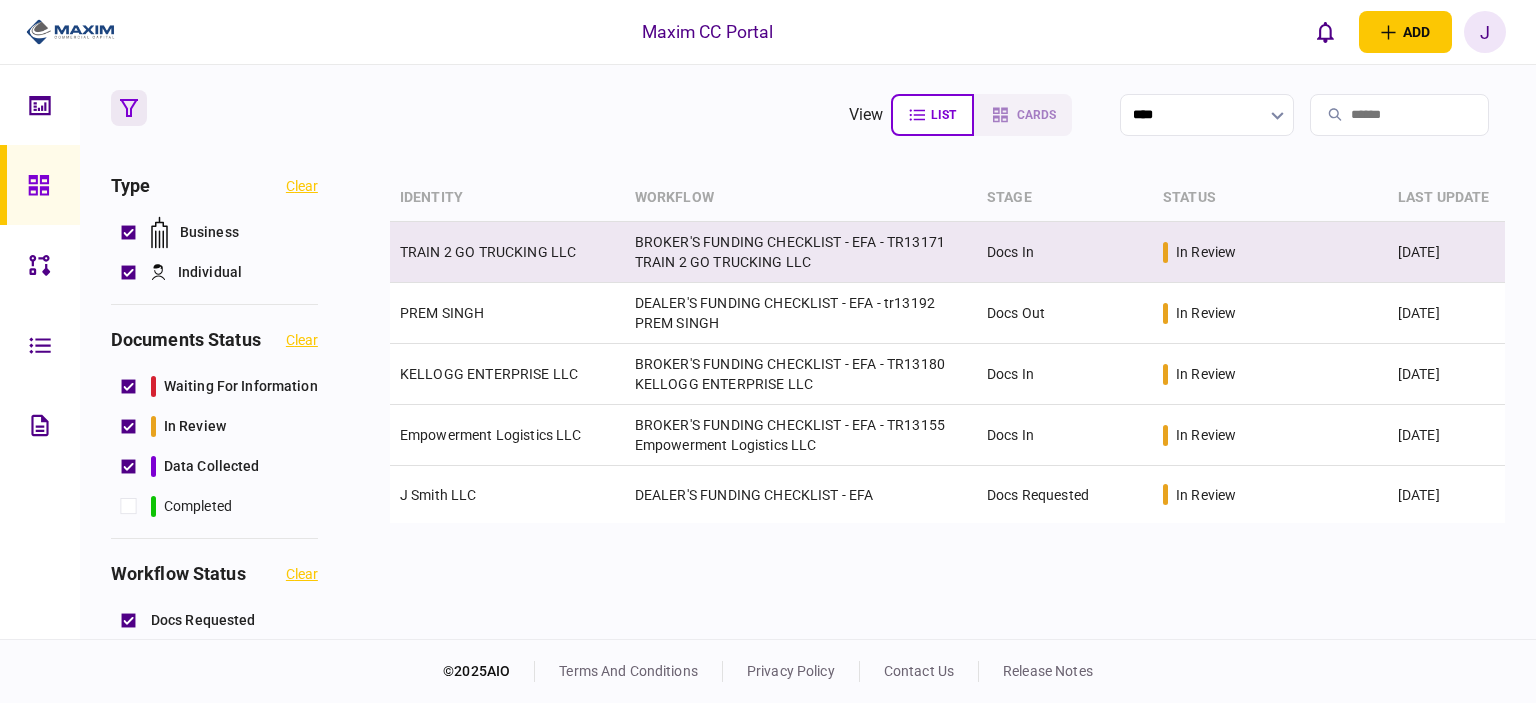 click on "TRAIN 2 GO TRUCKING LLC" at bounding box center (488, 252) 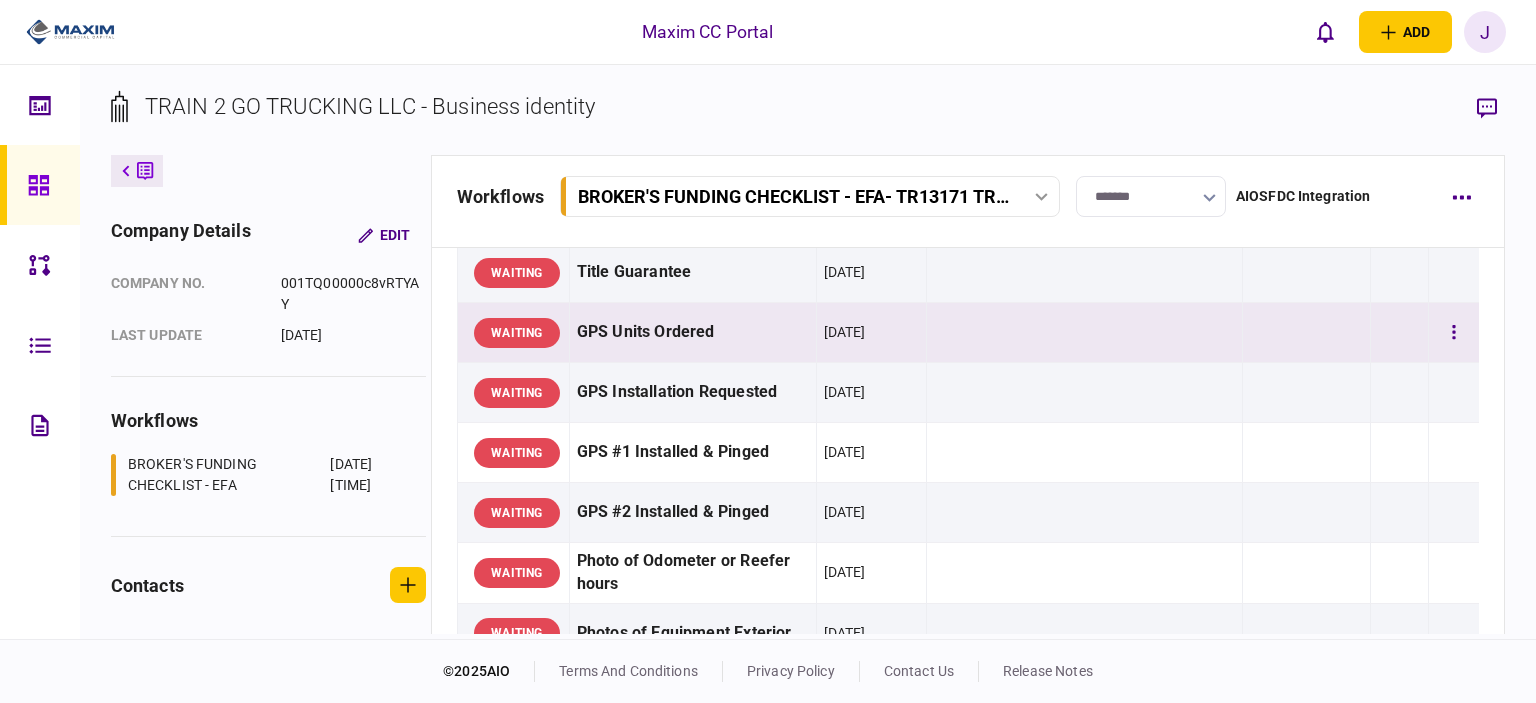 scroll, scrollTop: 1500, scrollLeft: 0, axis: vertical 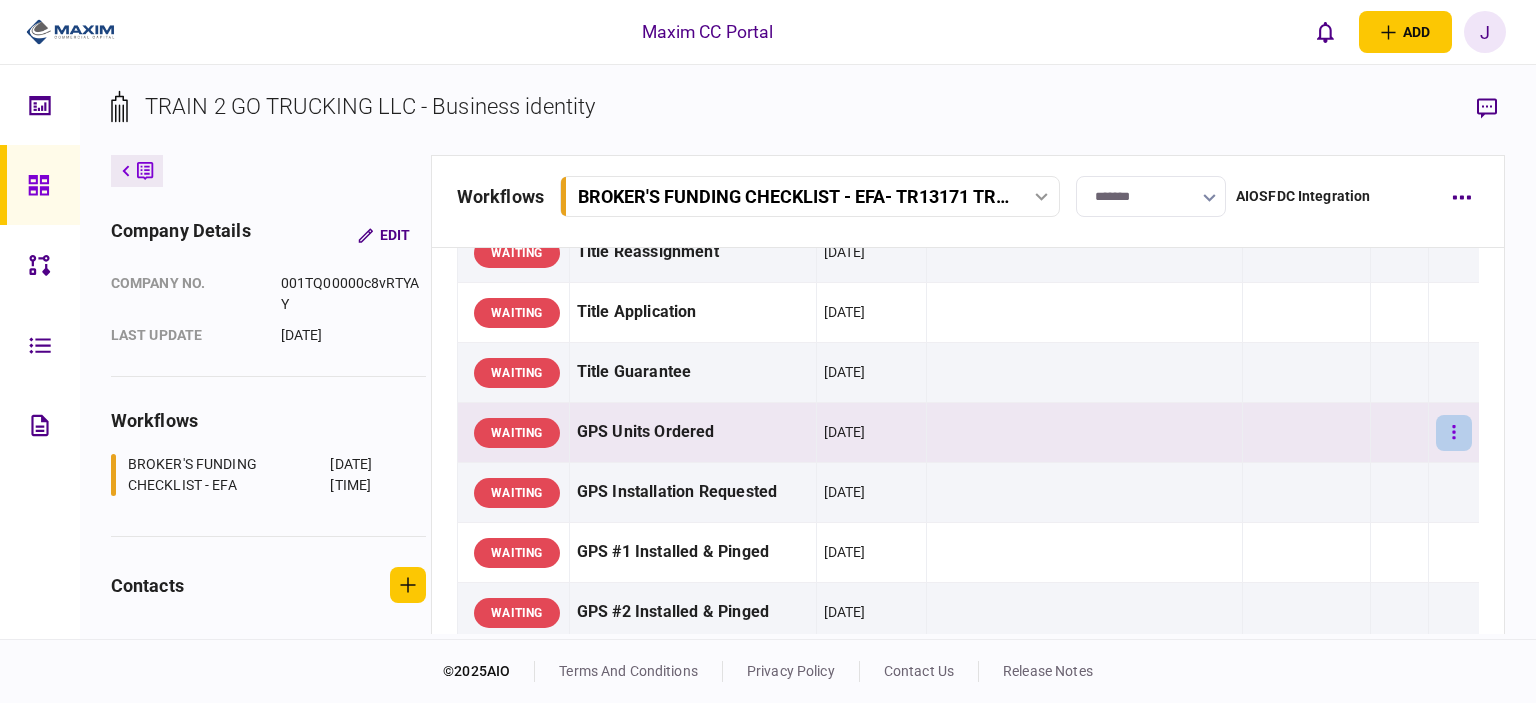 click at bounding box center [1454, 433] 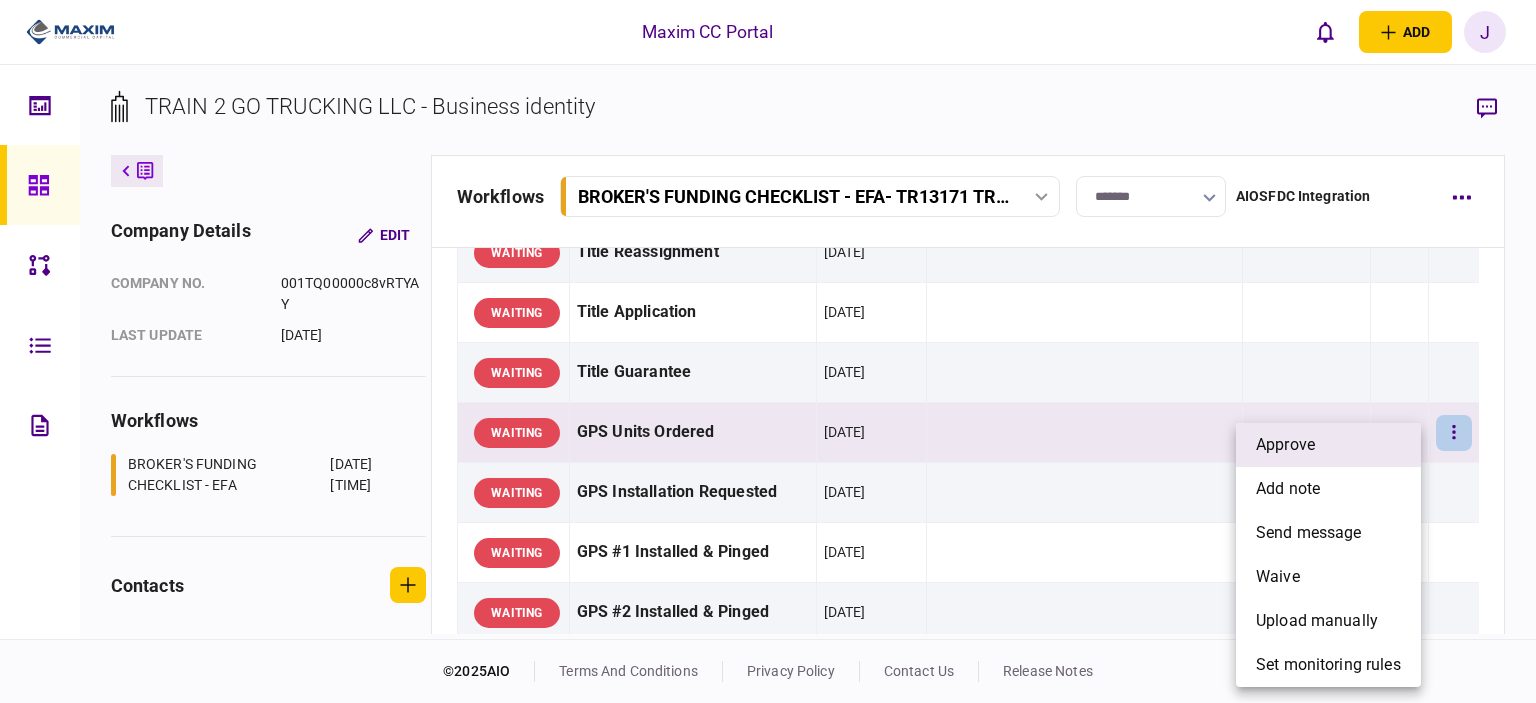 click on "approve" at bounding box center [1328, 445] 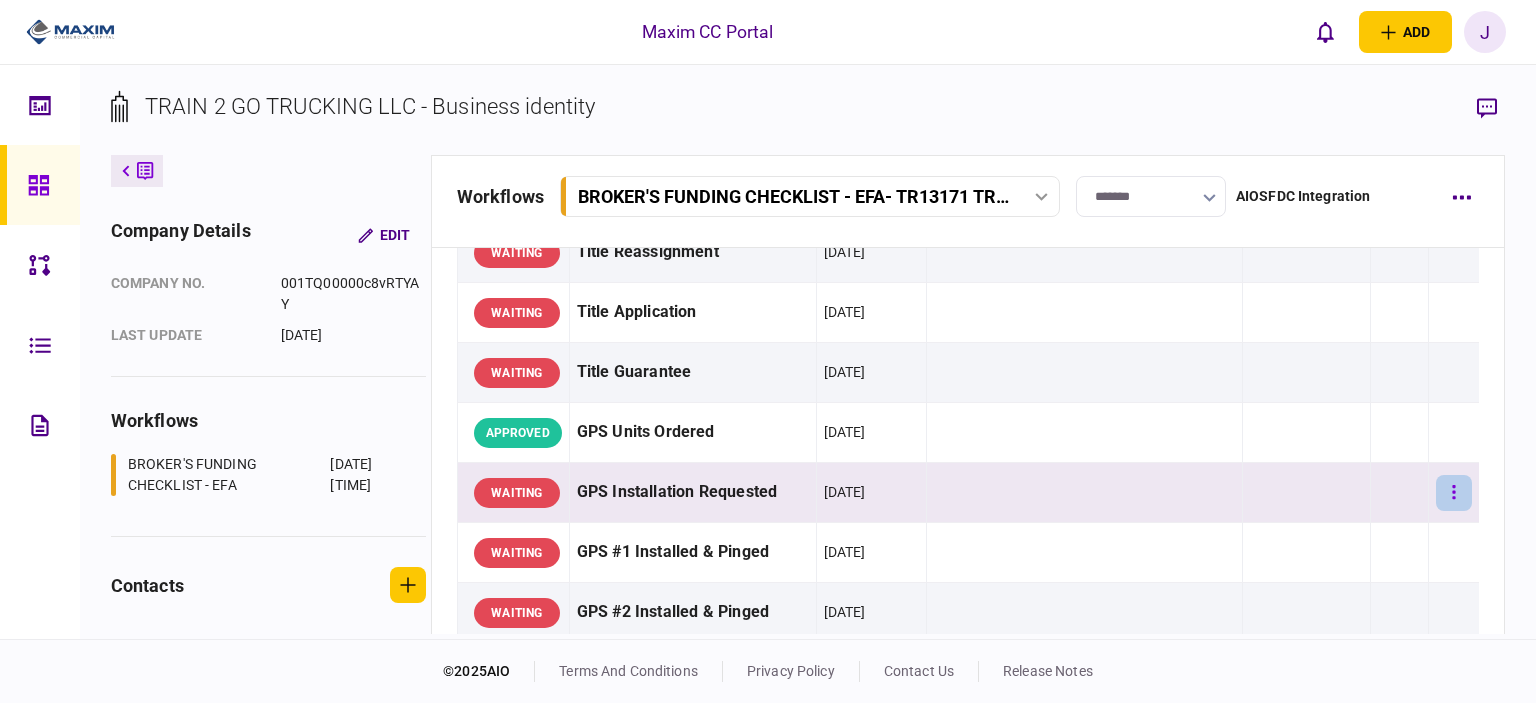 click at bounding box center (1454, 493) 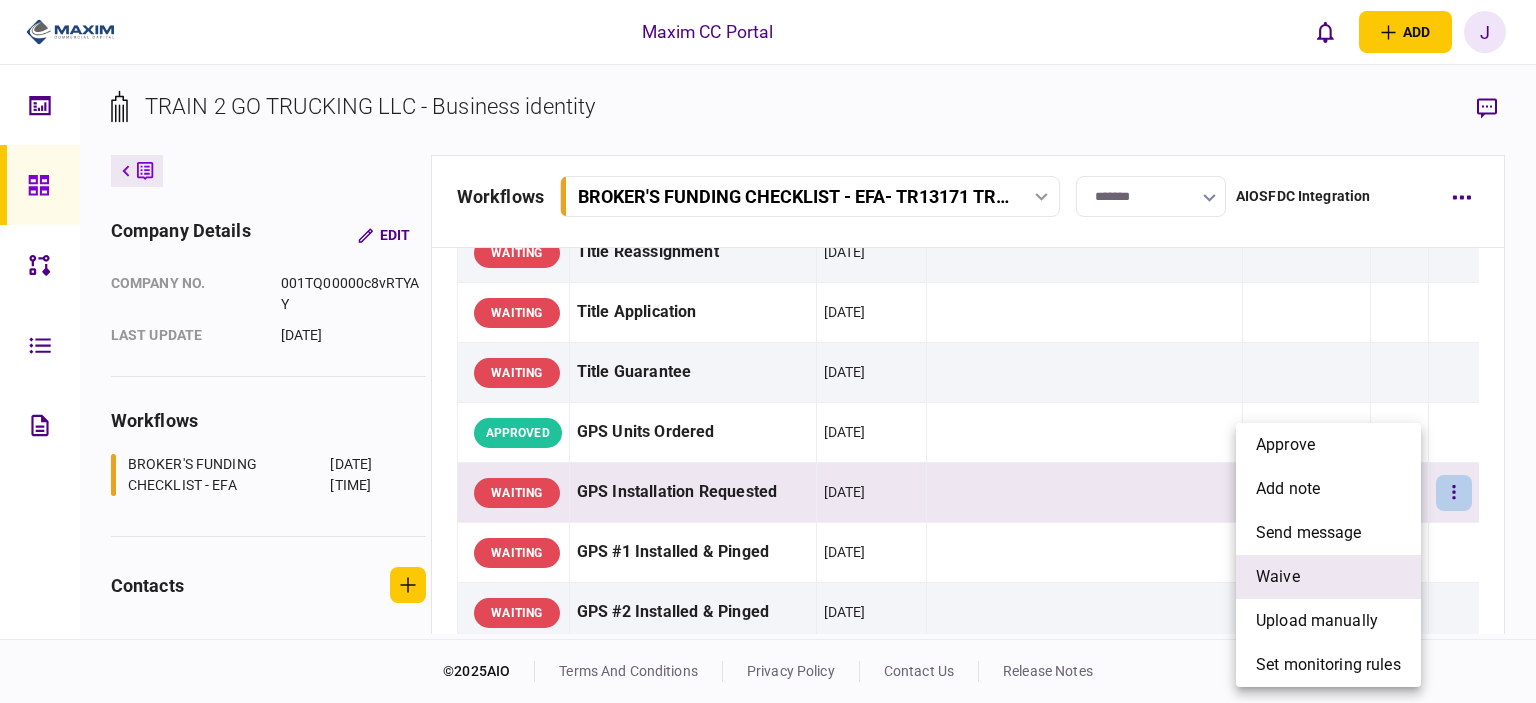 click on "waive" at bounding box center [1278, 577] 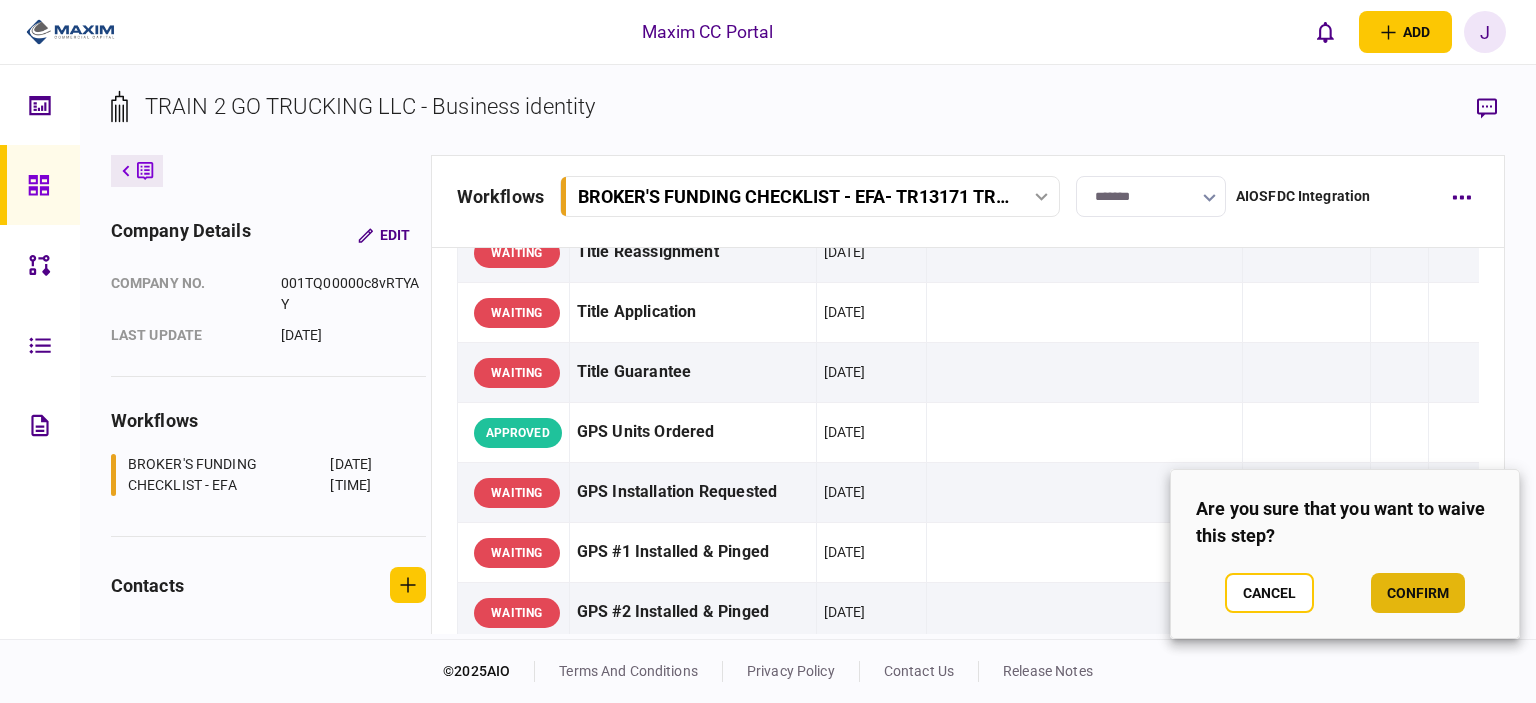 click on "confirm" at bounding box center (1418, 593) 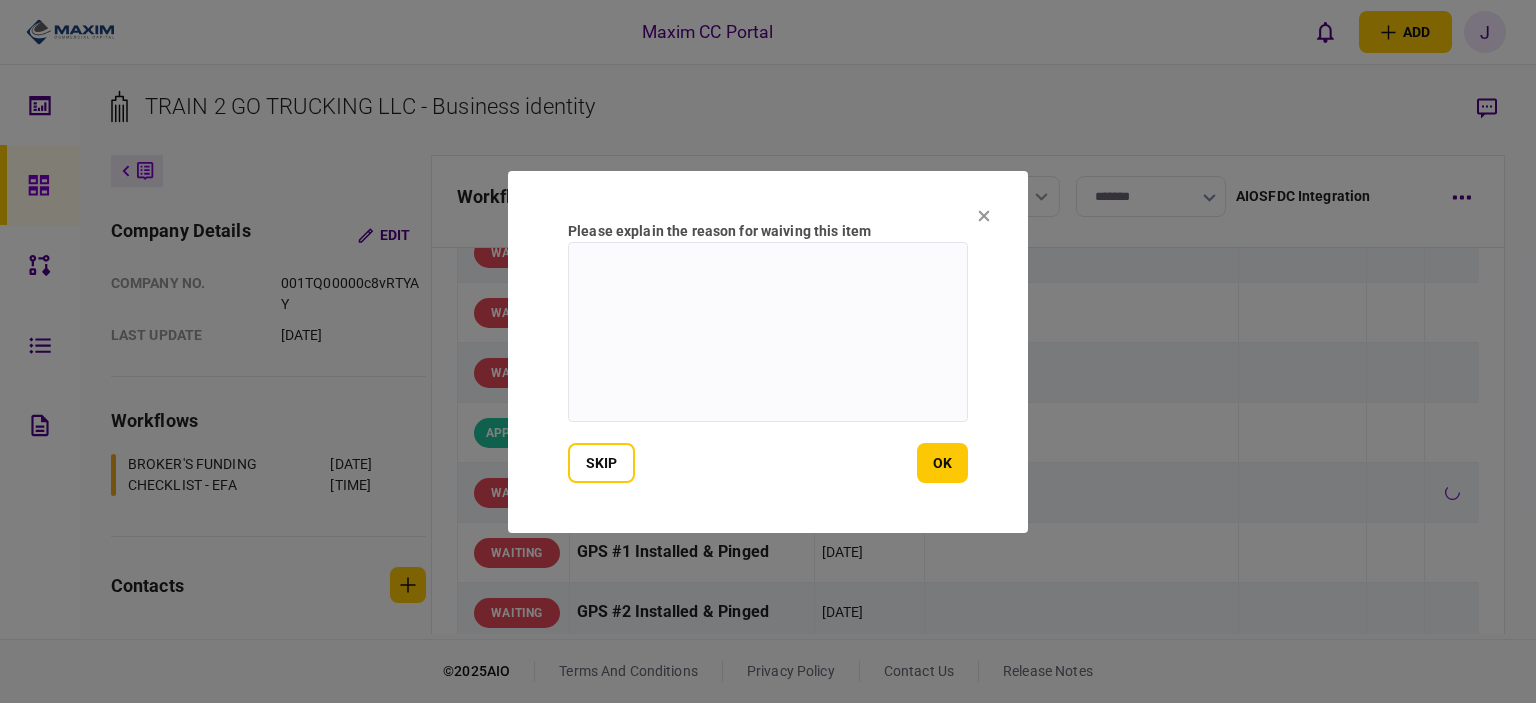 click at bounding box center [768, 332] 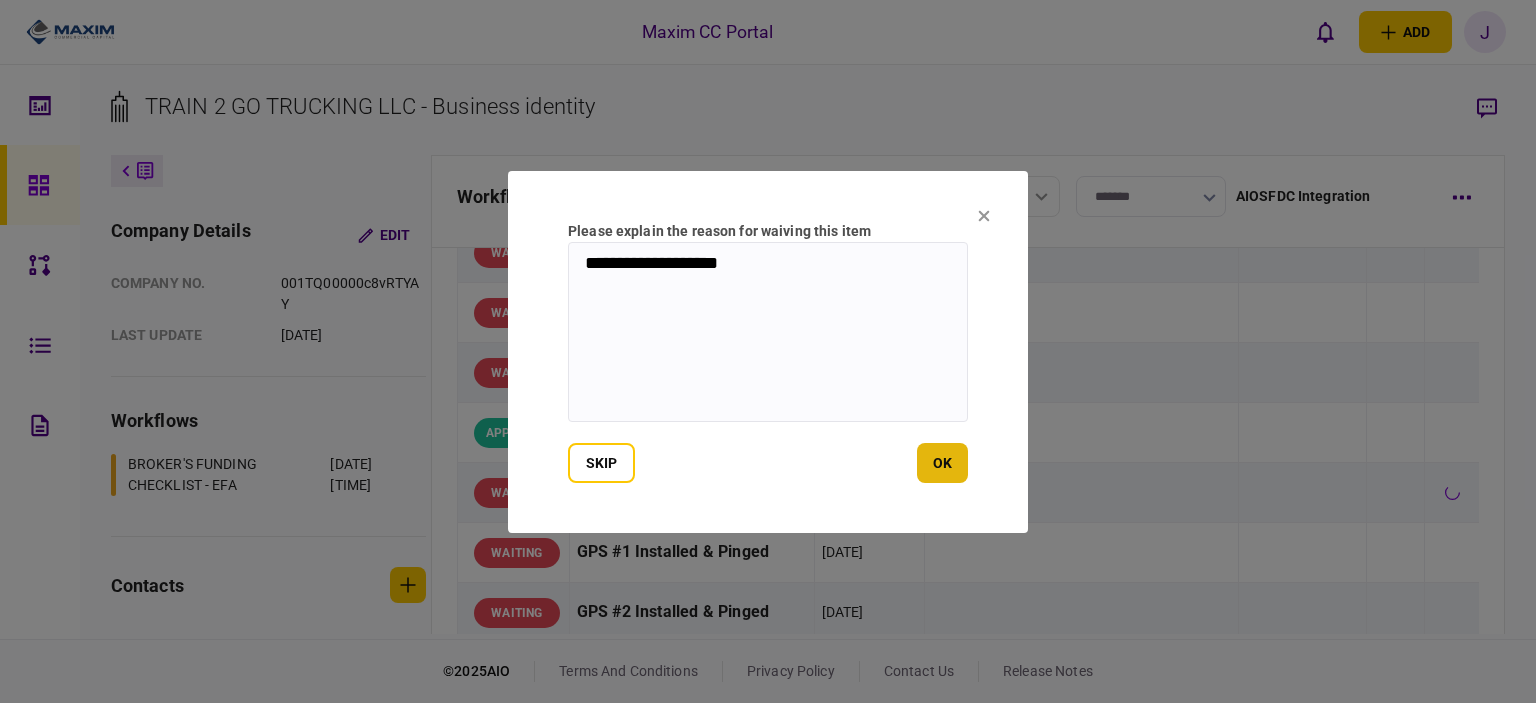 type on "**********" 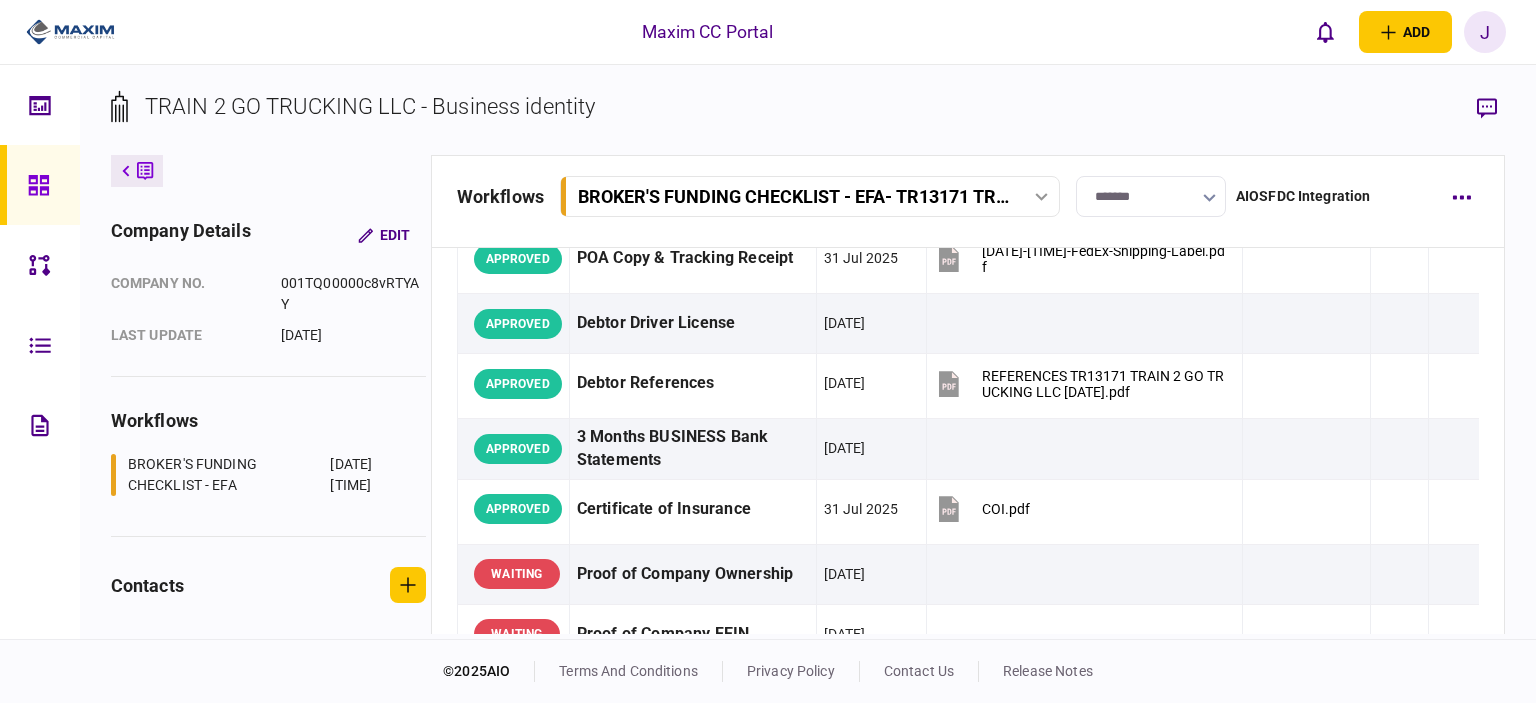 scroll, scrollTop: 0, scrollLeft: 0, axis: both 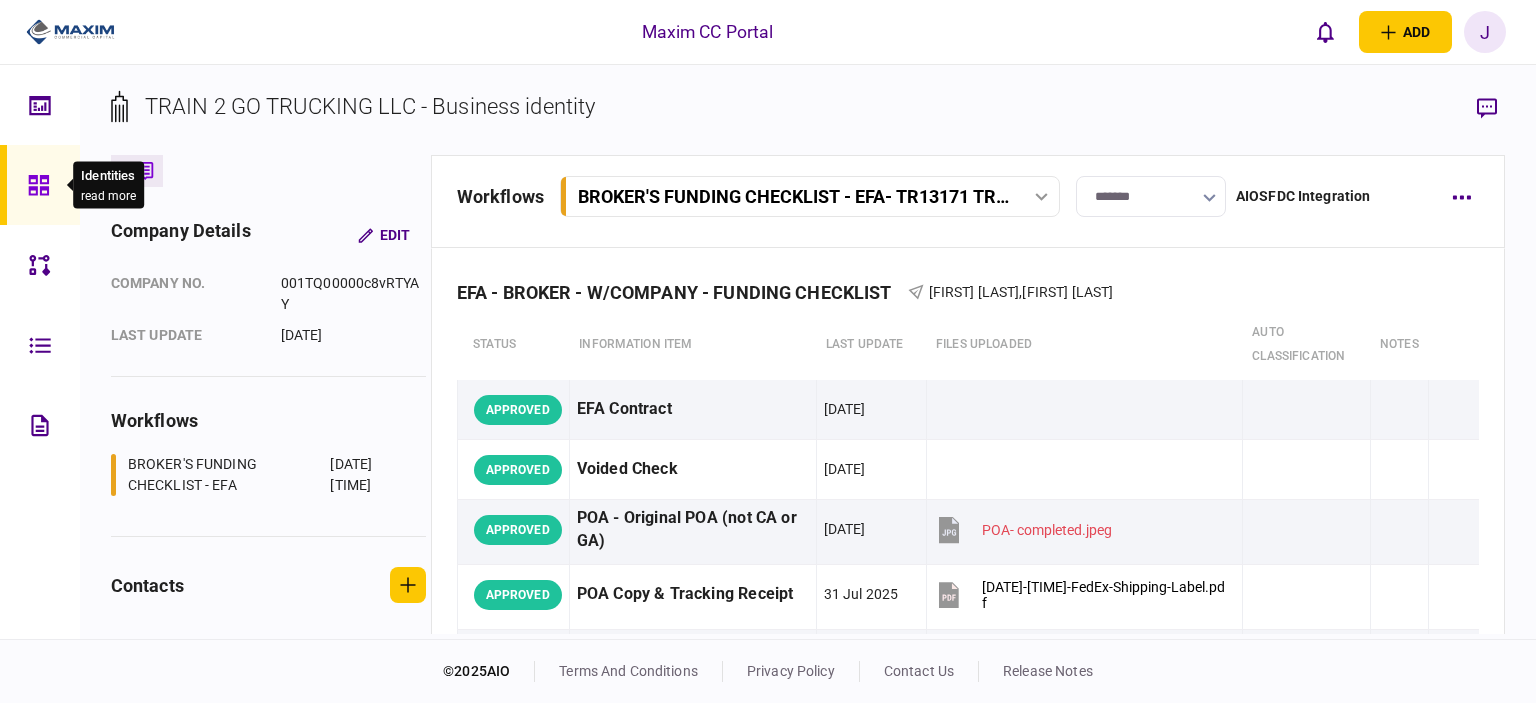 click 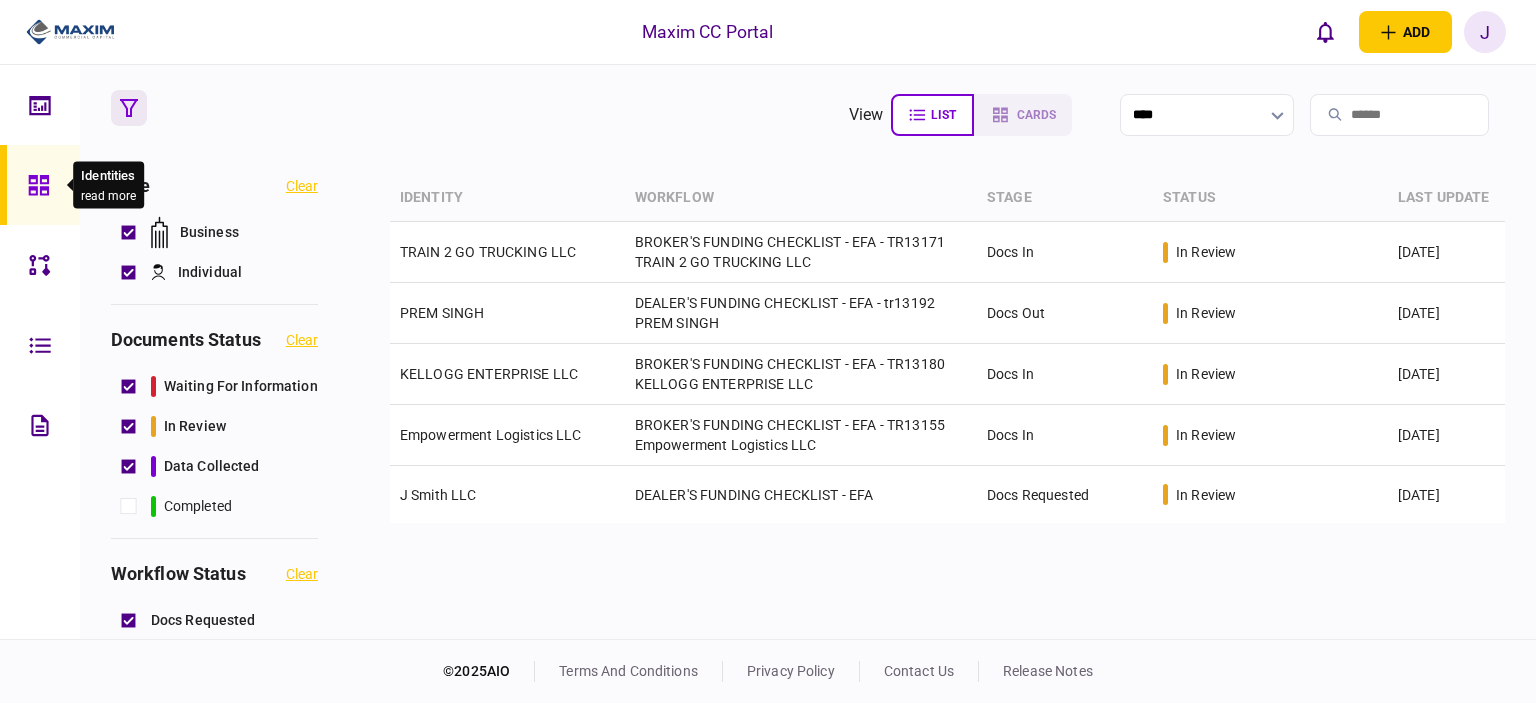 click at bounding box center [44, 185] 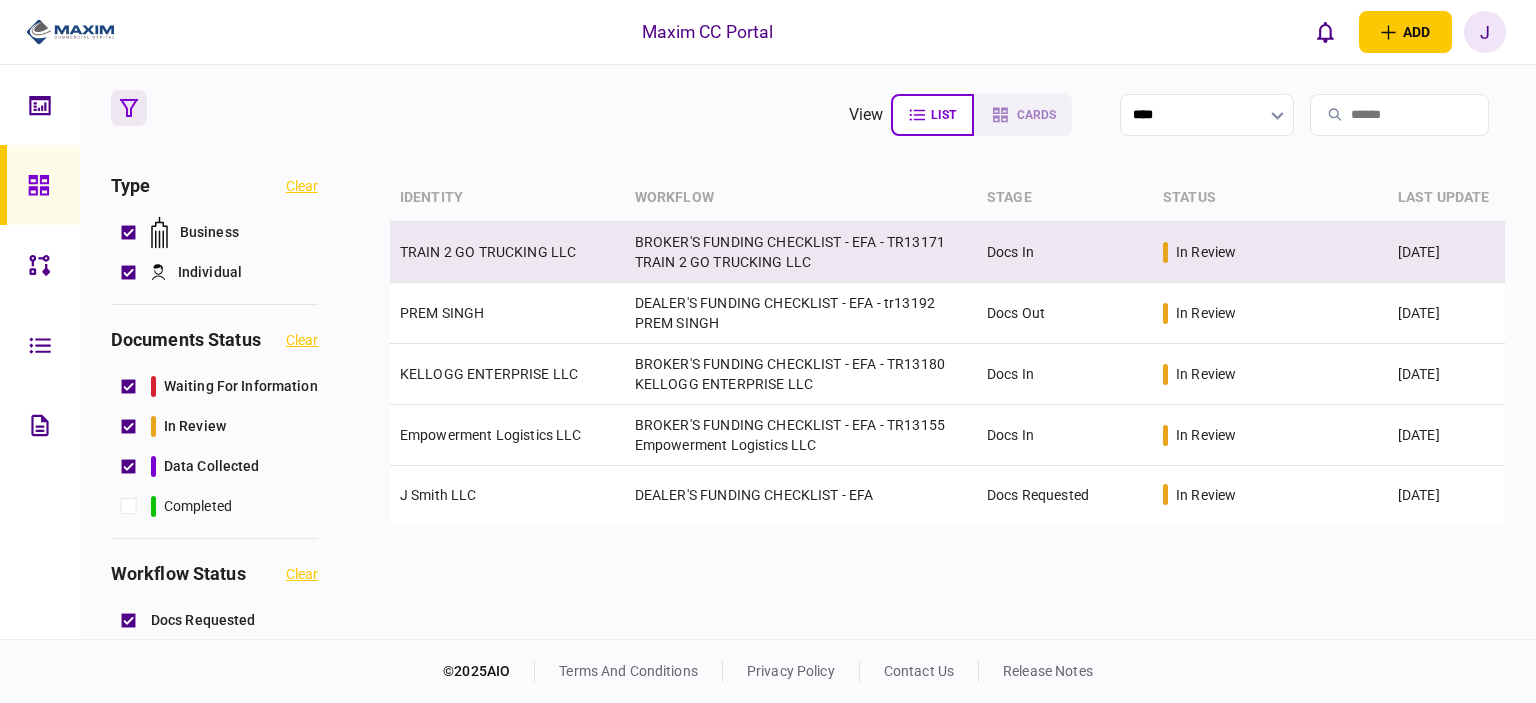 click on "TRAIN 2 GO TRUCKING LLC" at bounding box center (488, 252) 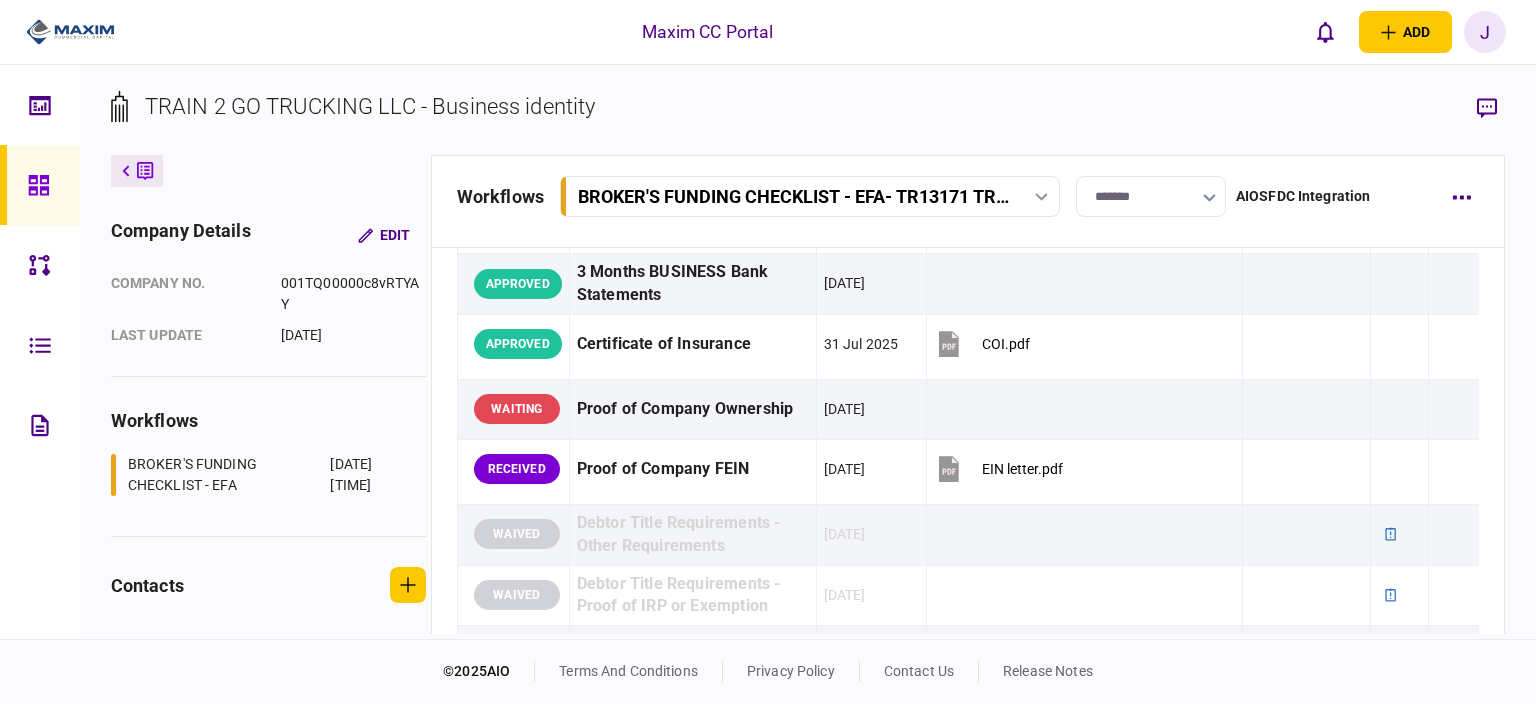 scroll, scrollTop: 641, scrollLeft: 0, axis: vertical 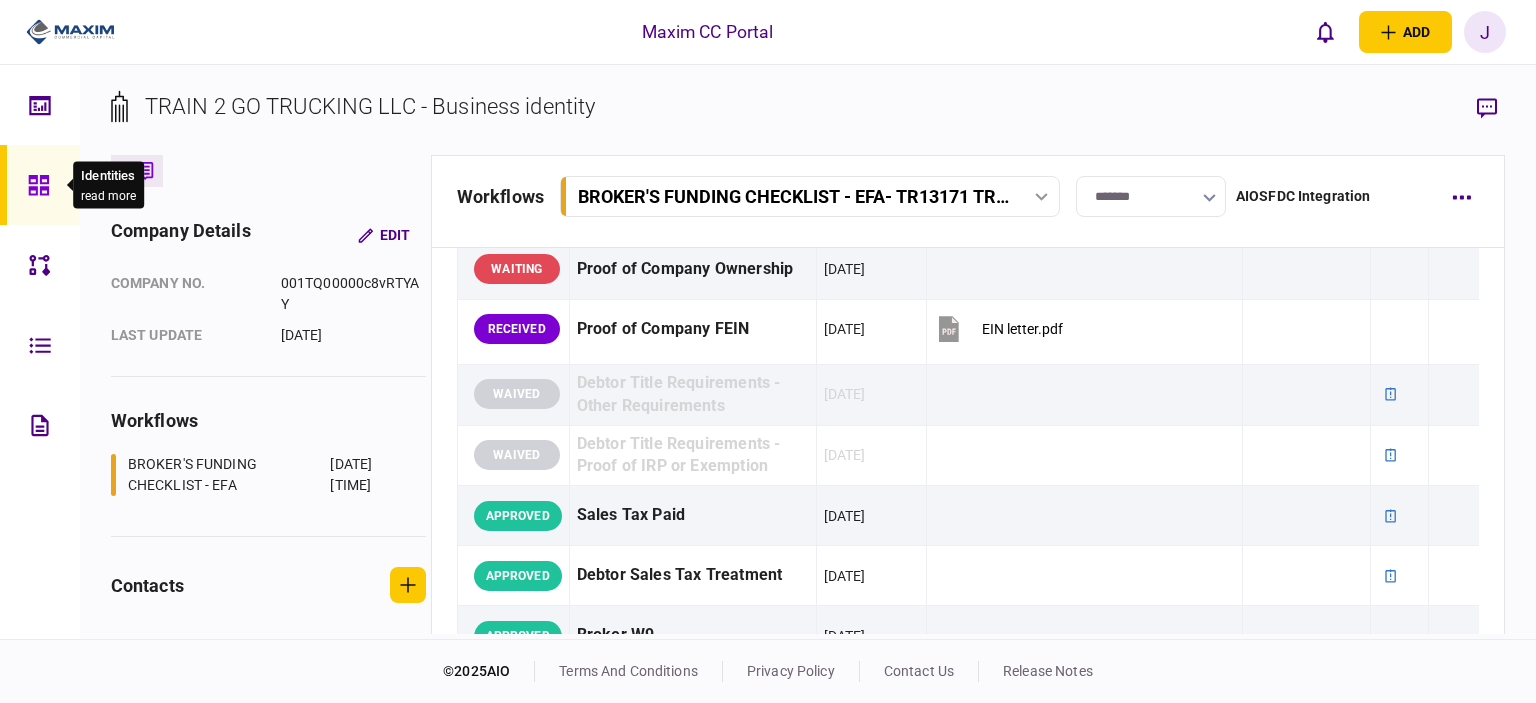 click 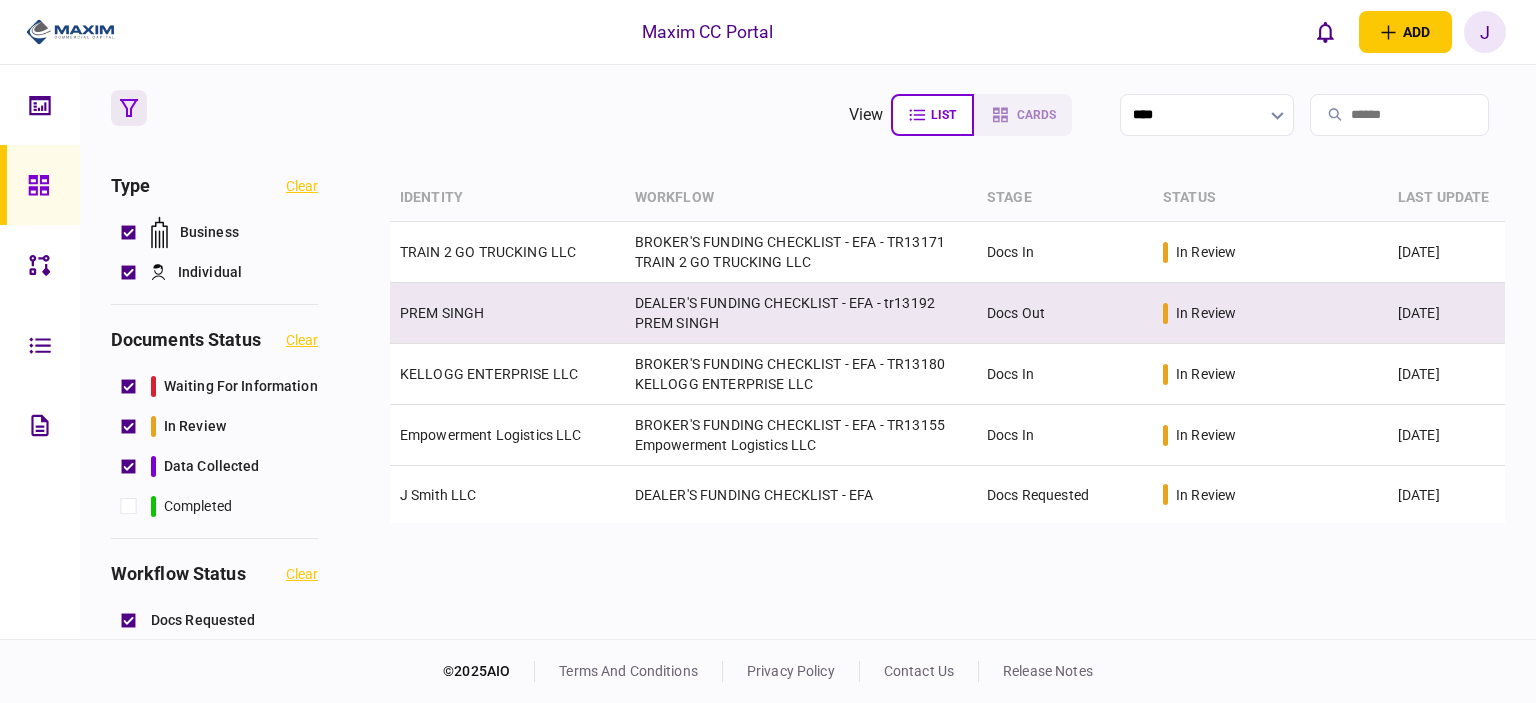 click on "PREM SINGH" at bounding box center [442, 313] 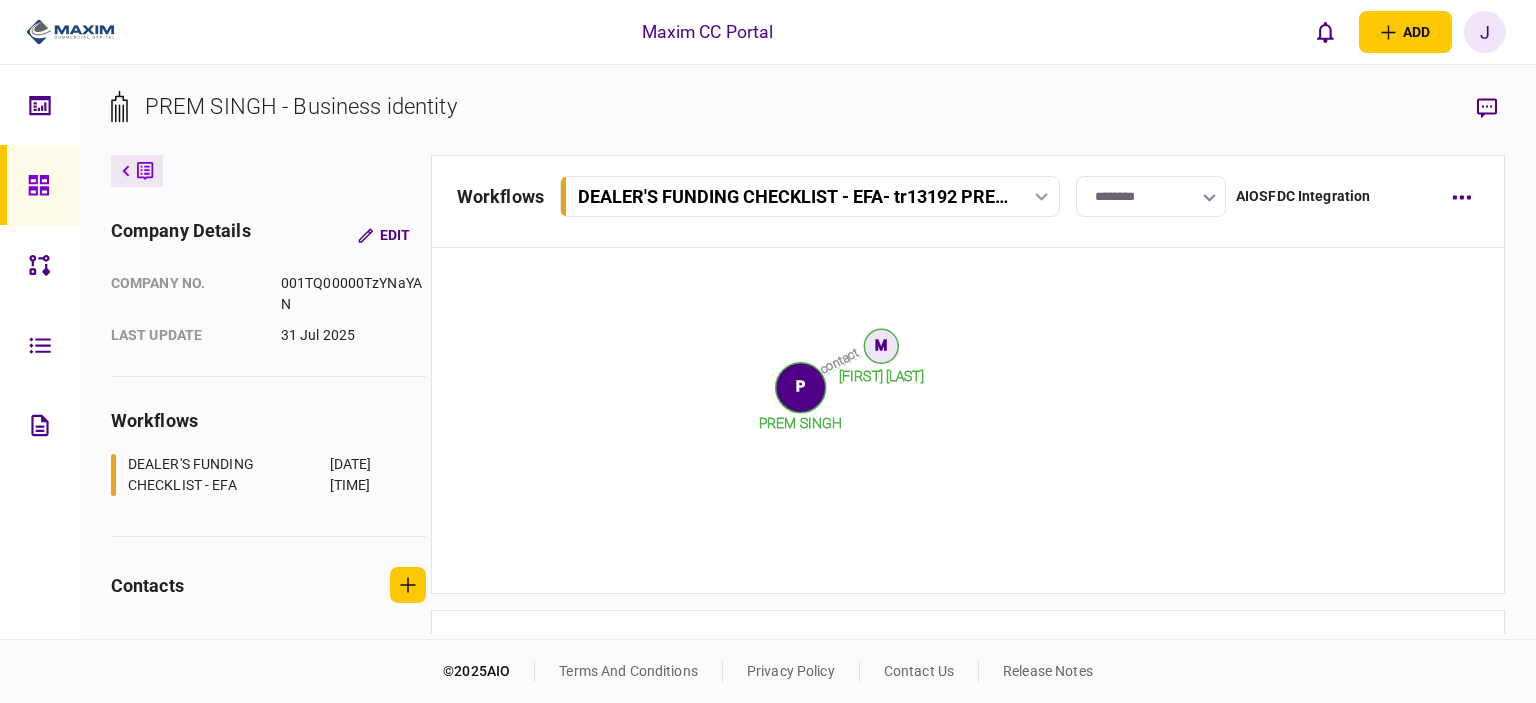 scroll, scrollTop: 2435, scrollLeft: 0, axis: vertical 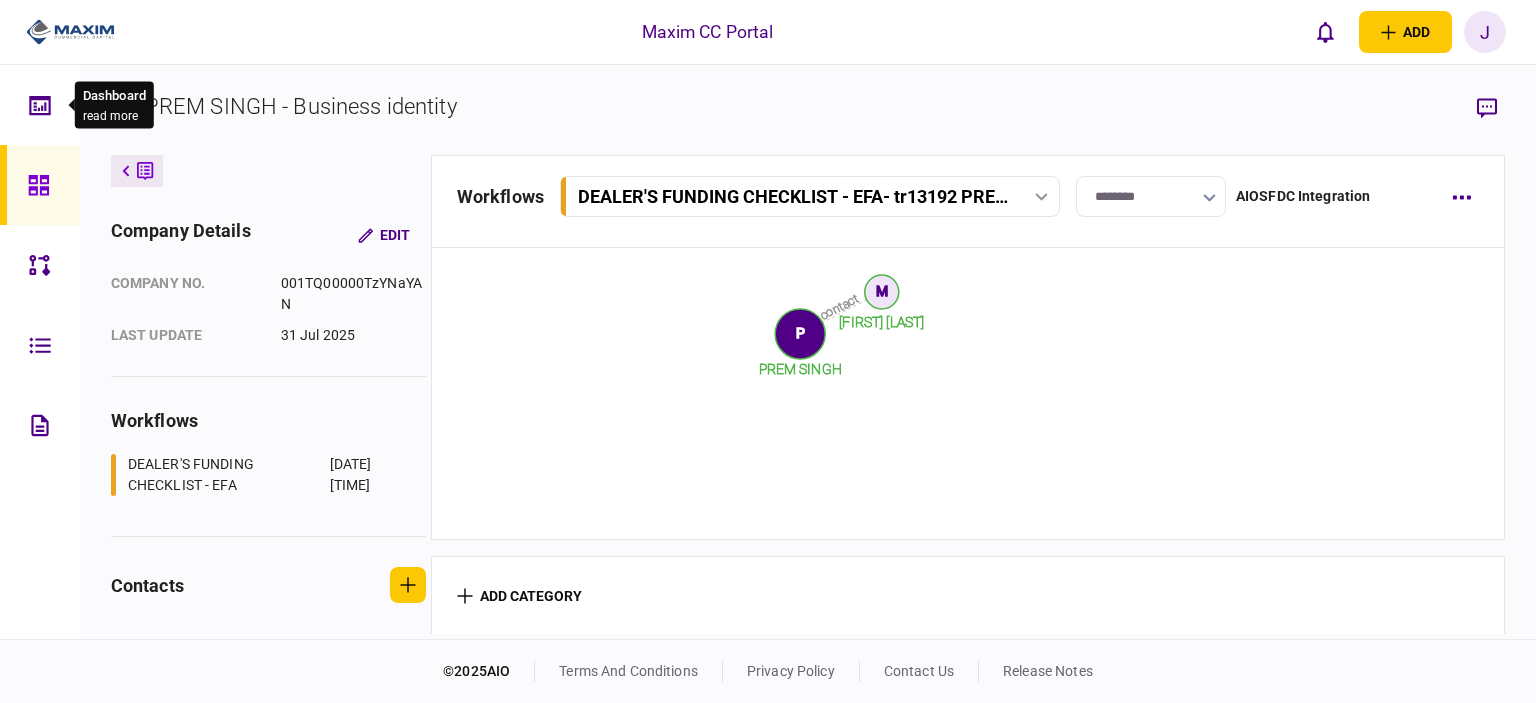 click 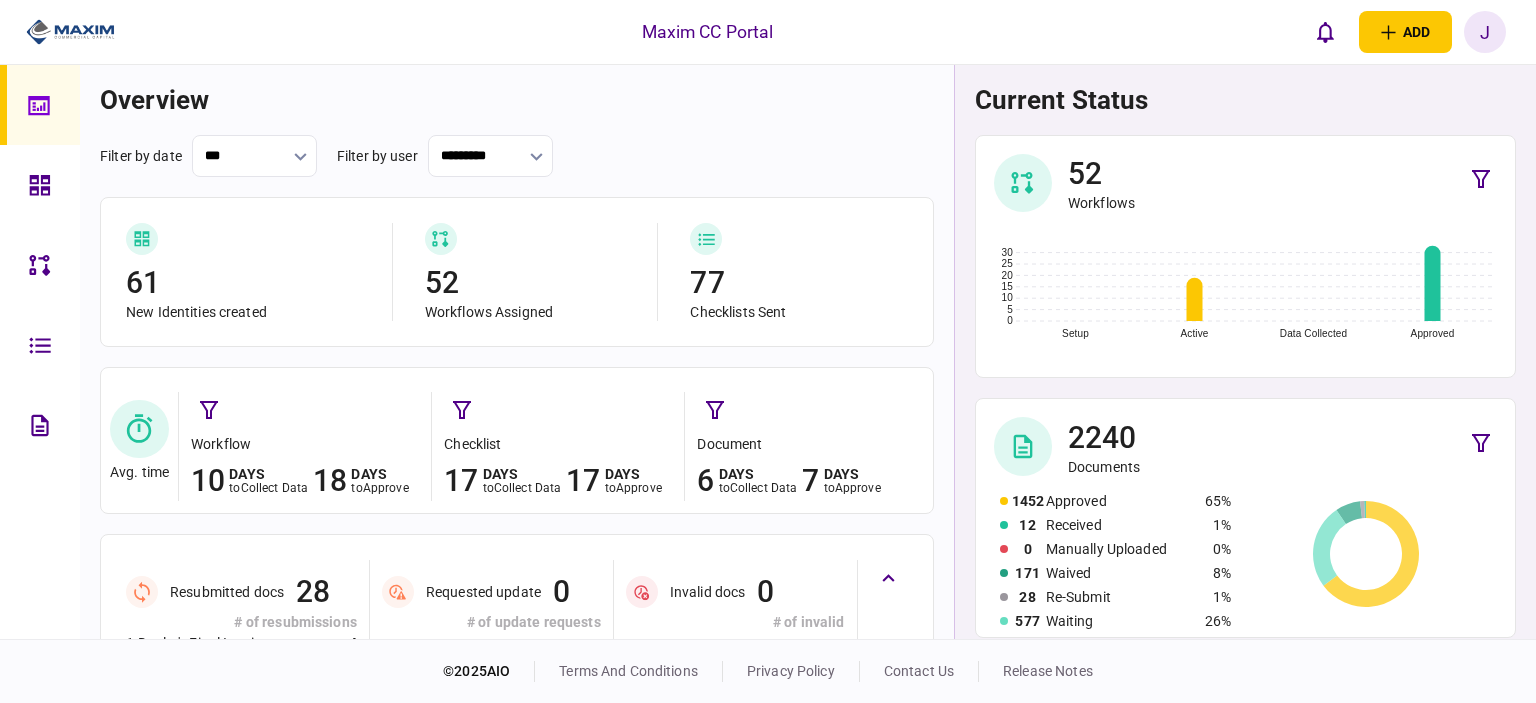 click 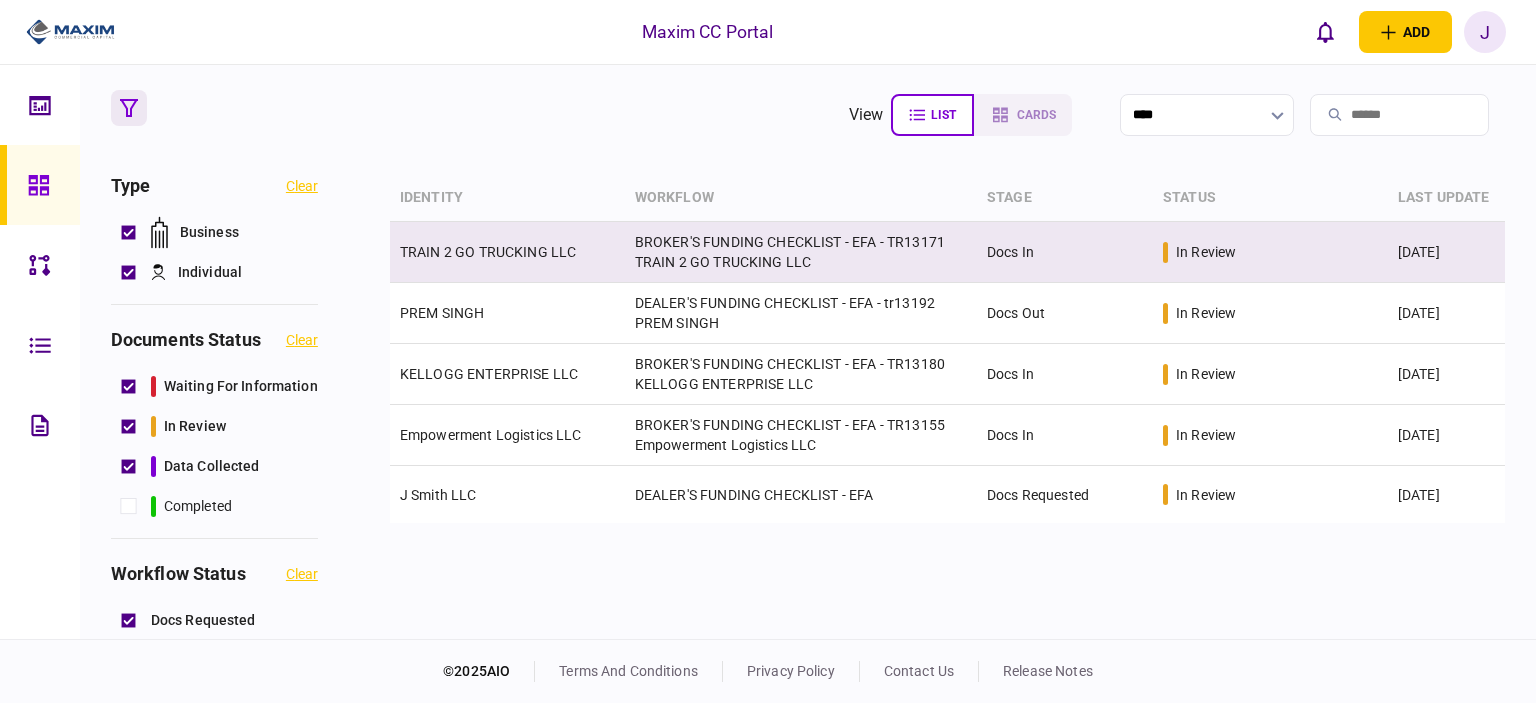 click on "TRAIN 2 GO TRUCKING LLC" at bounding box center (507, 252) 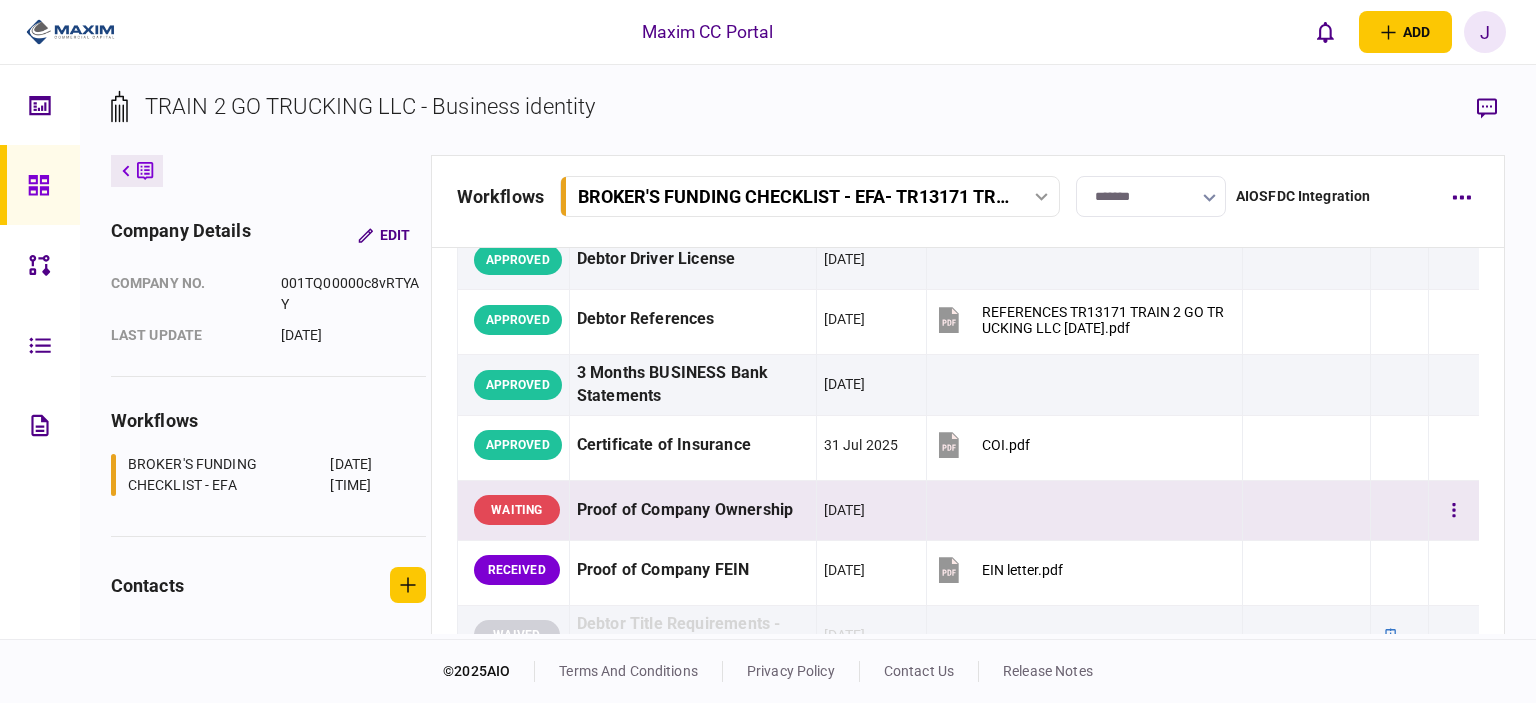 scroll, scrollTop: 600, scrollLeft: 0, axis: vertical 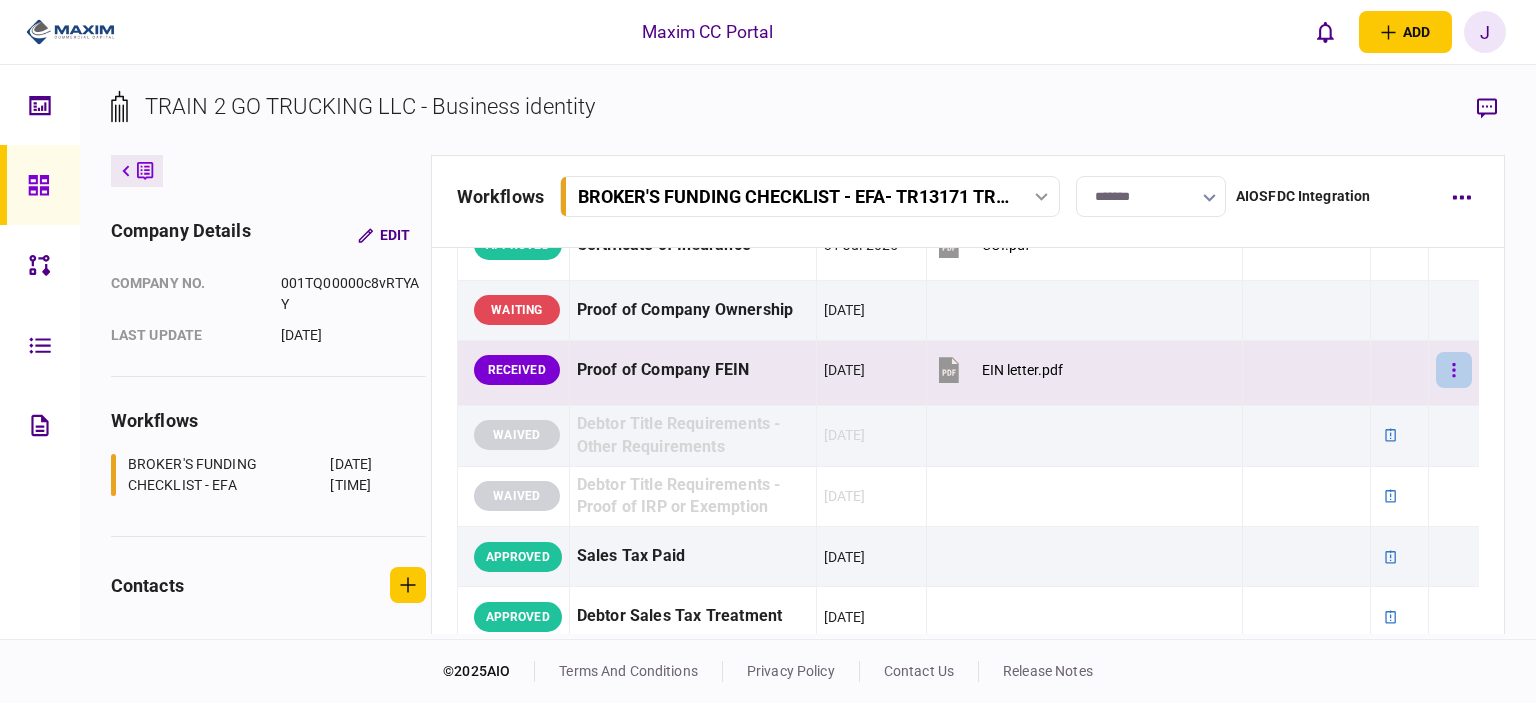 click at bounding box center (1454, 370) 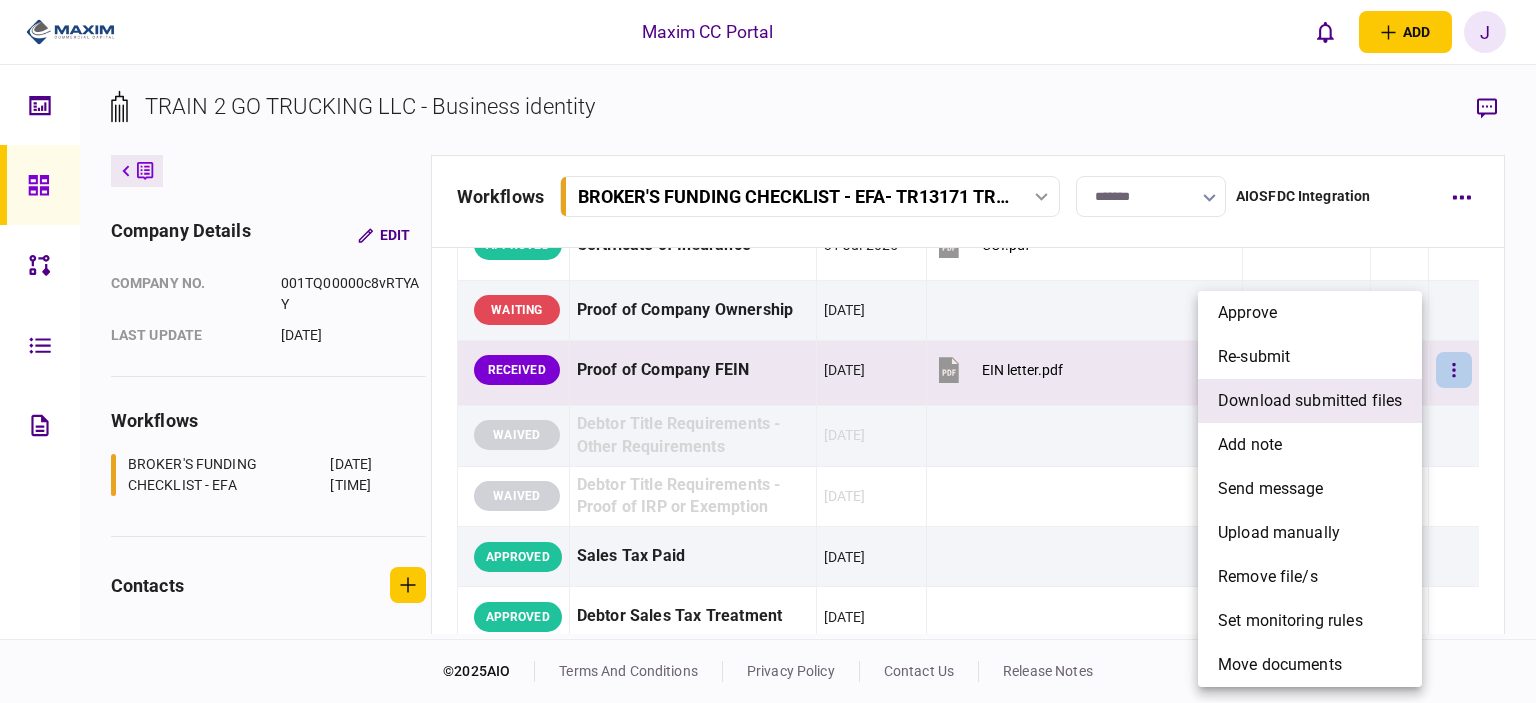 click on "download submitted files" at bounding box center (1310, 401) 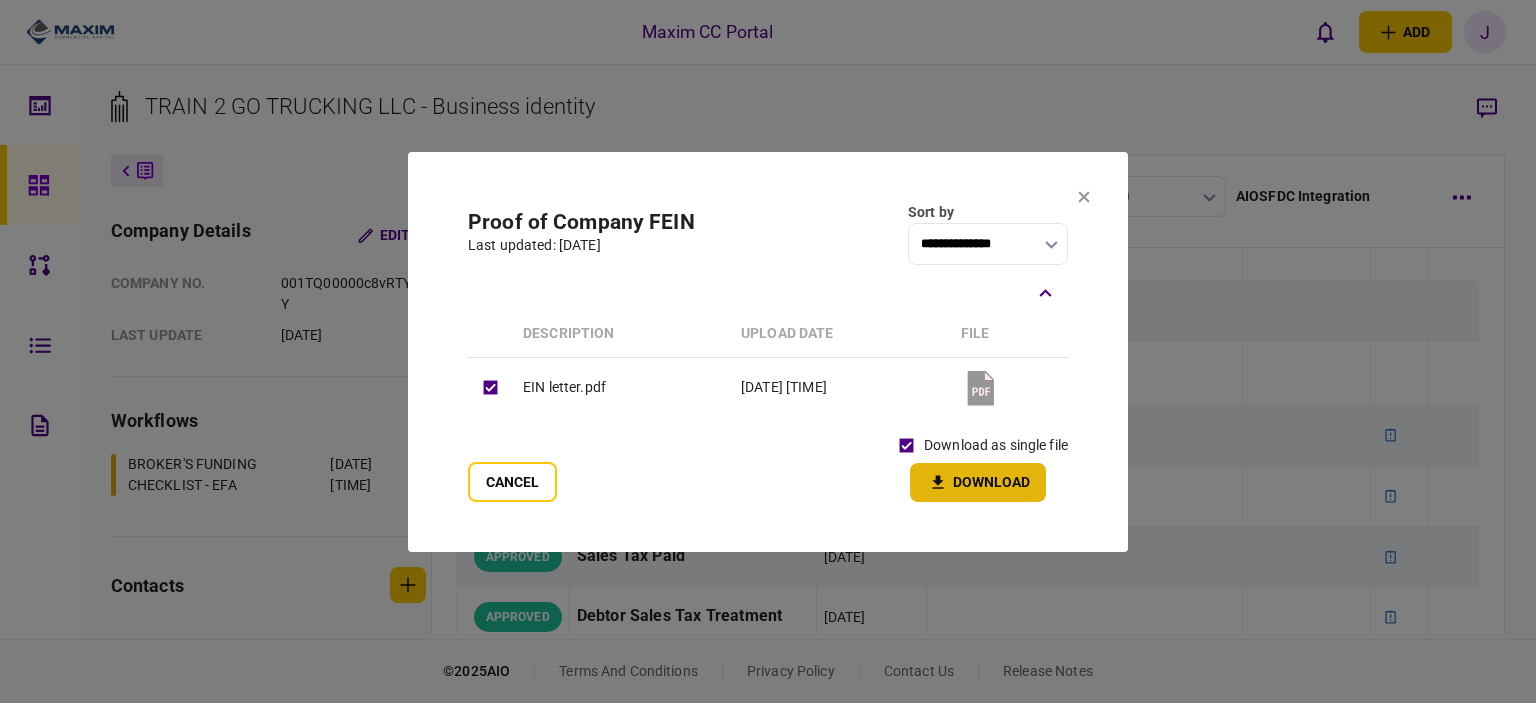 click on "Download" at bounding box center (978, 482) 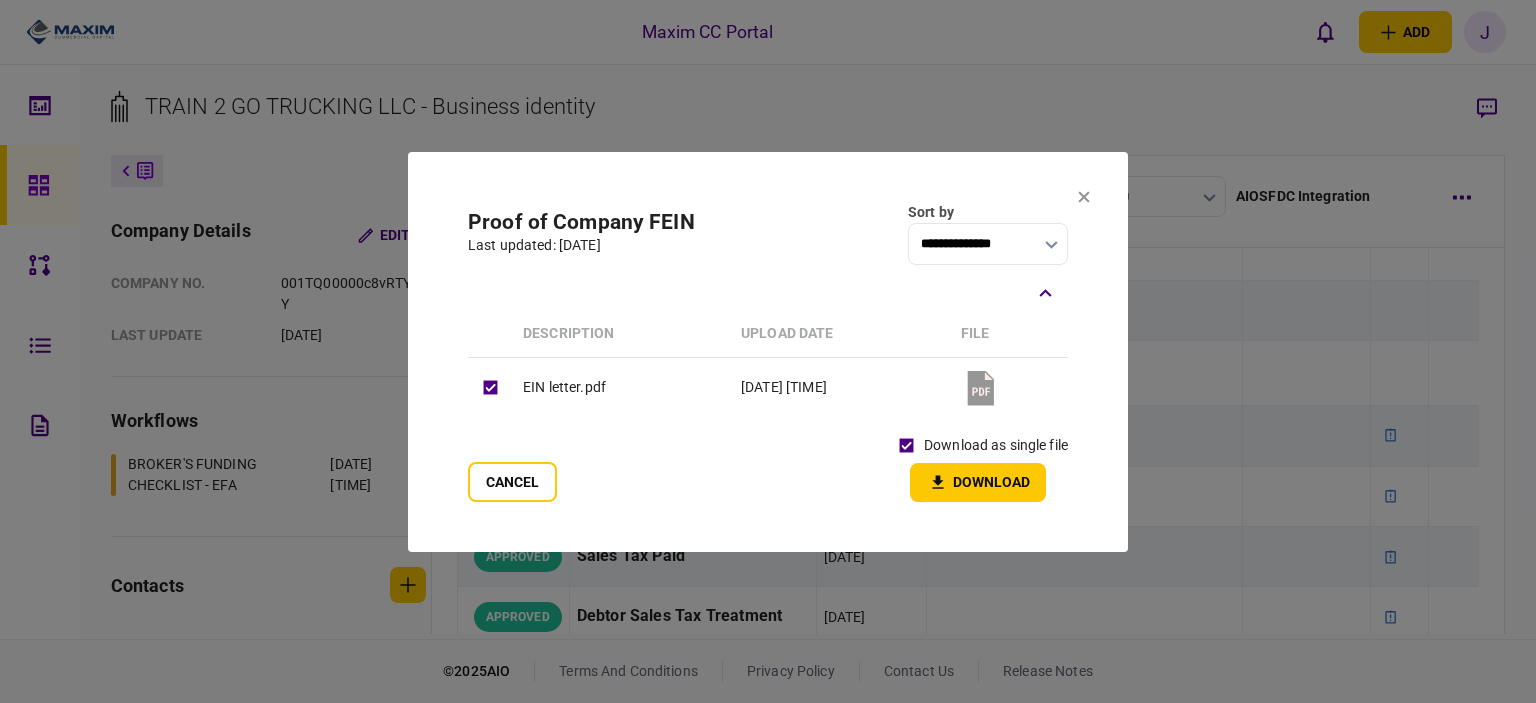 drag, startPoint x: 768, startPoint y: 223, endPoint x: 889, endPoint y: 230, distance: 121.20231 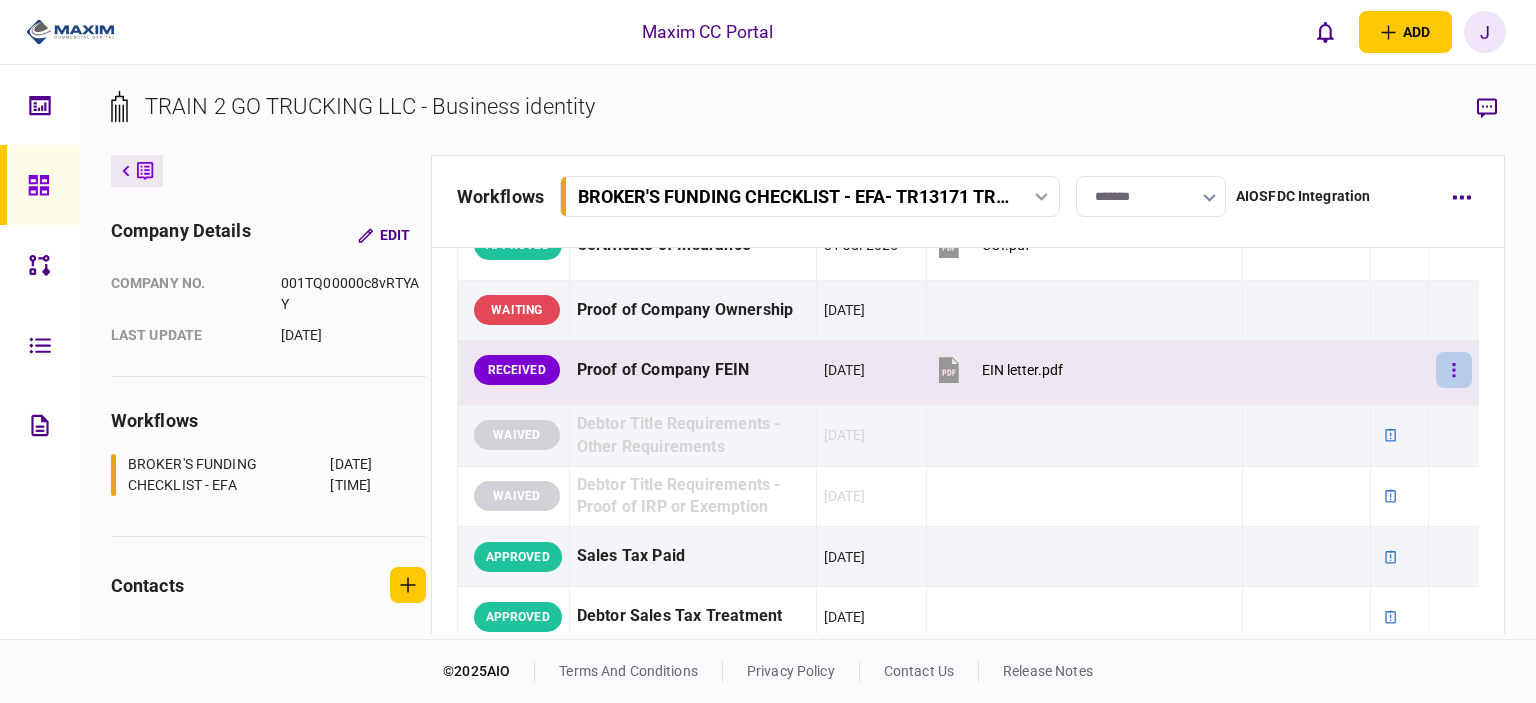 click at bounding box center [1454, 370] 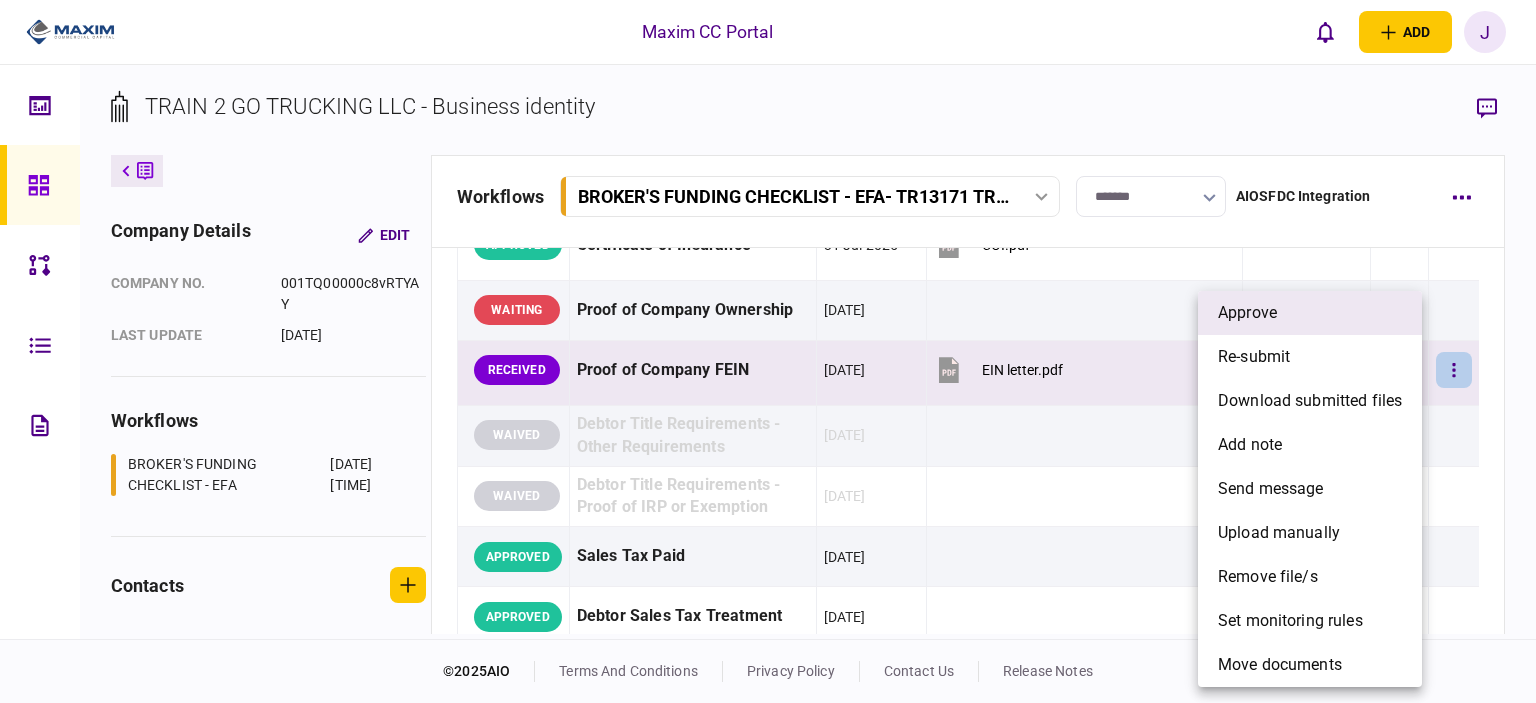 click on "approve" at bounding box center (1310, 313) 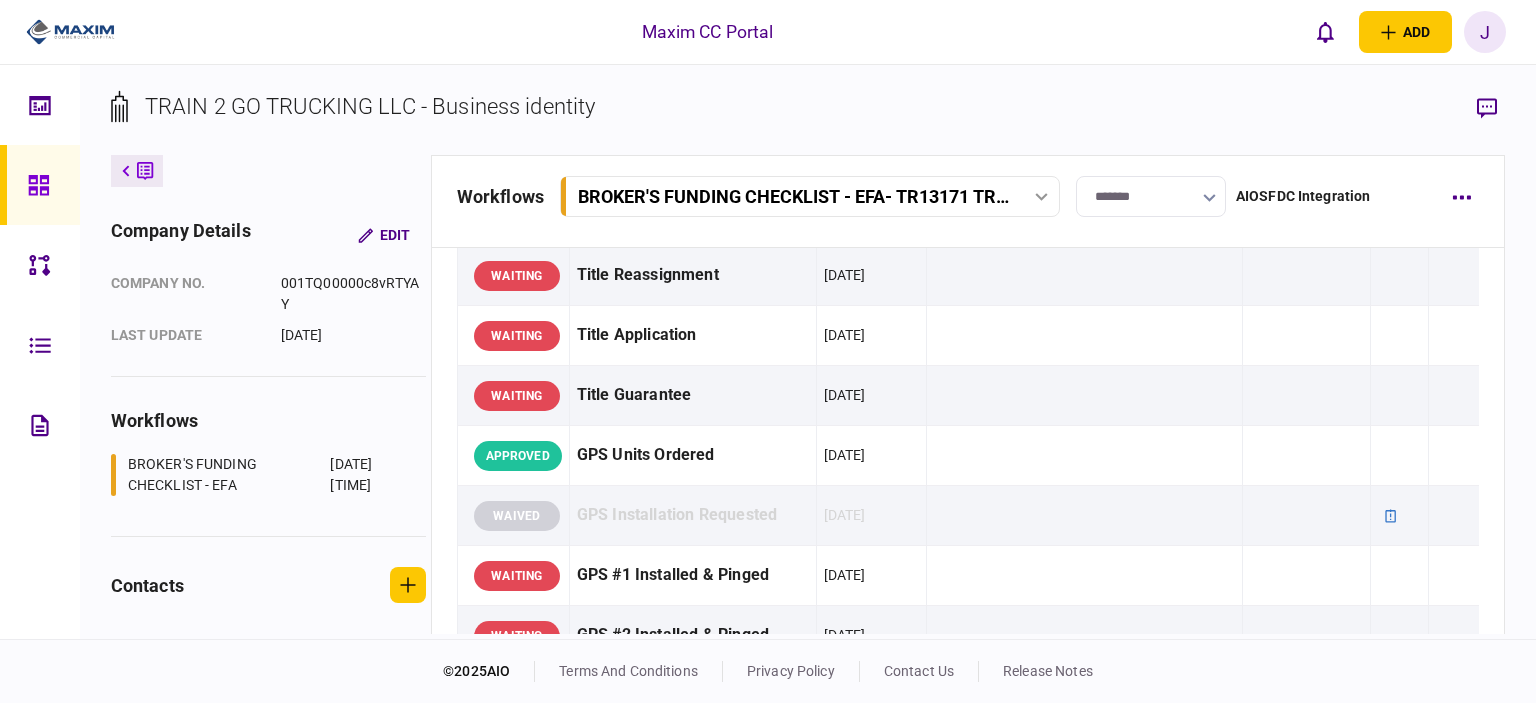 scroll, scrollTop: 1600, scrollLeft: 0, axis: vertical 